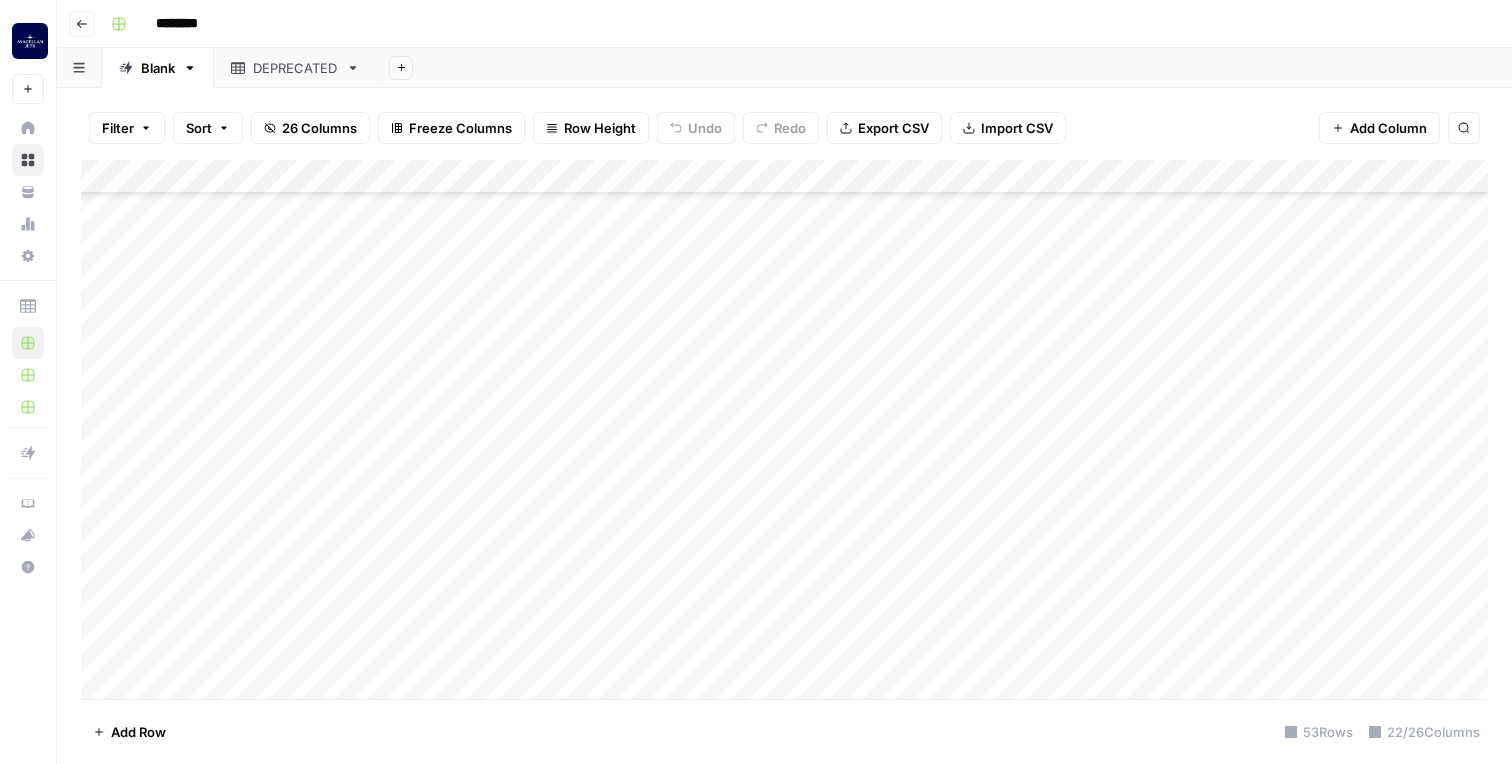 scroll, scrollTop: 0, scrollLeft: 0, axis: both 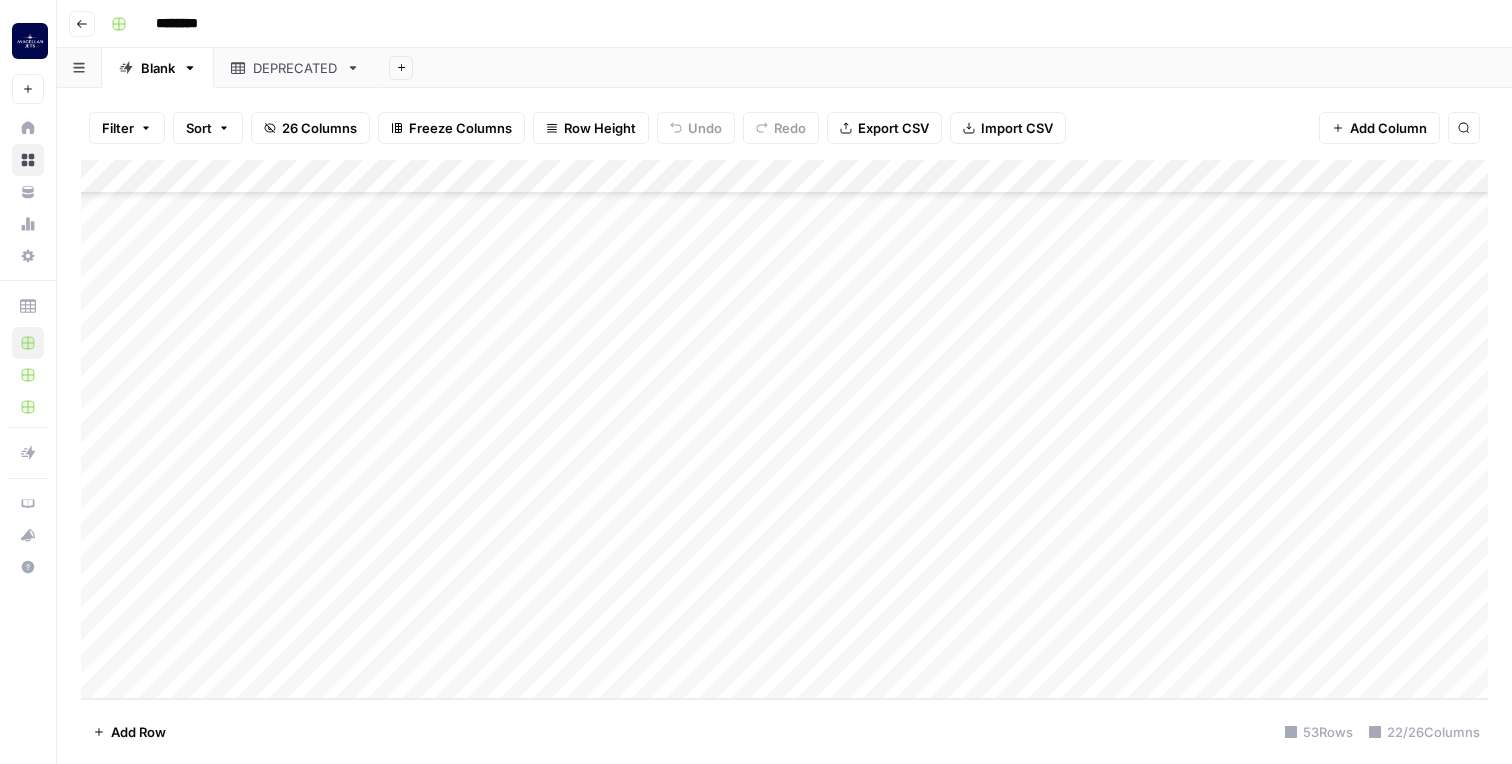 click on "Add Column" at bounding box center [784, 429] 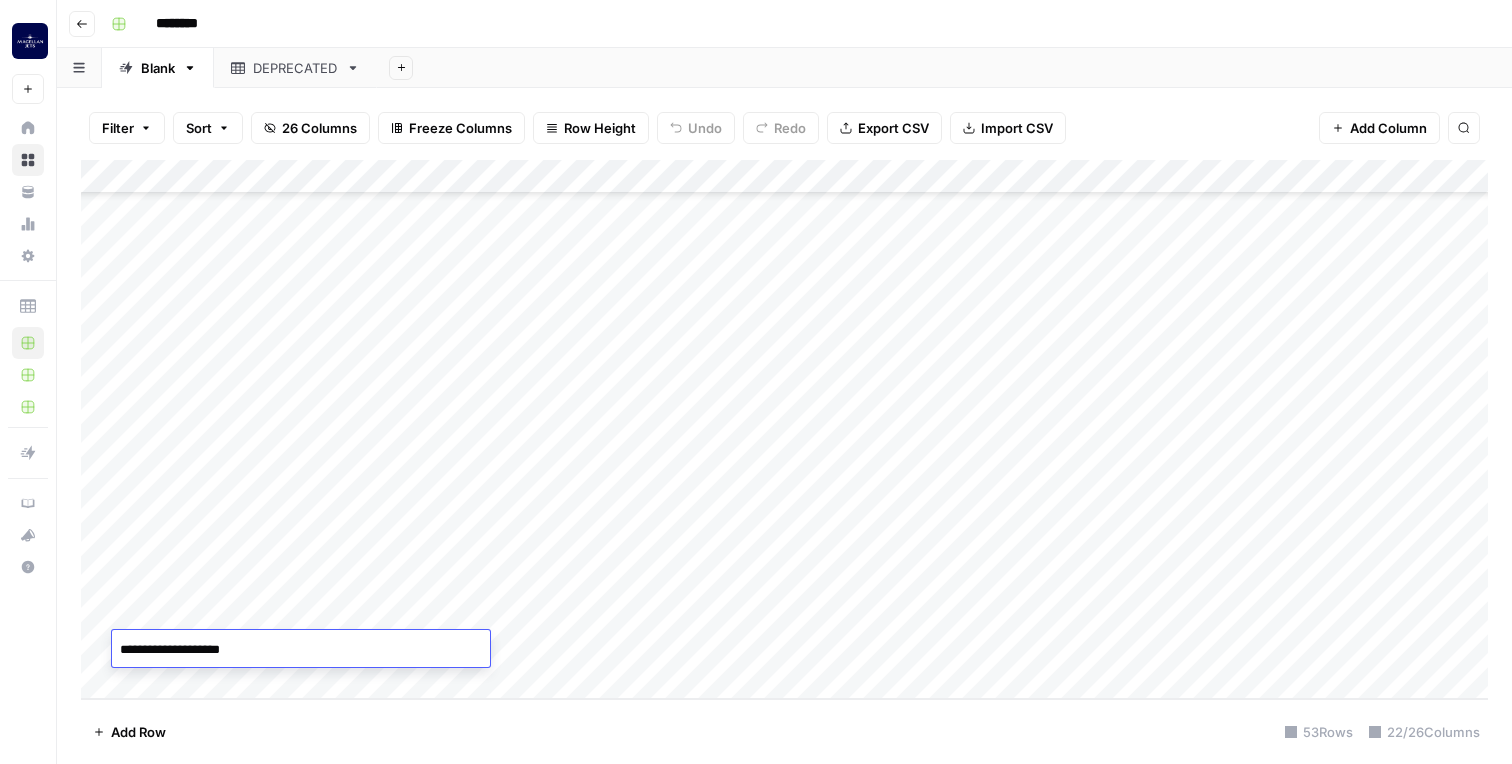 type on "**********" 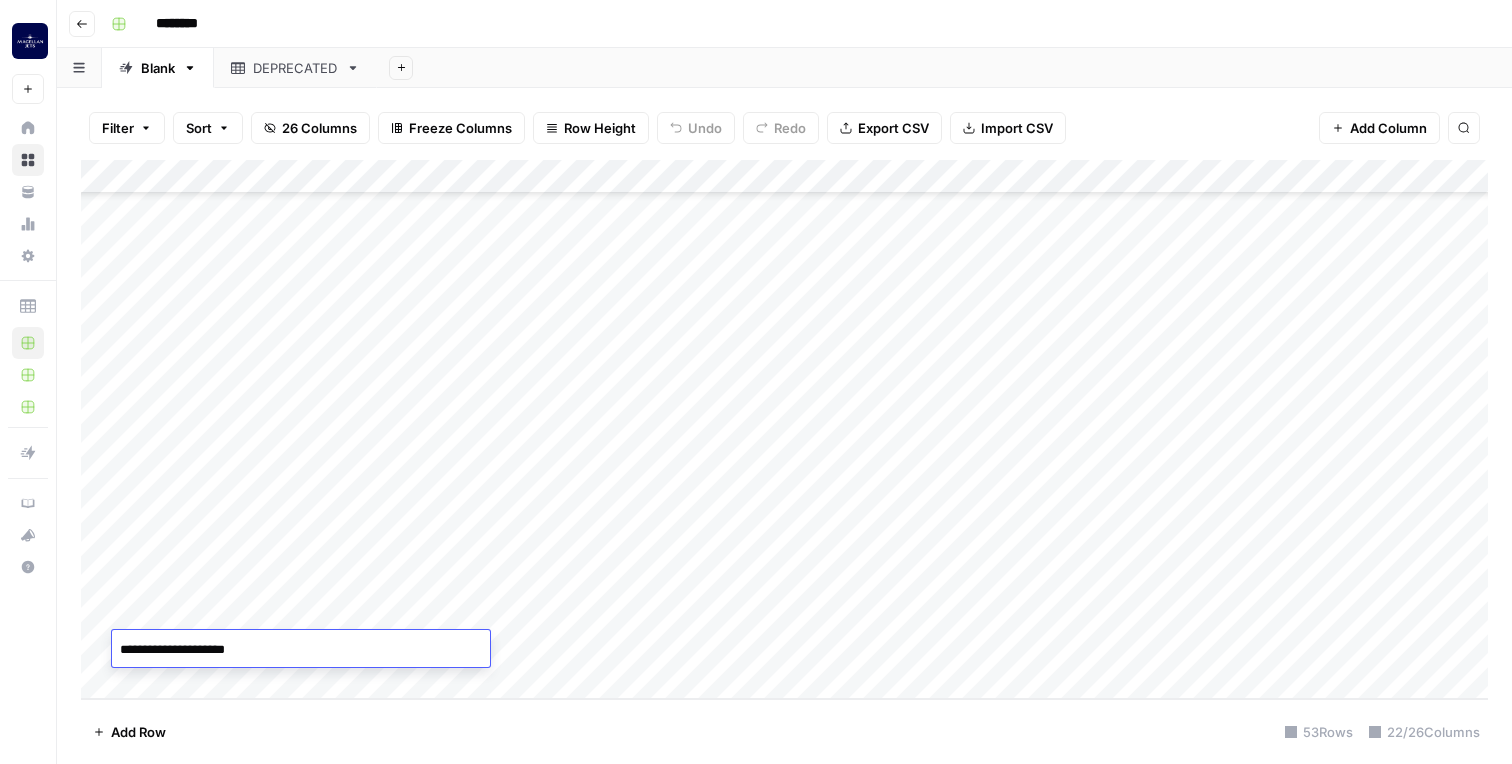 click on "Add Column" at bounding box center [784, 429] 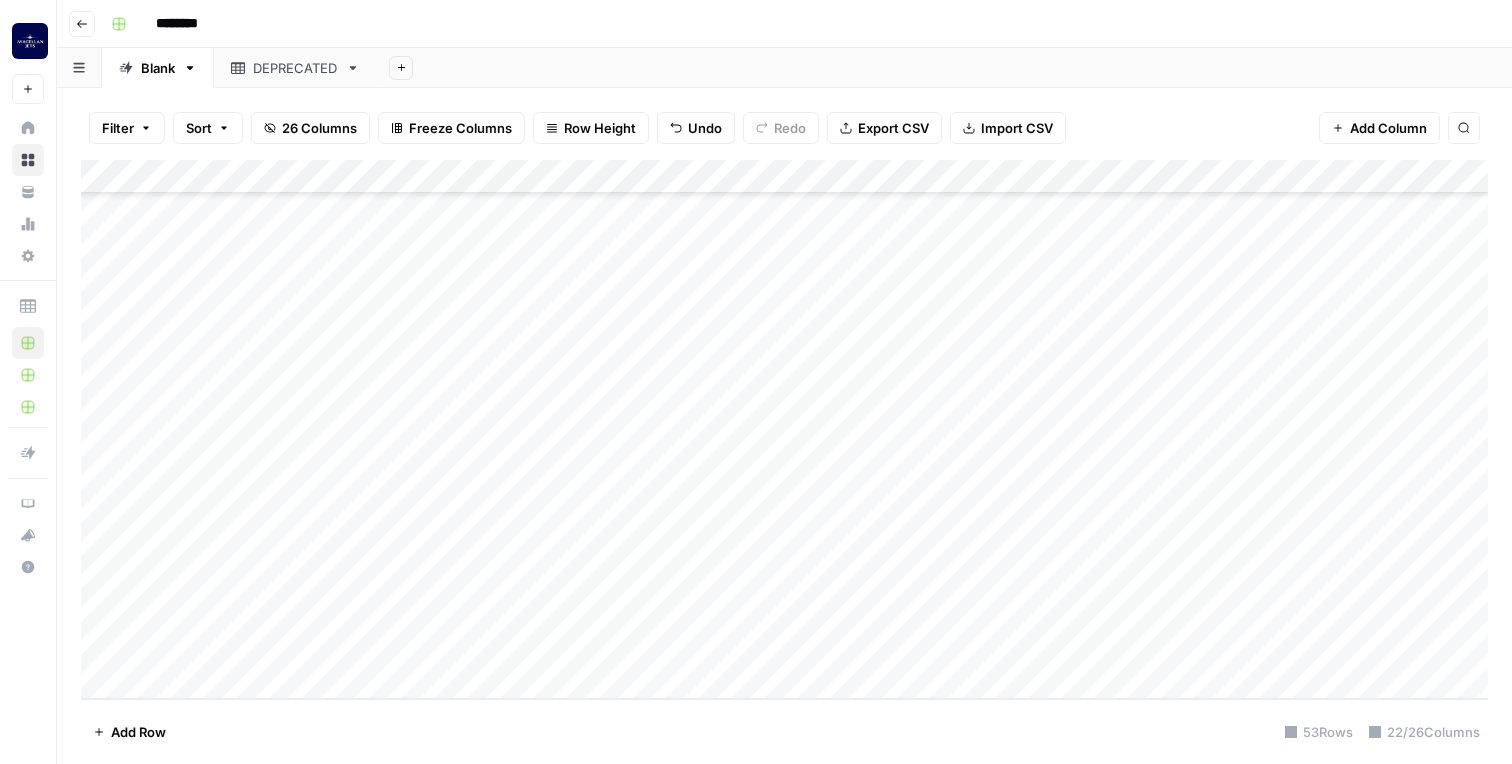 click on "Add Column" at bounding box center [784, 429] 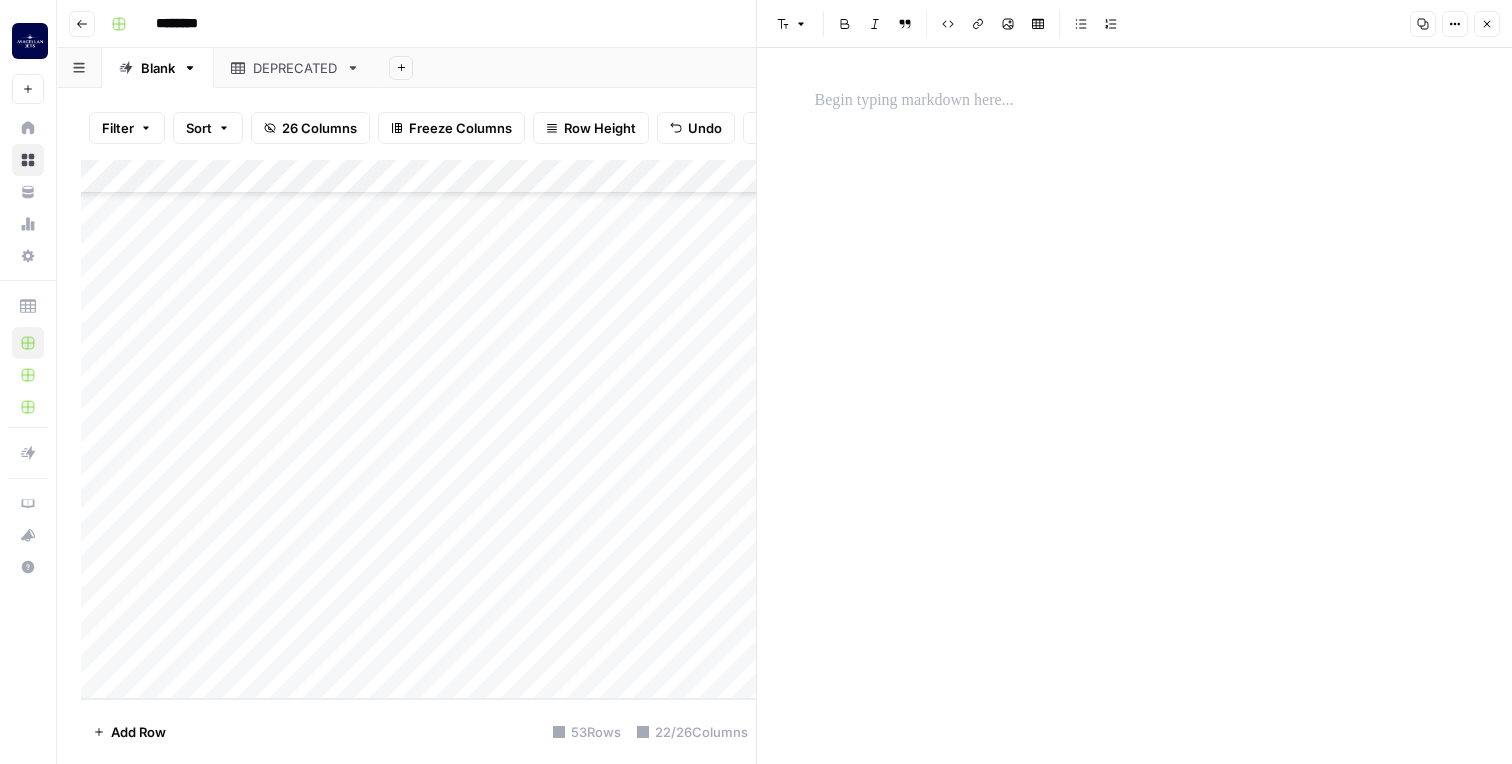 click at bounding box center (1135, 406) 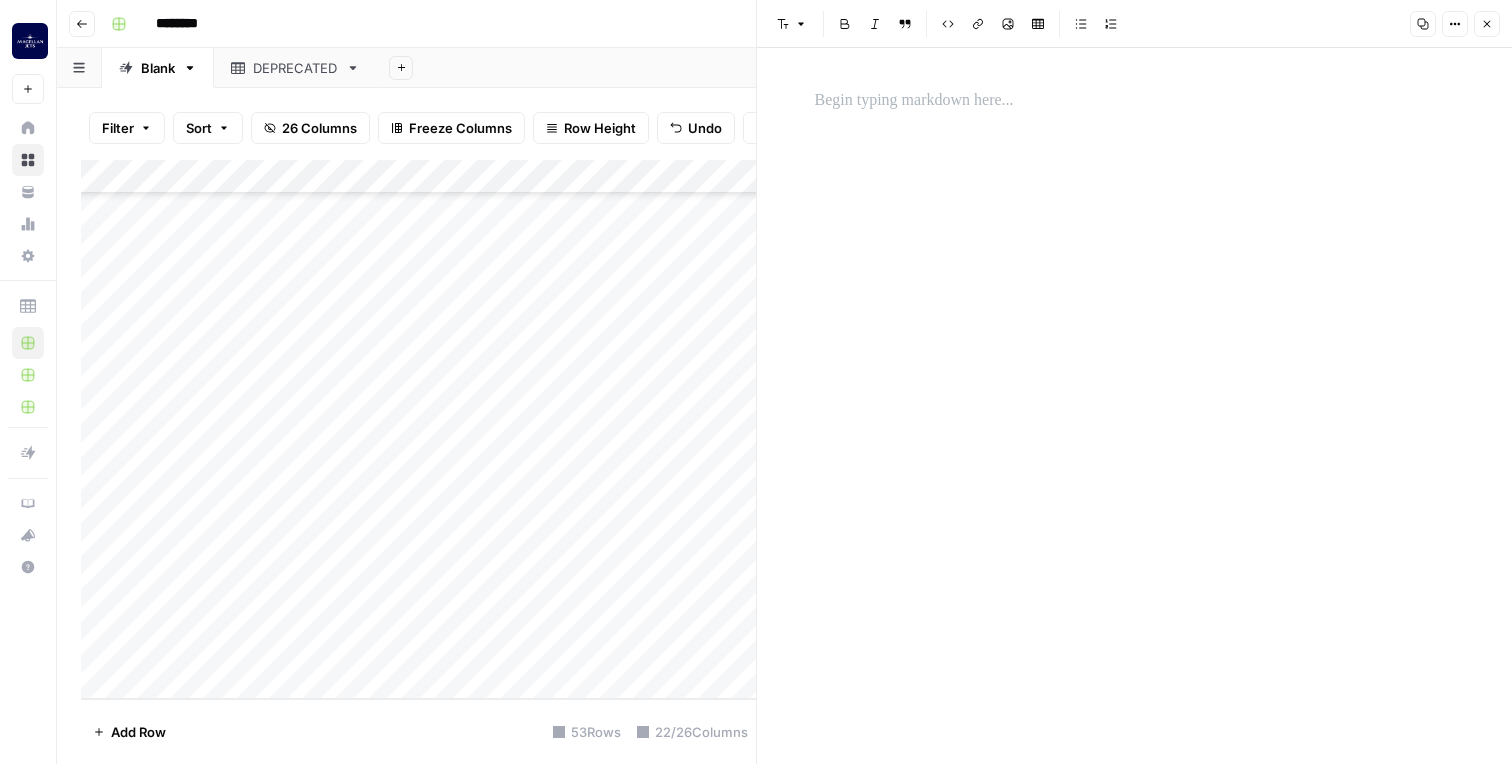 type 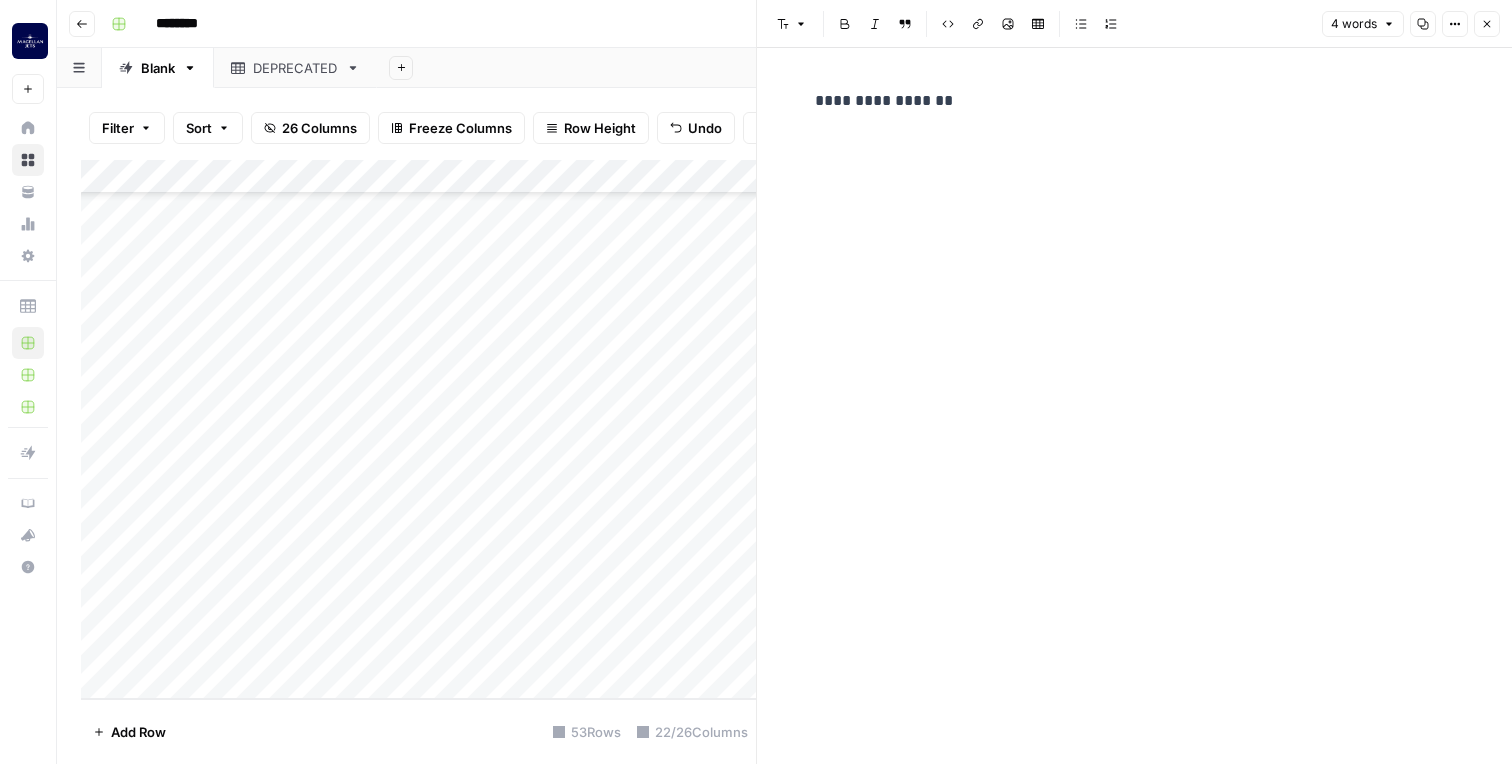 click on "**********" at bounding box center [1135, 101] 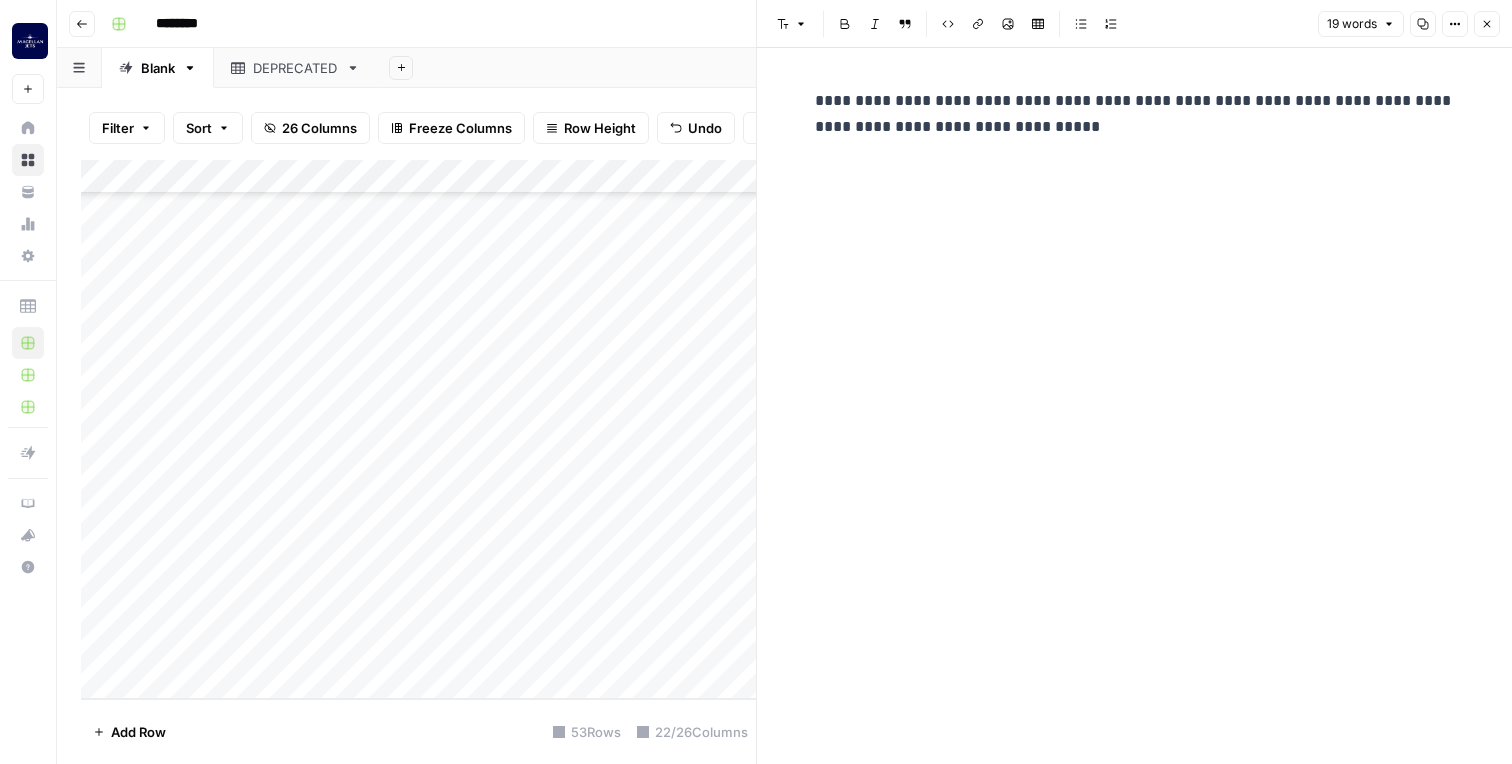 click on "**********" at bounding box center [1135, 114] 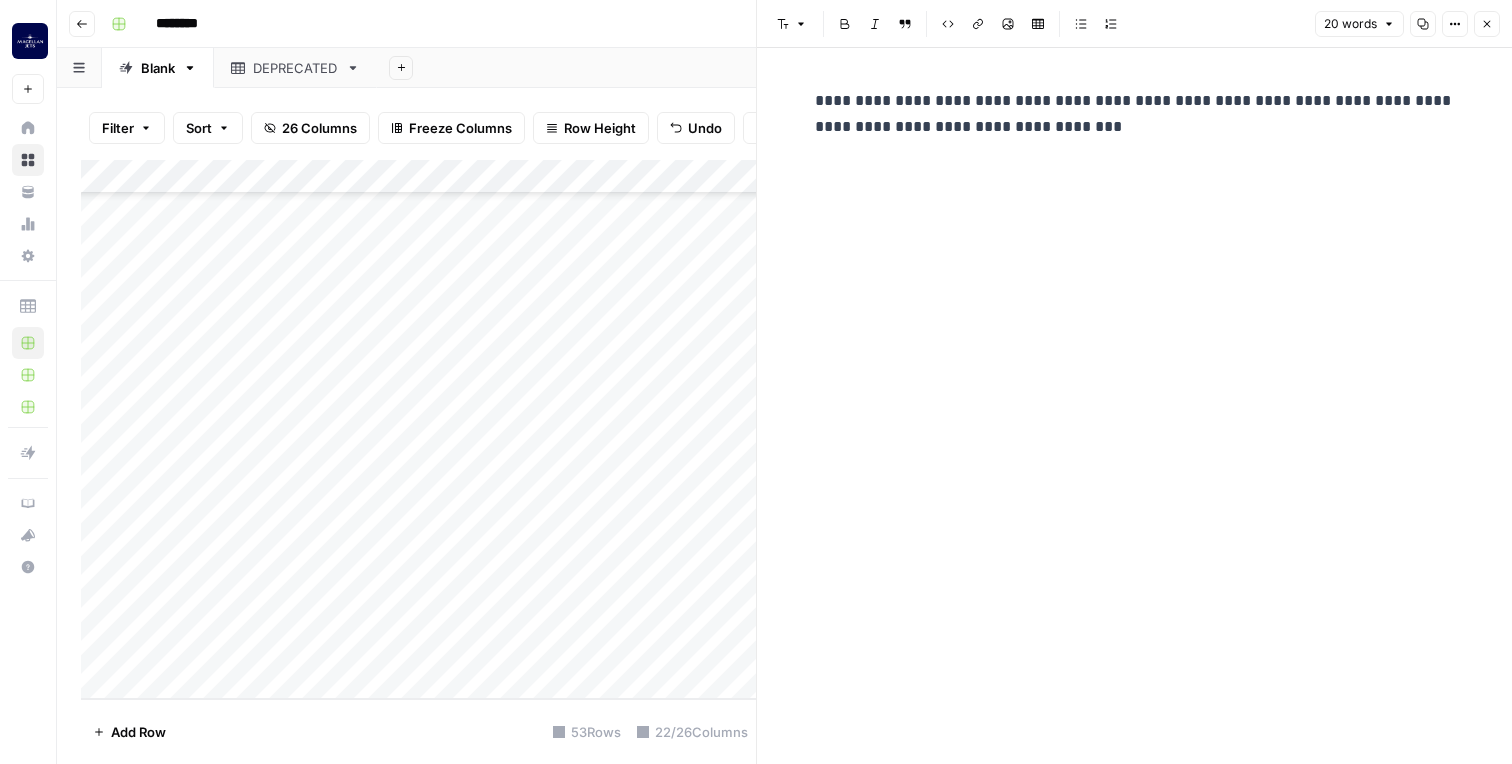 click on "**********" at bounding box center [1135, 114] 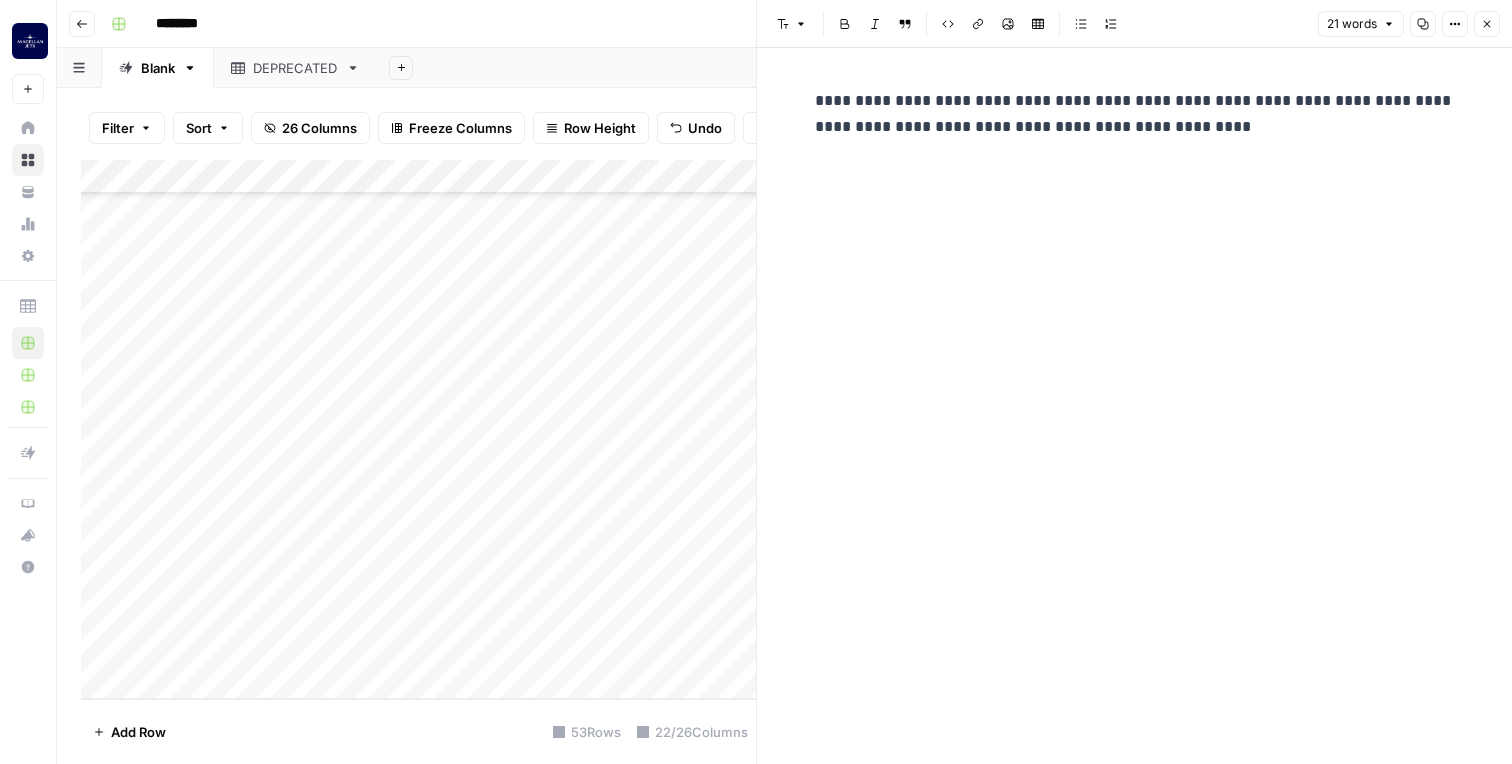 click 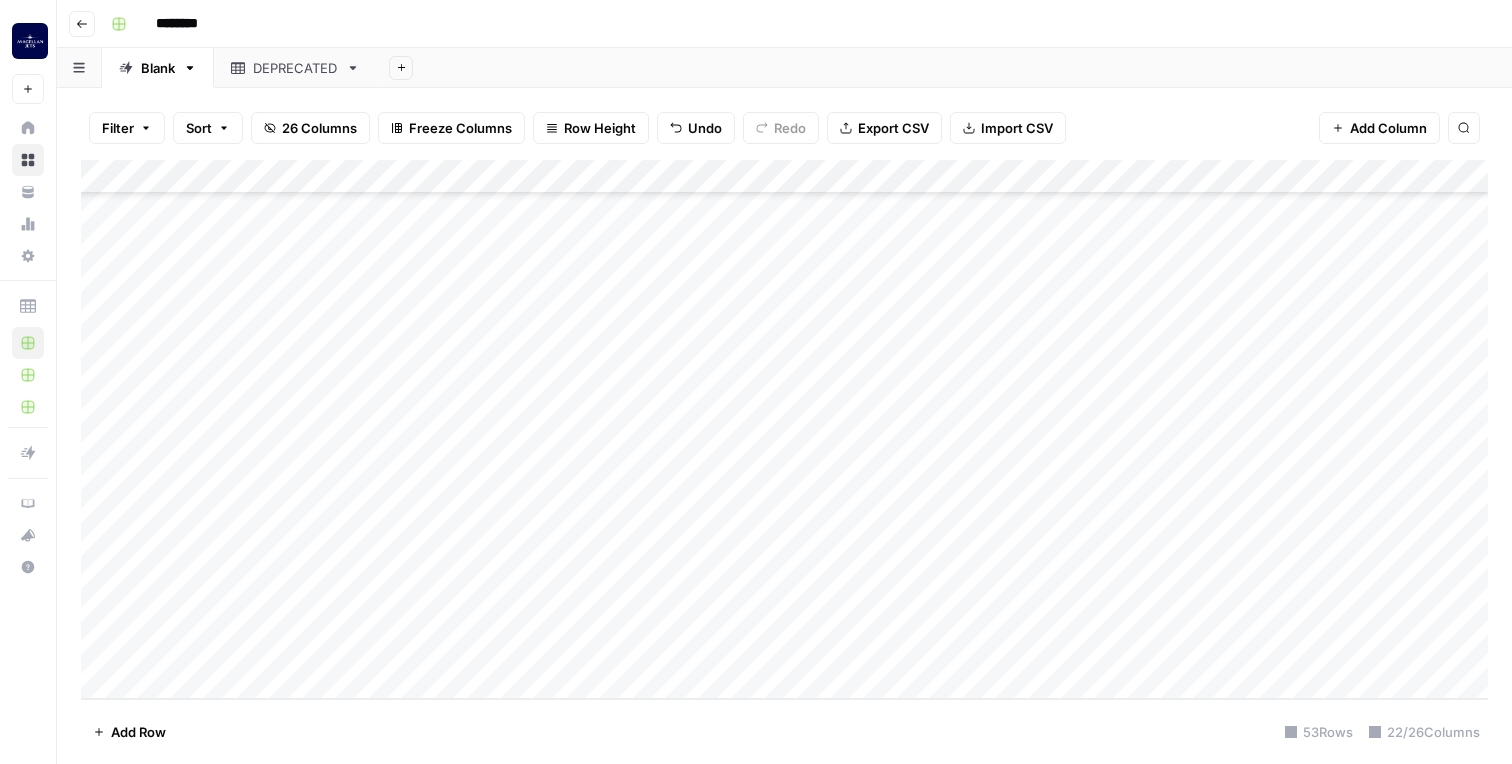 click on "Add Column" at bounding box center (784, 429) 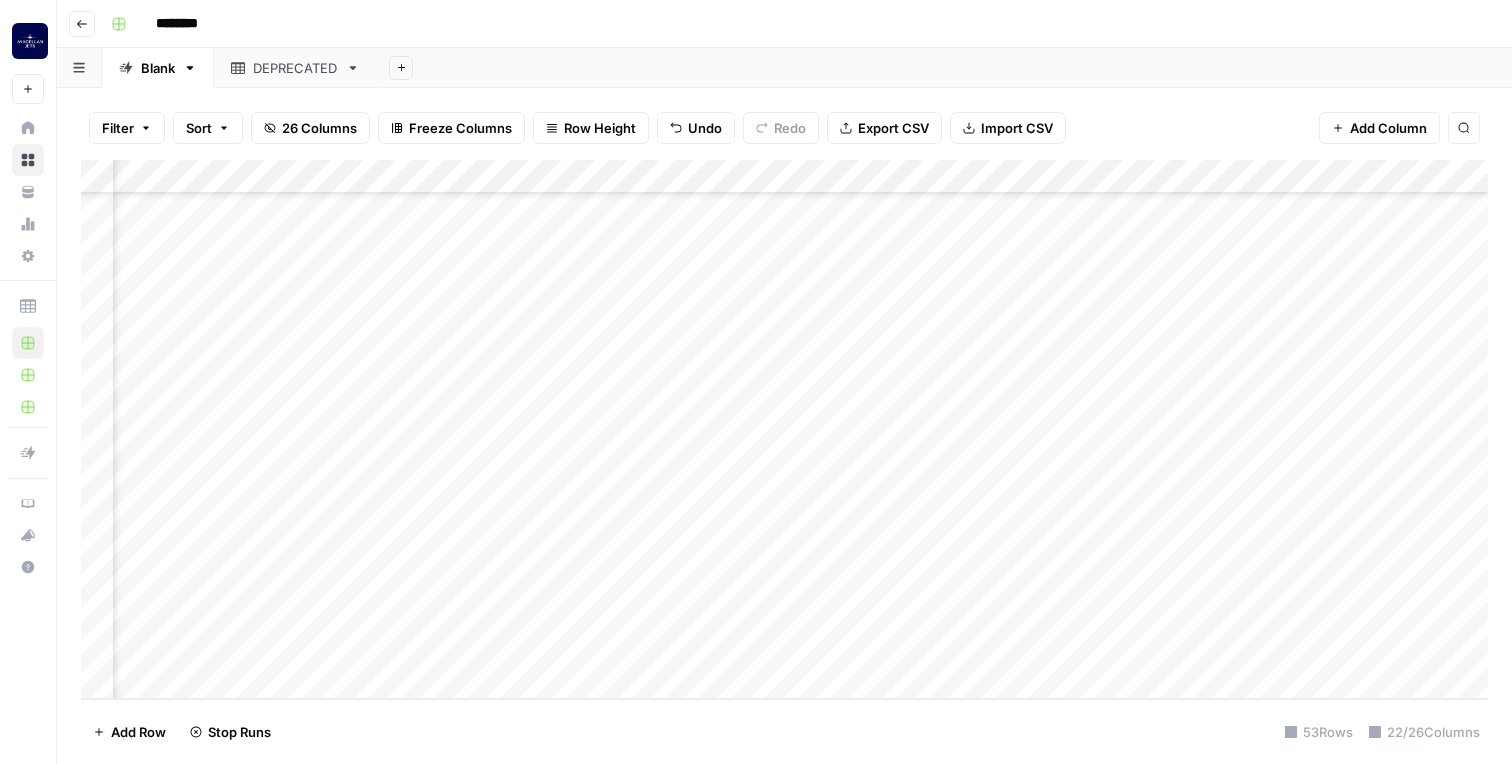 scroll, scrollTop: 1329, scrollLeft: 961, axis: both 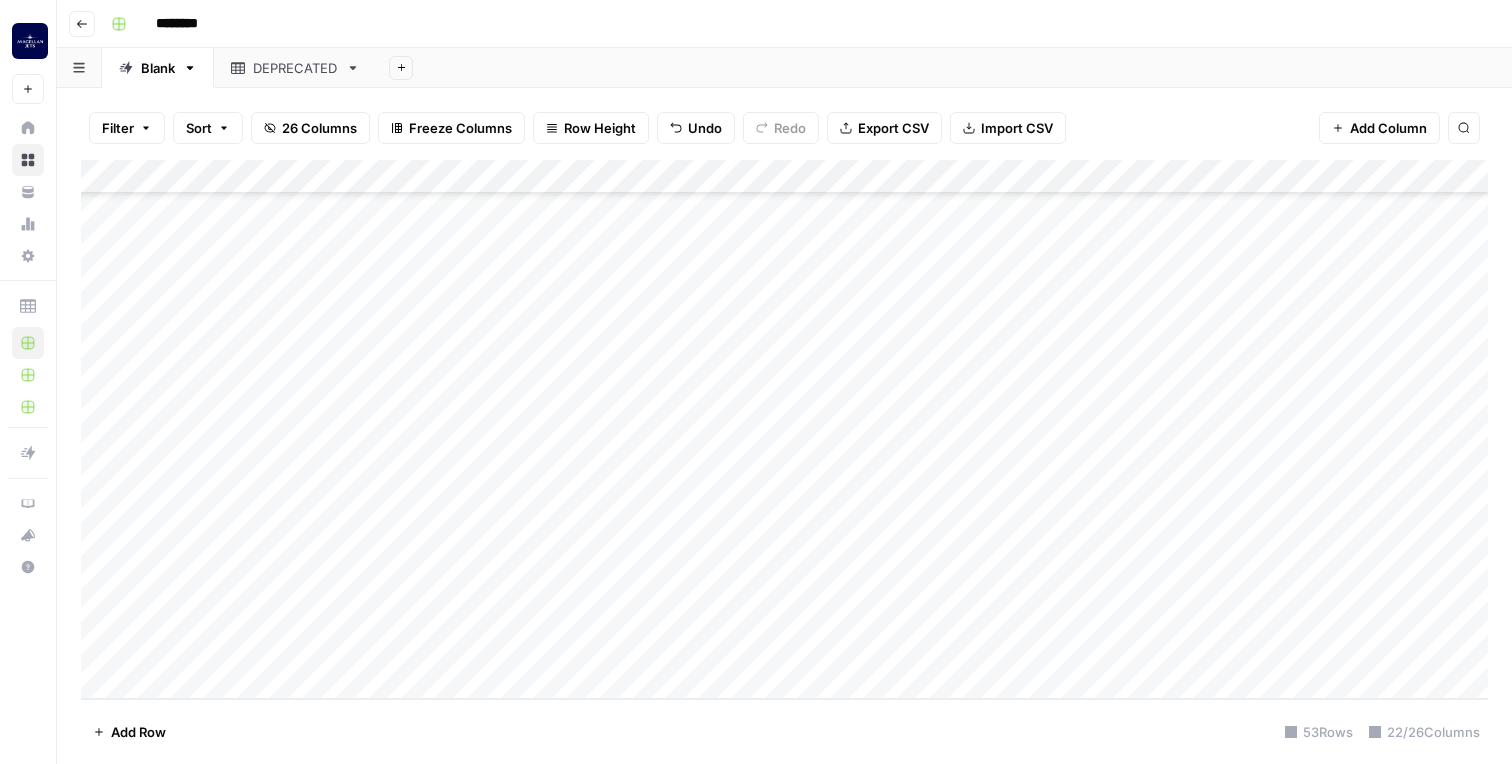 click on "Add Column" at bounding box center (784, 429) 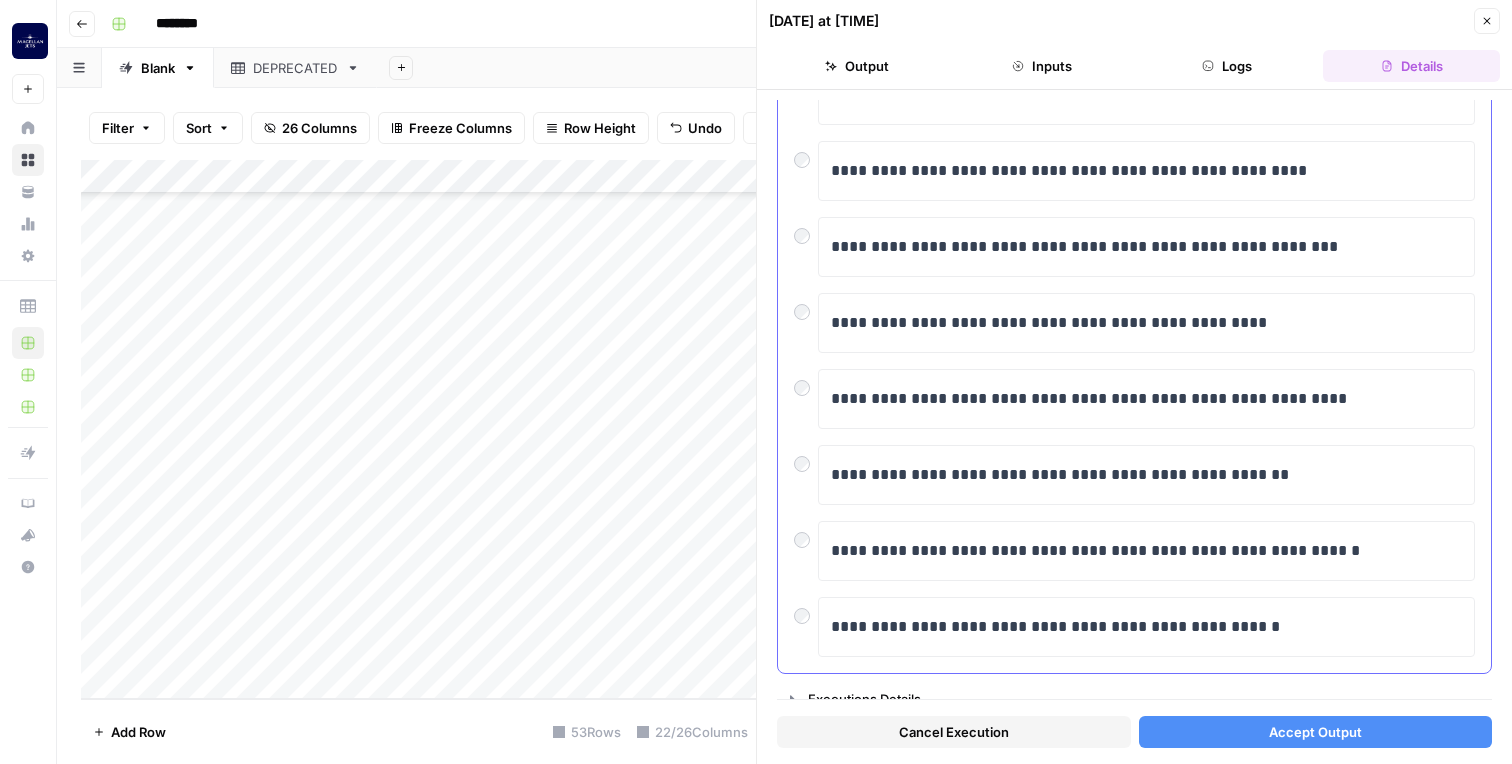 scroll, scrollTop: 339, scrollLeft: 0, axis: vertical 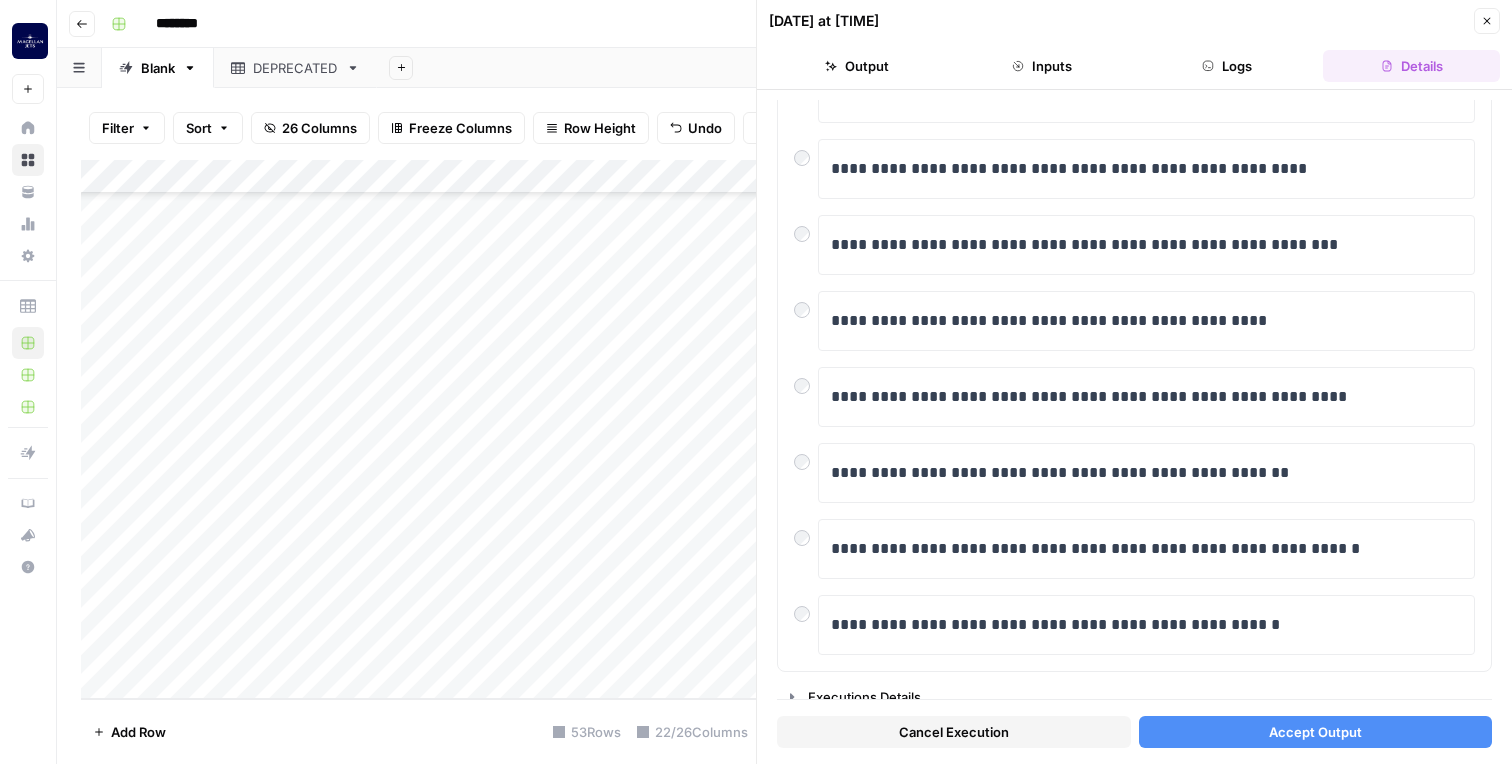 click on "Accept Output" at bounding box center [1315, 732] 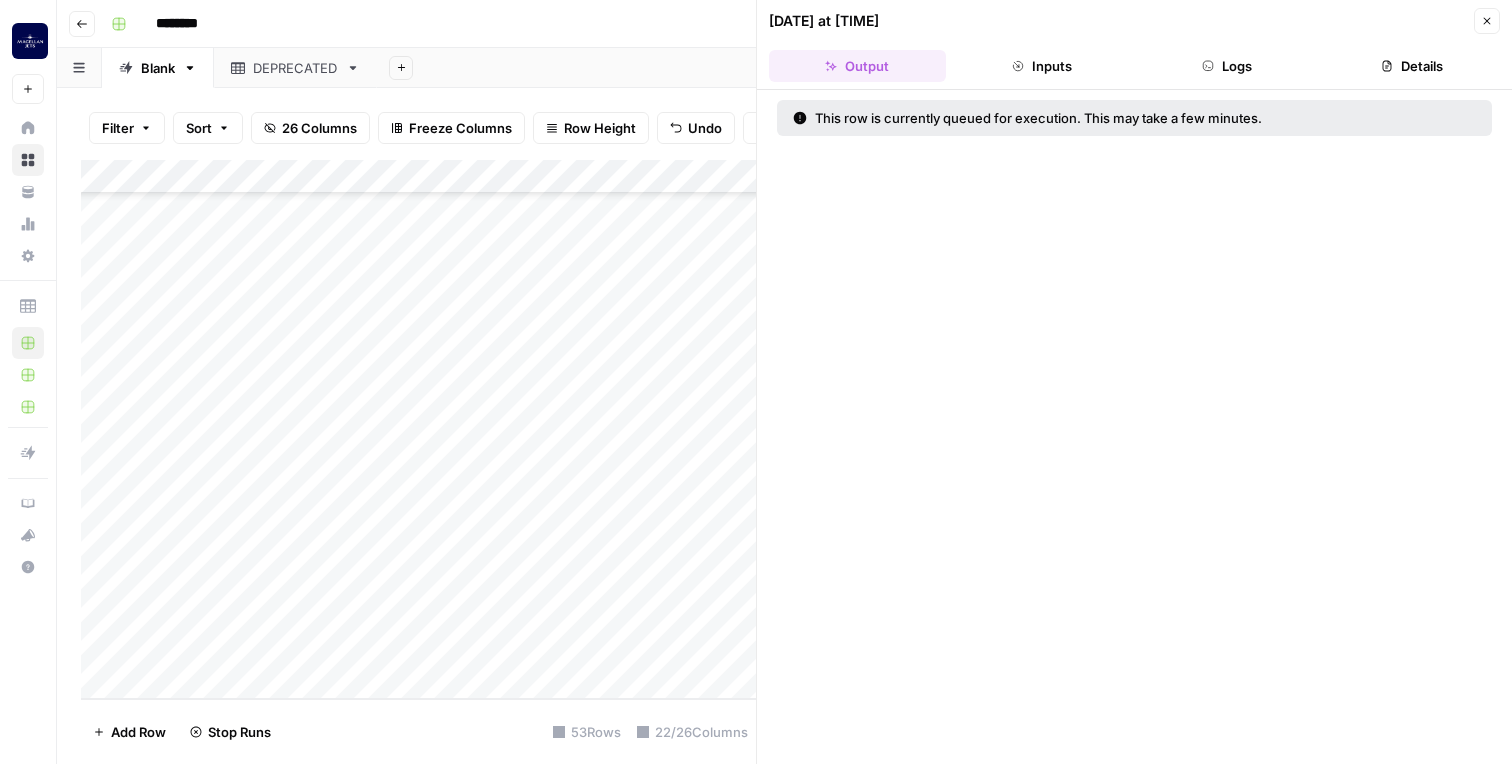 click 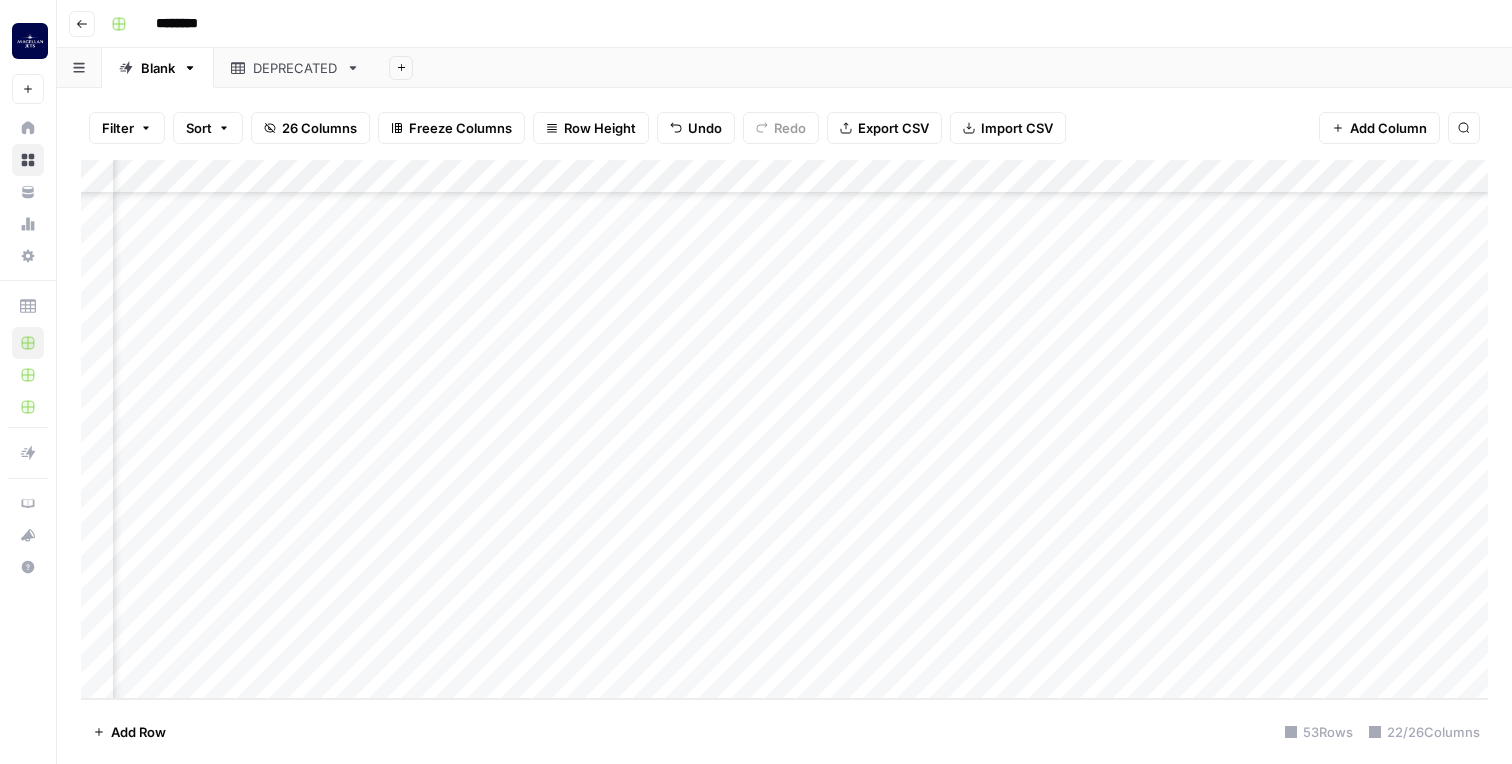 scroll, scrollTop: 1329, scrollLeft: 1415, axis: both 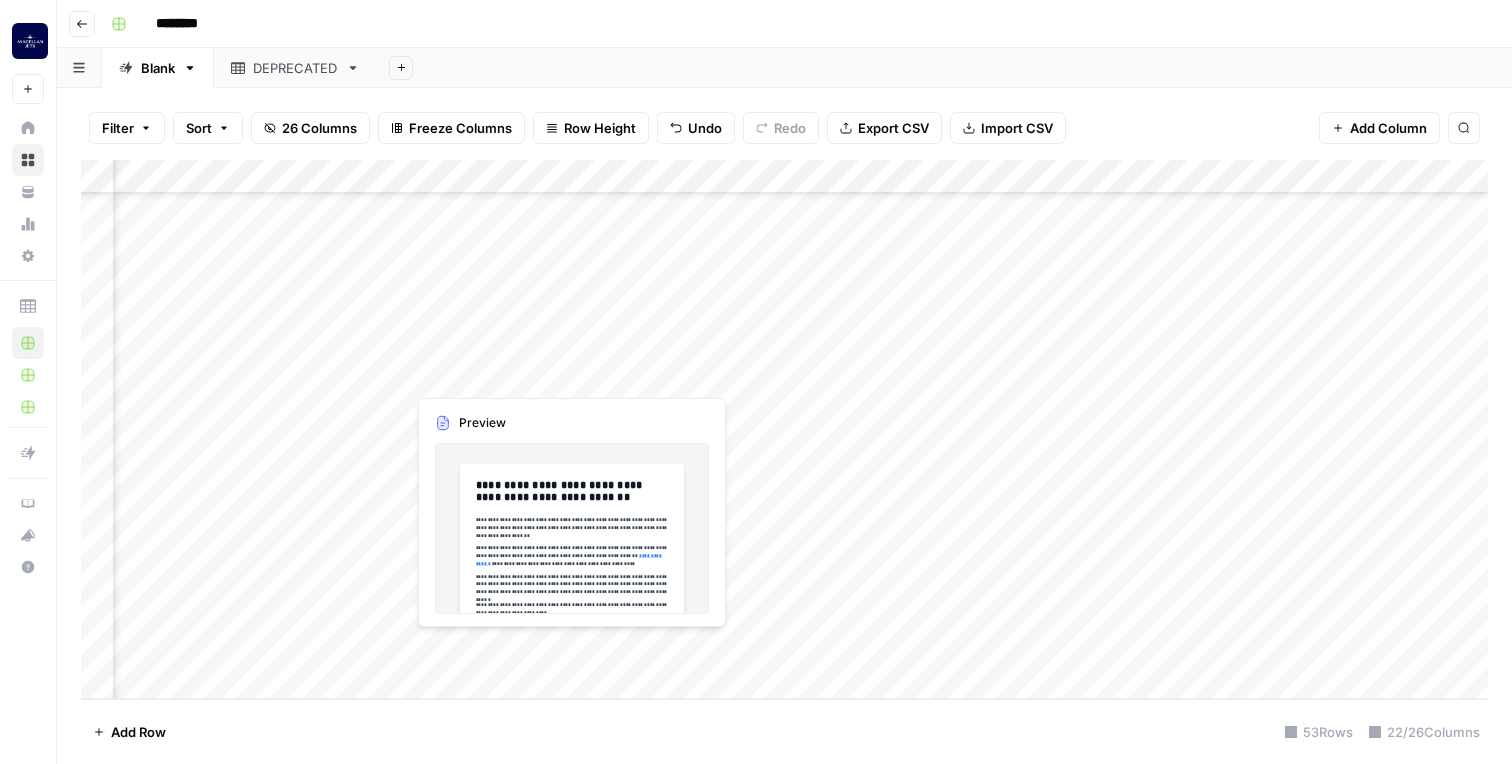 click on "Add Column" at bounding box center [784, 429] 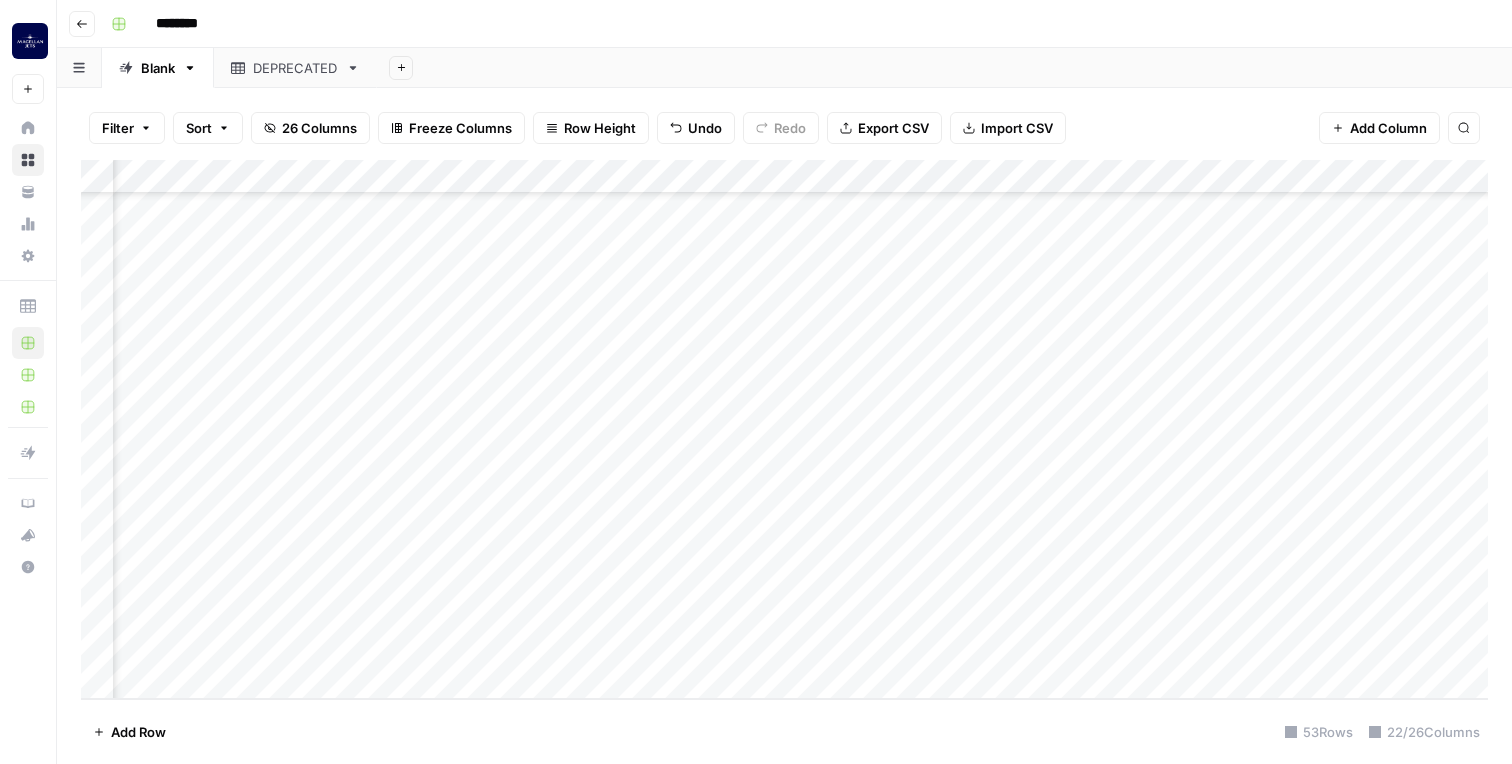 click on "Add Column" at bounding box center (784, 429) 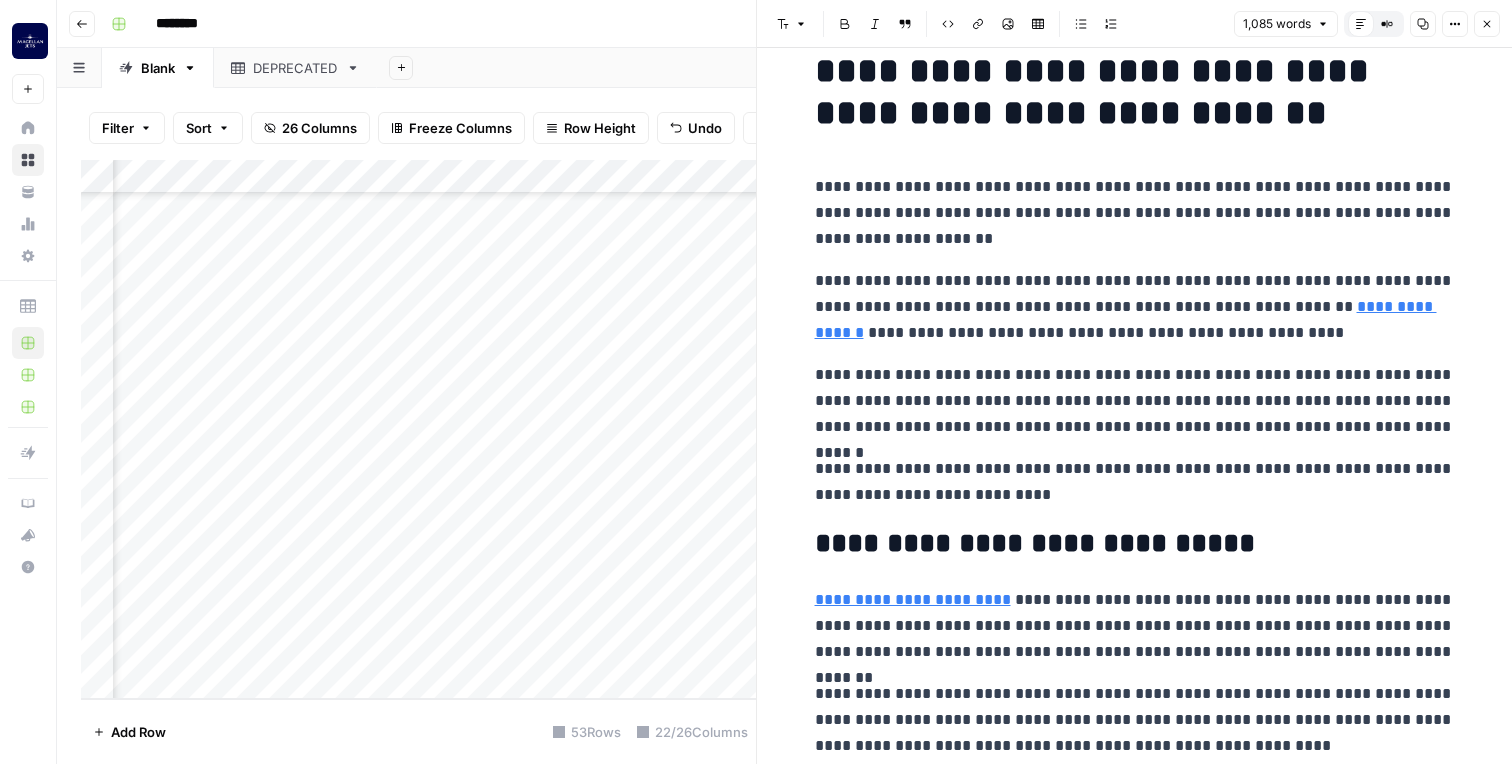 scroll, scrollTop: 0, scrollLeft: 0, axis: both 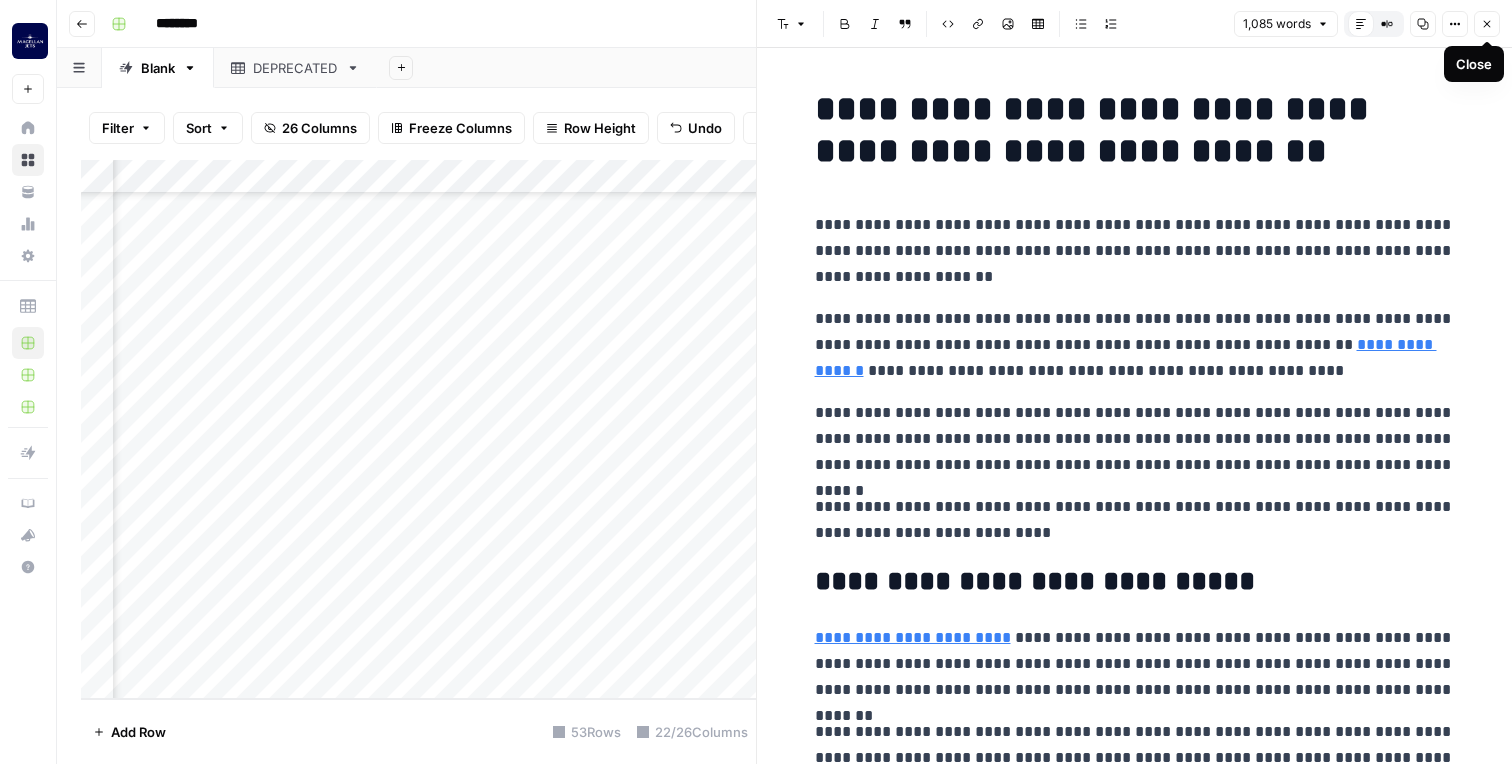click on "Close" at bounding box center (1487, 24) 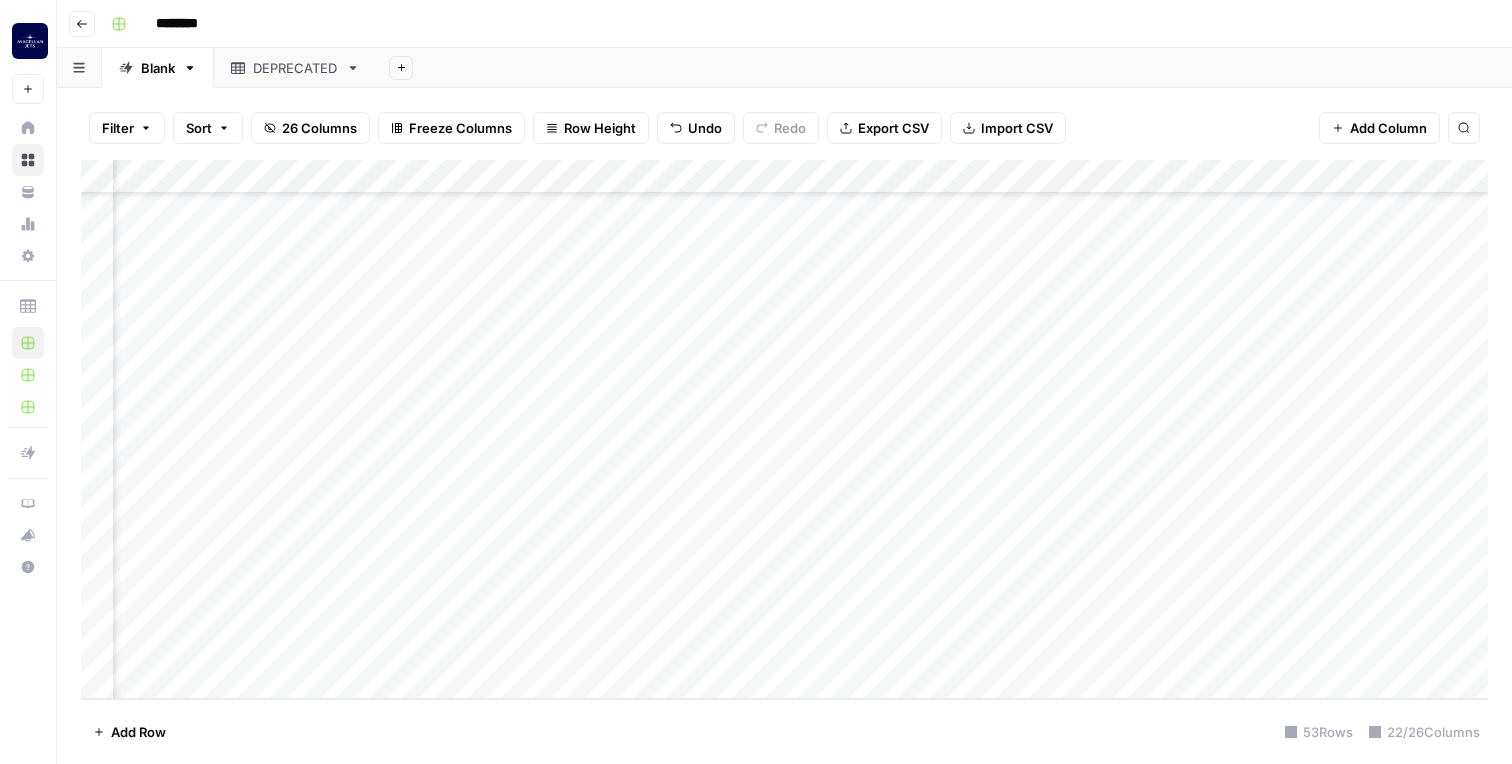 scroll, scrollTop: 1329, scrollLeft: 2627, axis: both 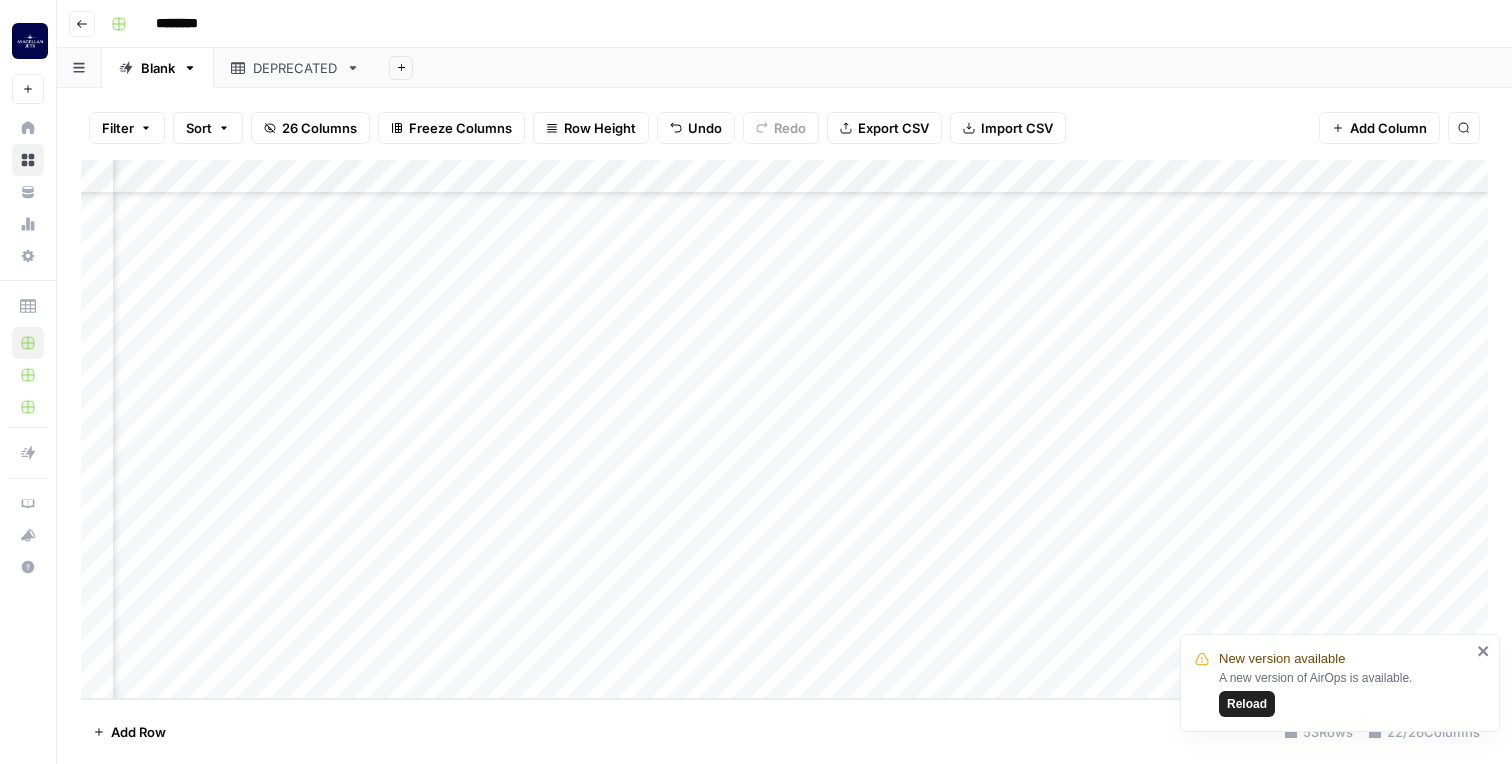 click 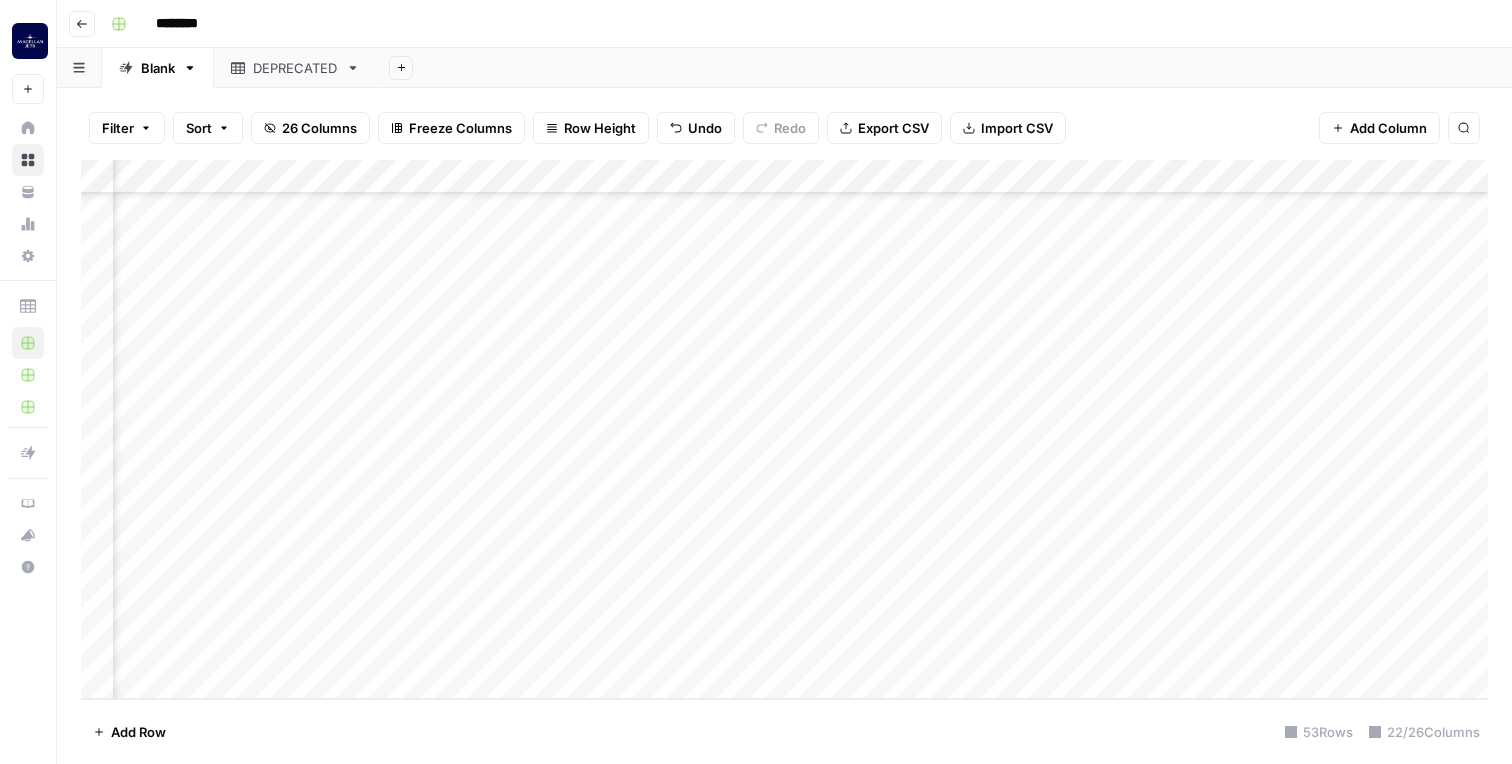 scroll, scrollTop: 1329, scrollLeft: 1953, axis: both 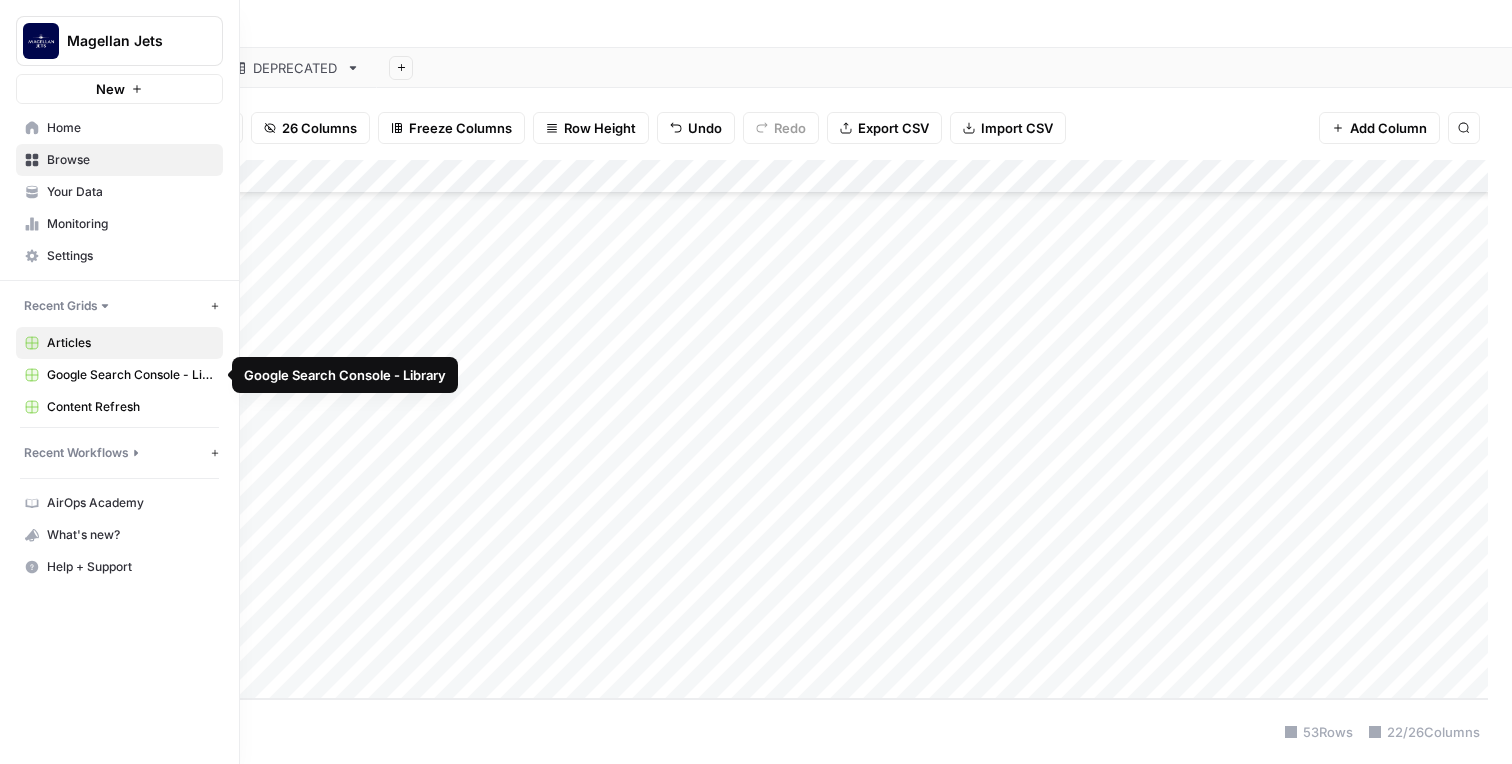 click on "Content Refresh" at bounding box center (130, 407) 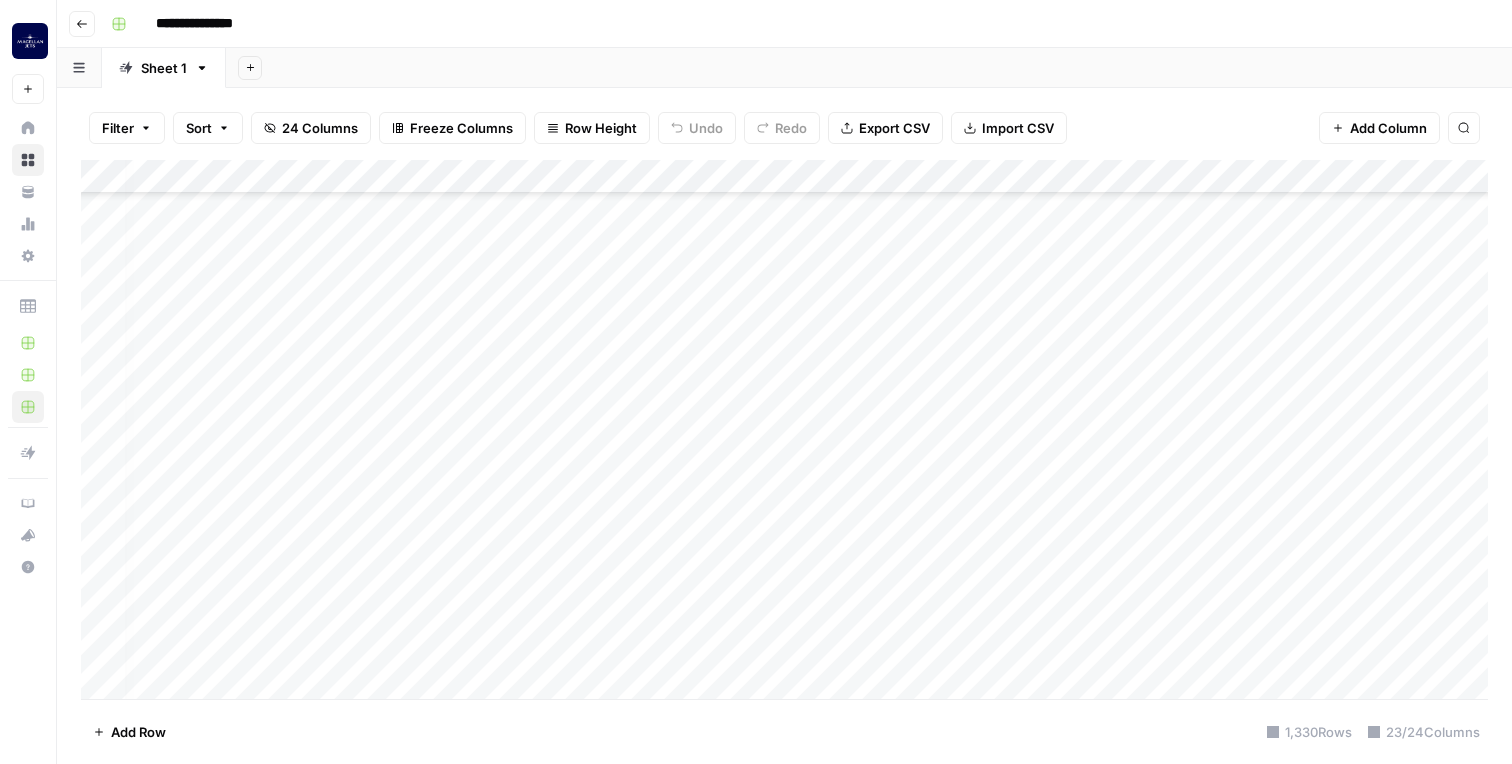 scroll, scrollTop: 4384, scrollLeft: 5, axis: both 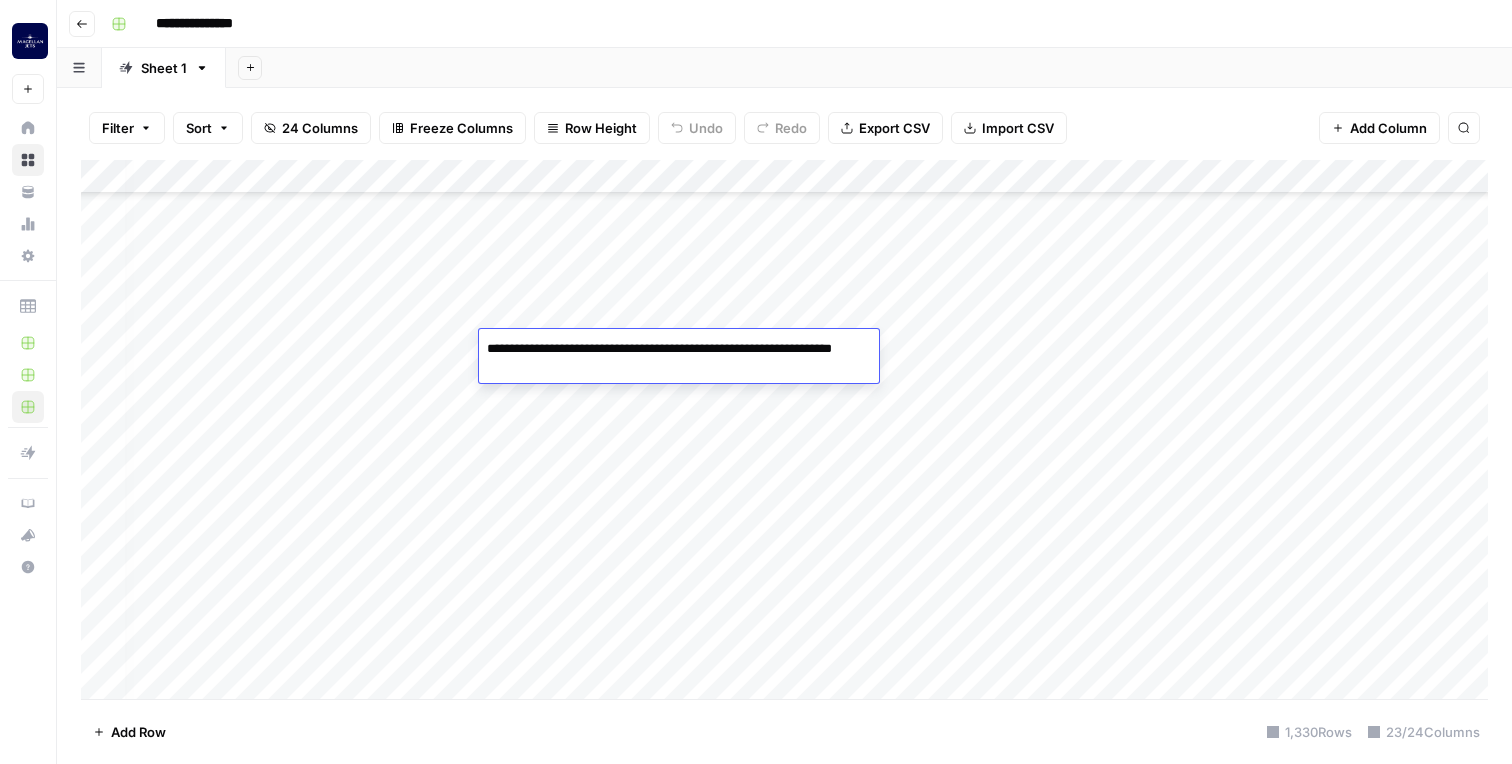 click on "Add Column" at bounding box center (784, 429) 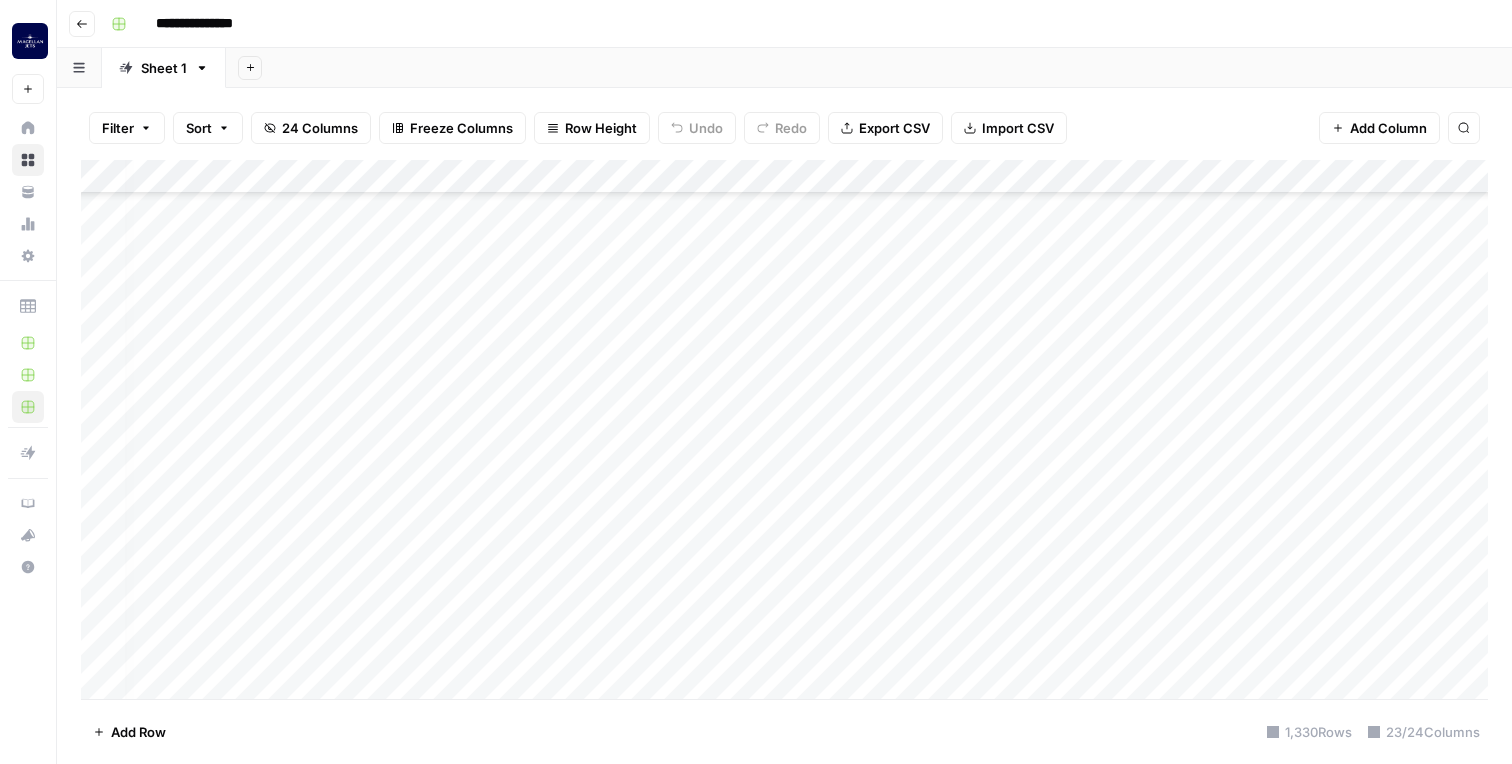 click on "Add Column" at bounding box center [784, 429] 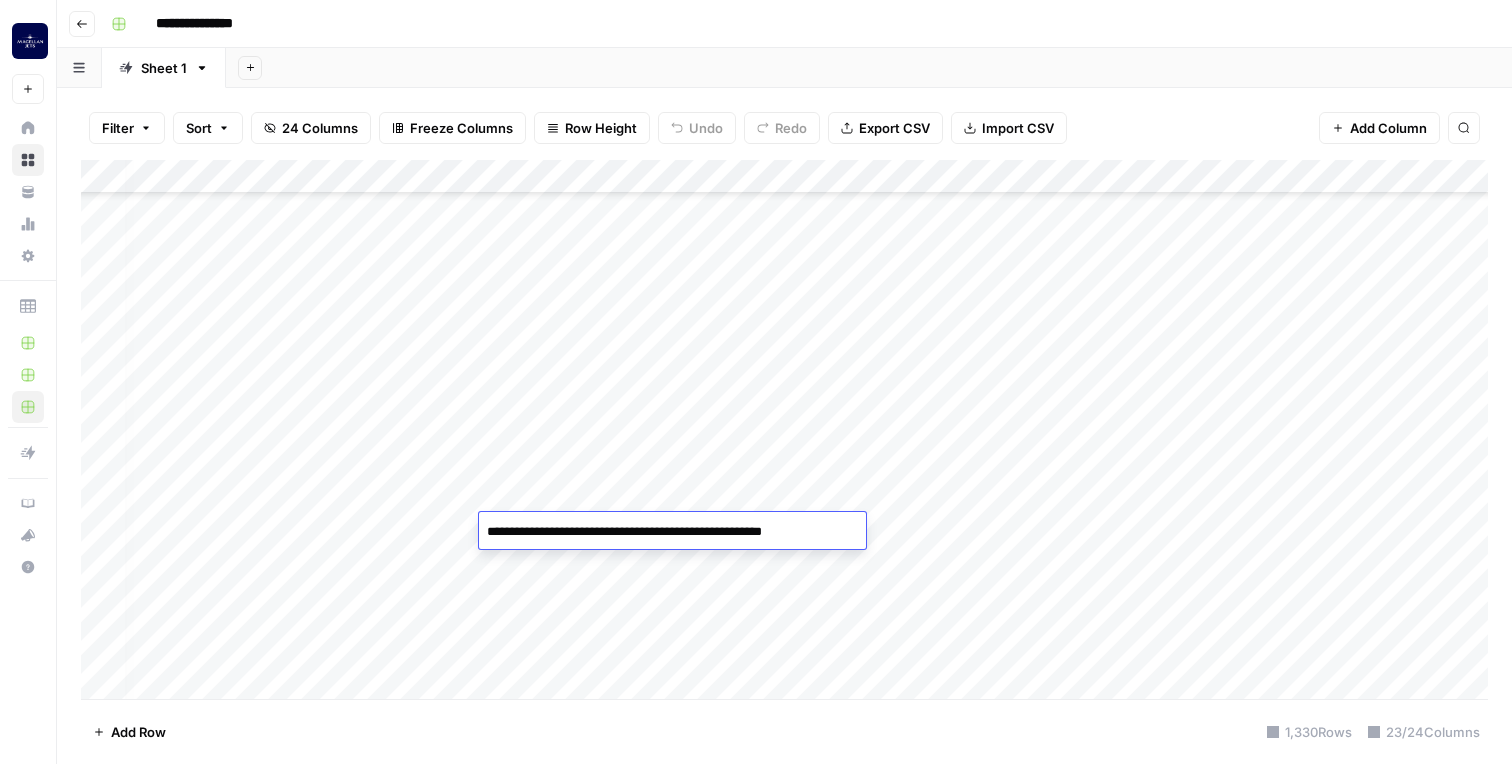 click on "**********" at bounding box center [669, 532] 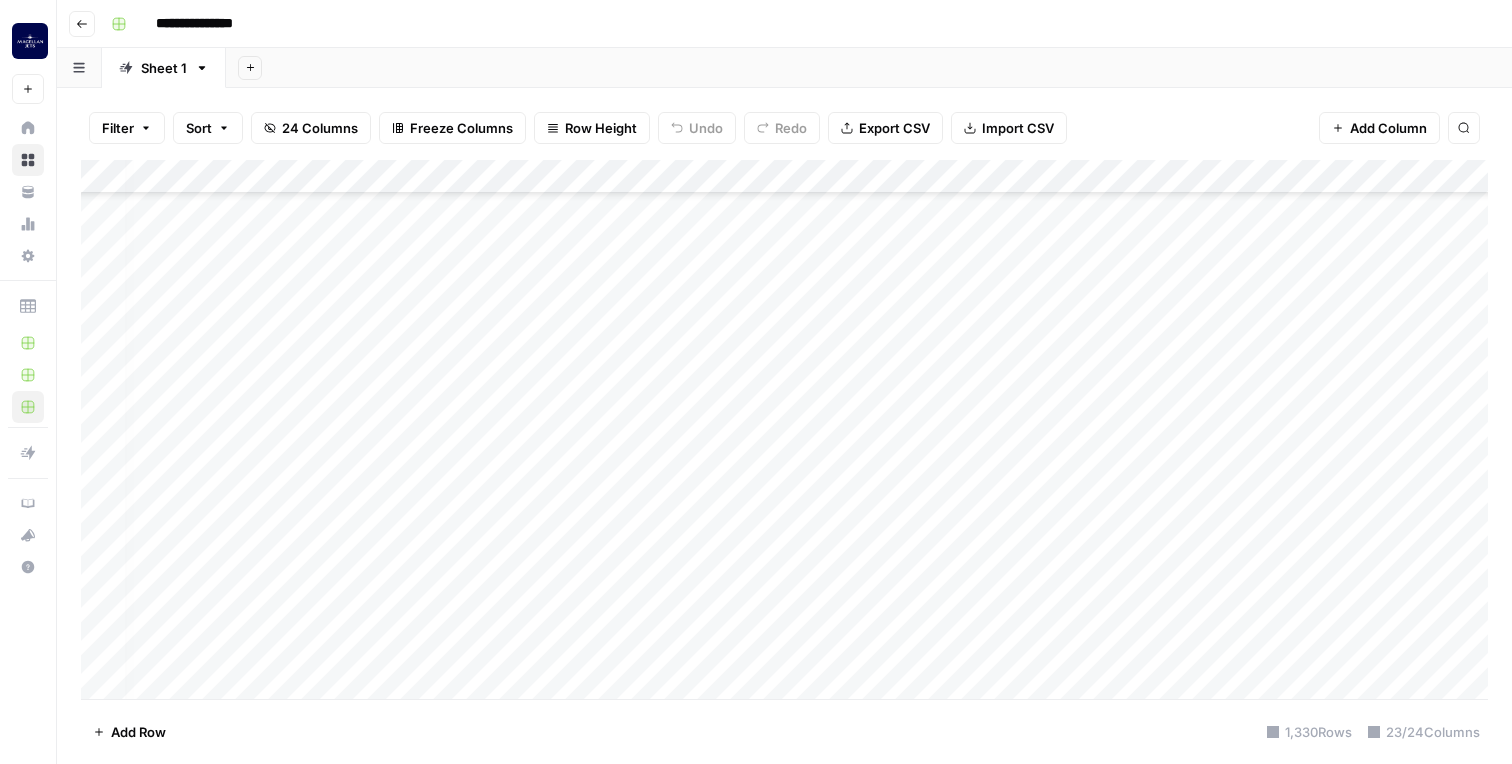 click on "Add Column" at bounding box center [784, 429] 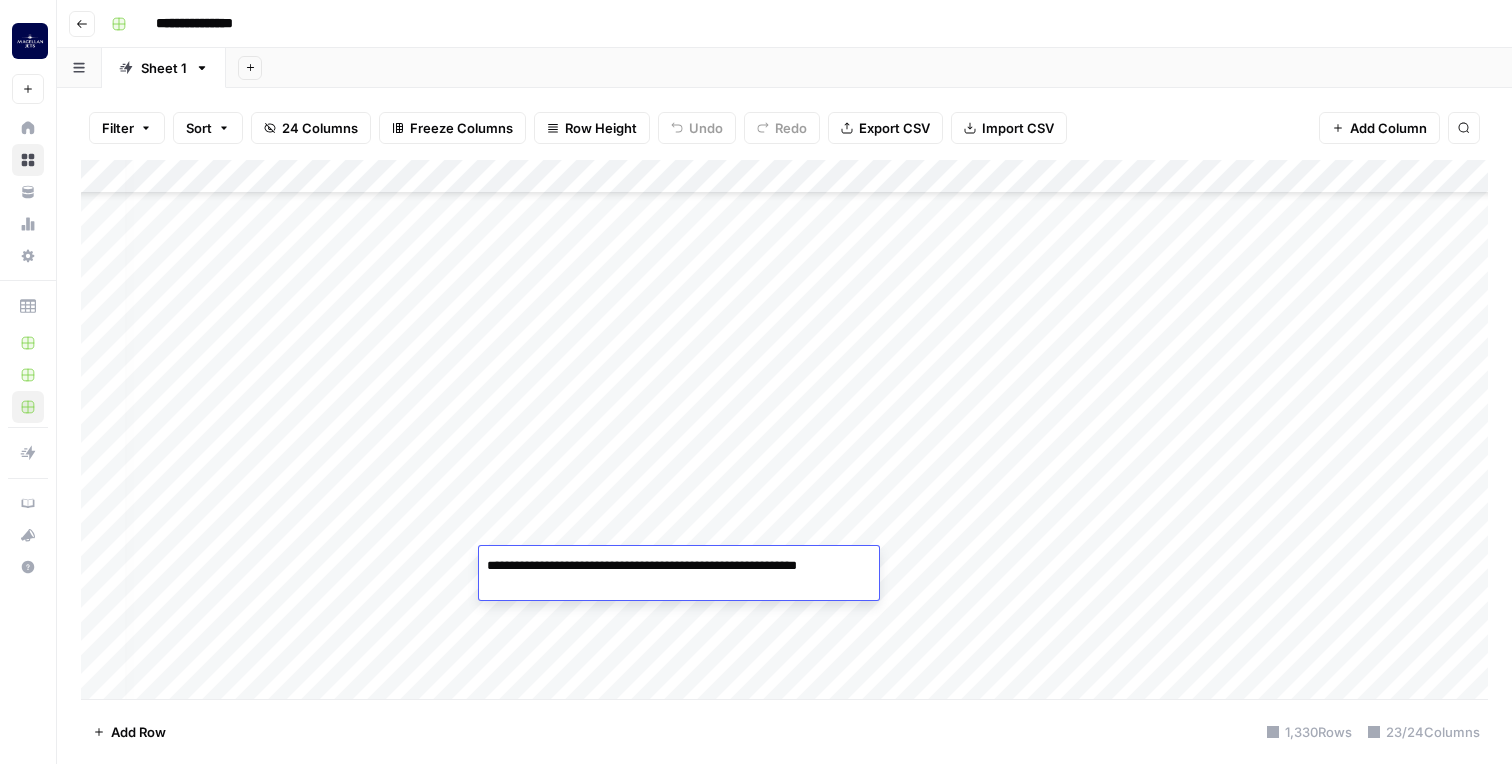 click on "Add Column" at bounding box center [784, 429] 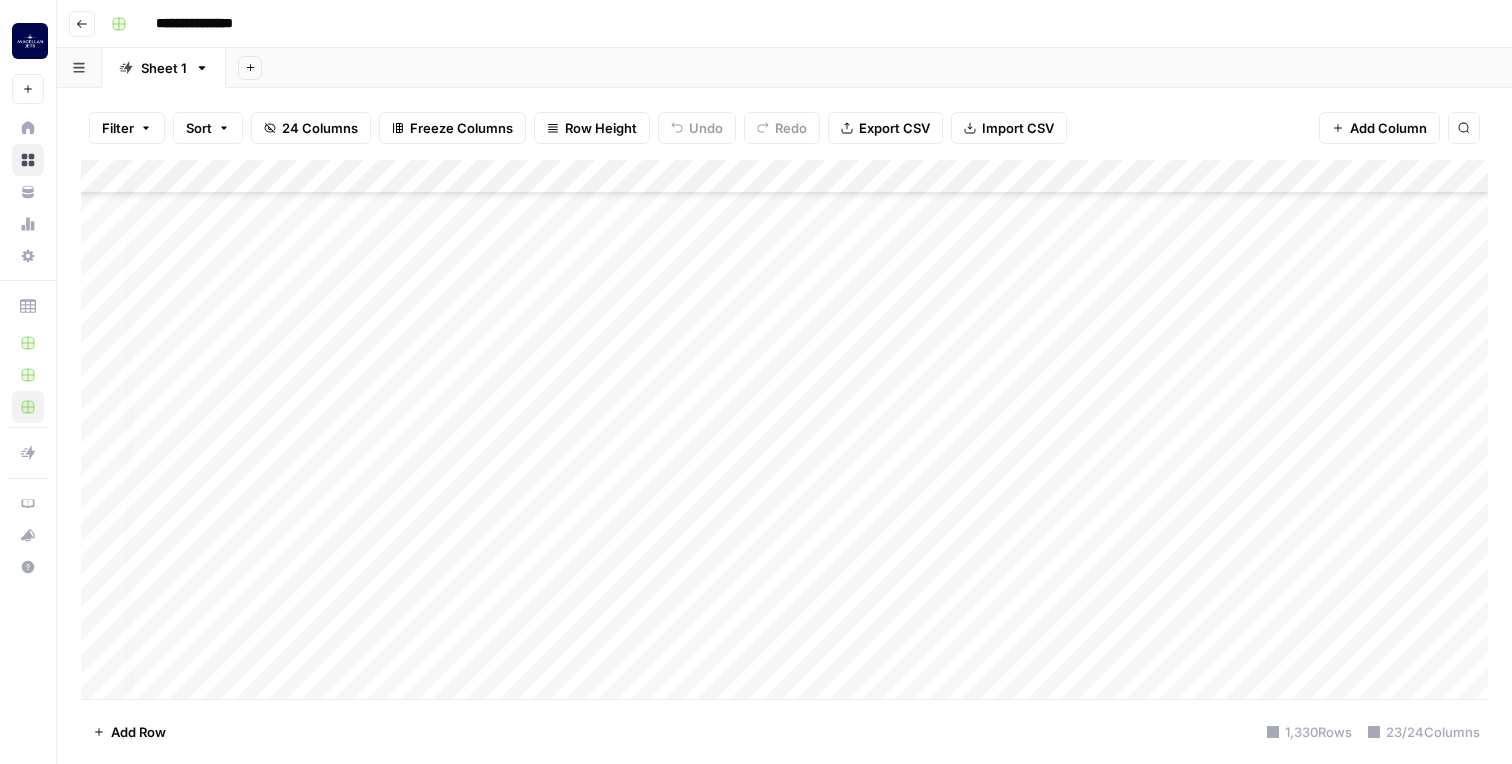 click on "Add Column" at bounding box center (784, 429) 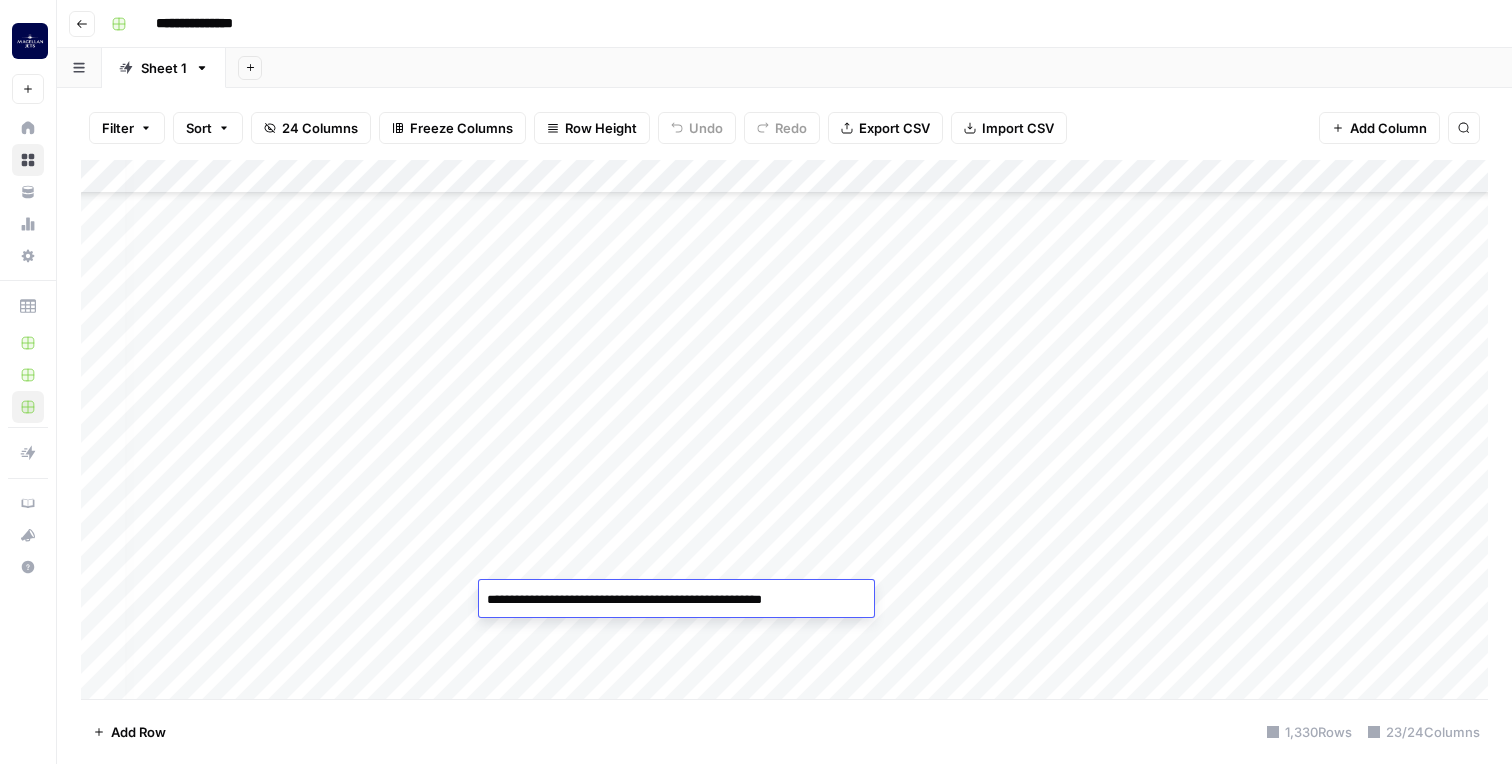 click on "Add Column" at bounding box center [784, 429] 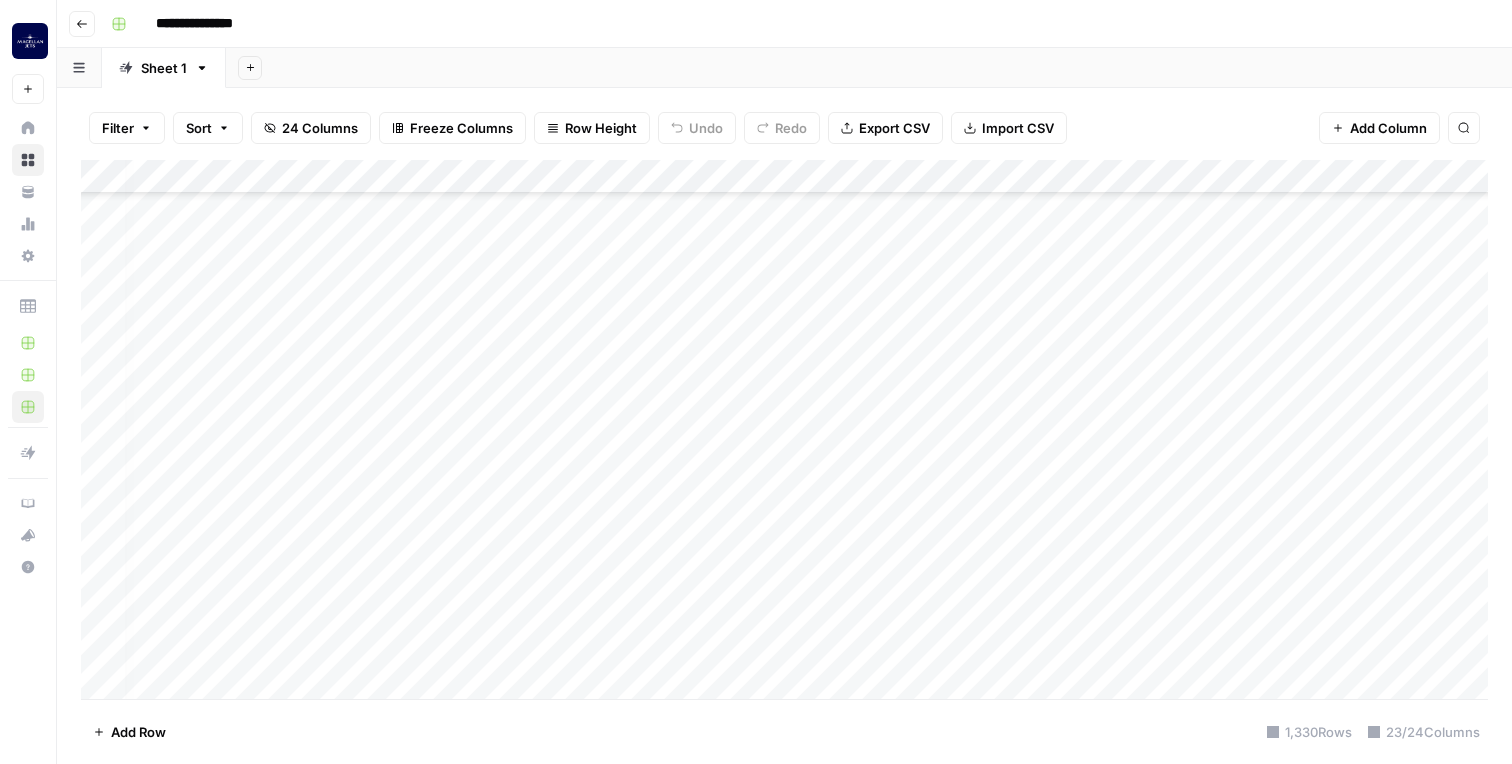 click on "Add Column" at bounding box center [784, 429] 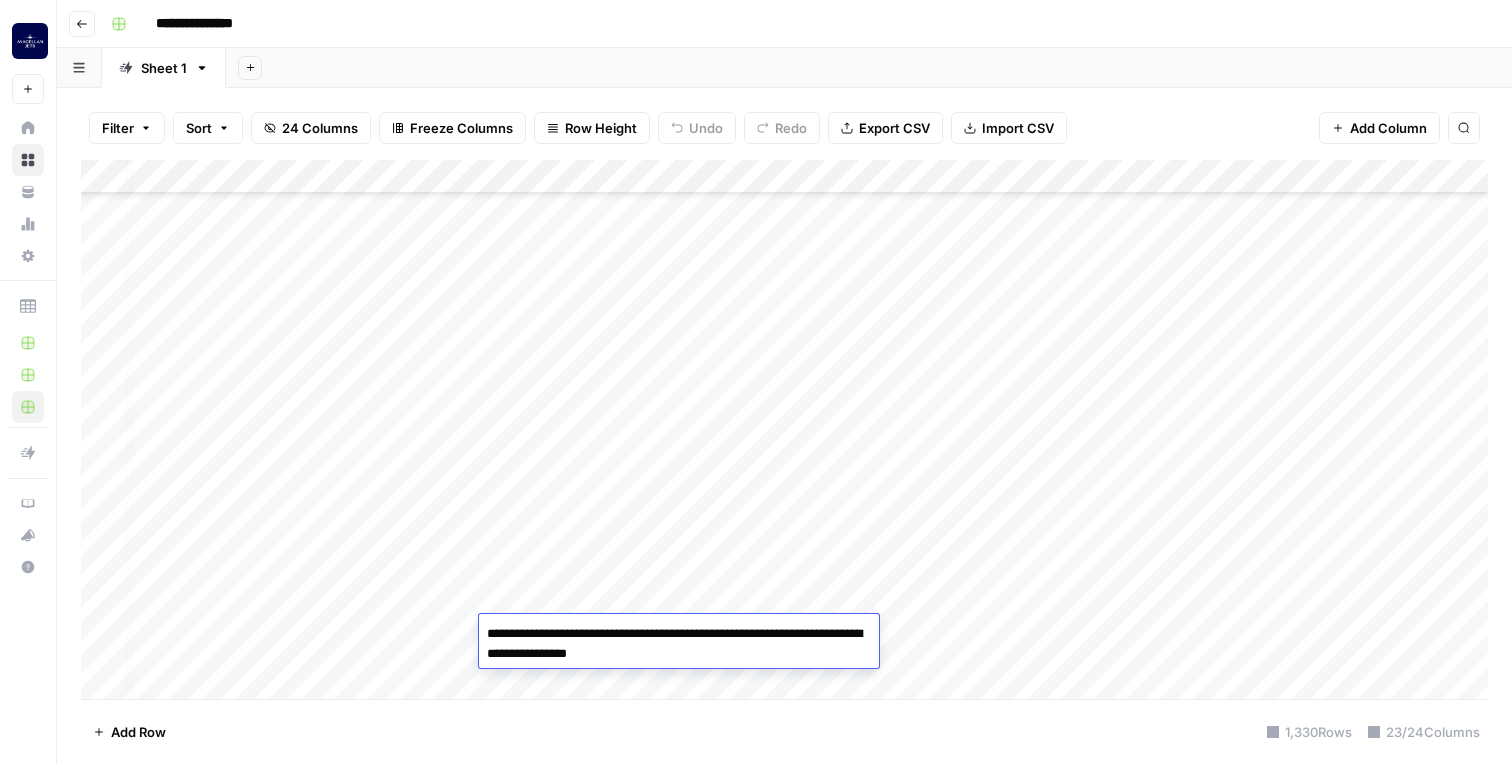 click on "Add Column" at bounding box center [784, 429] 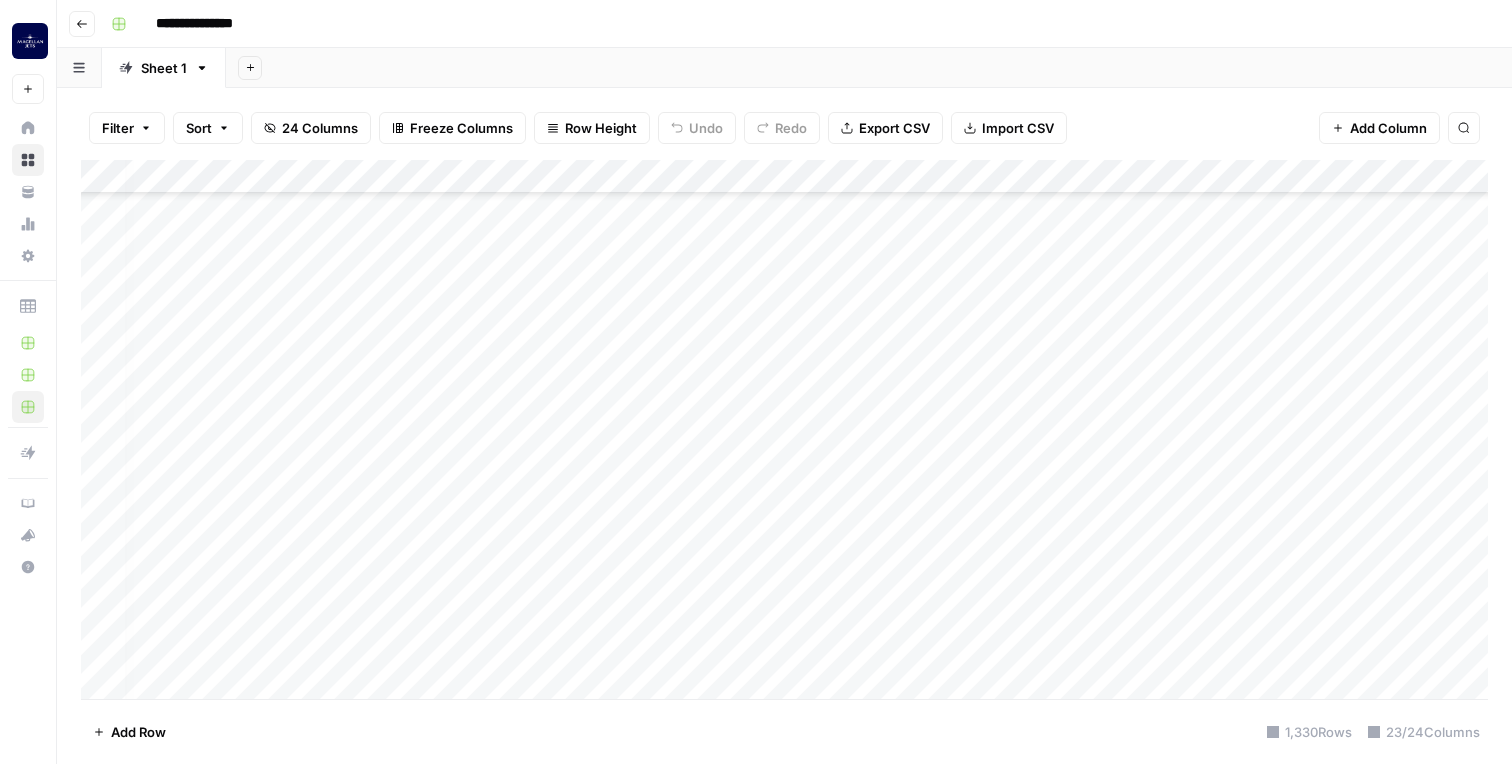 scroll, scrollTop: 5356, scrollLeft: 5, axis: both 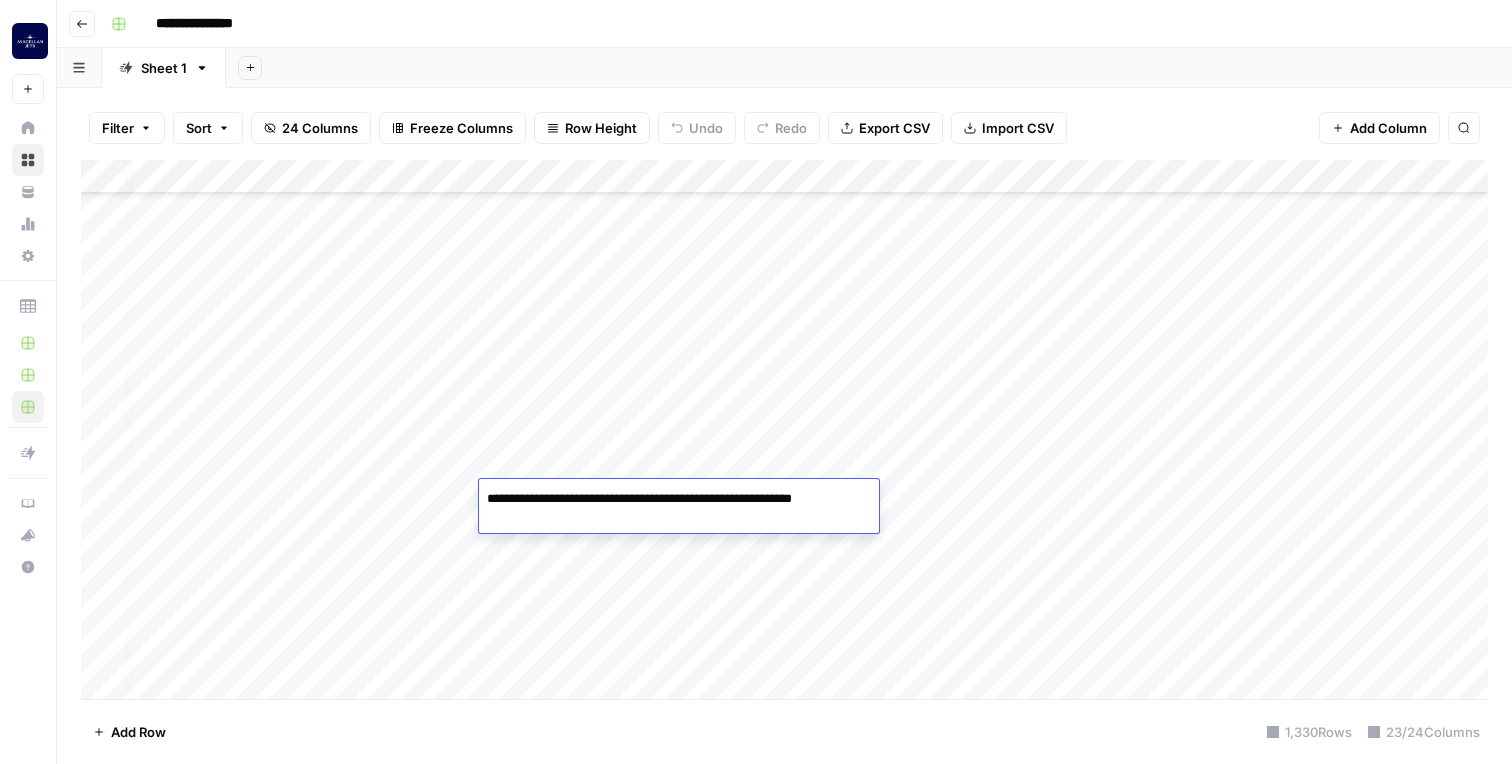 click on "Add Column" at bounding box center [784, 429] 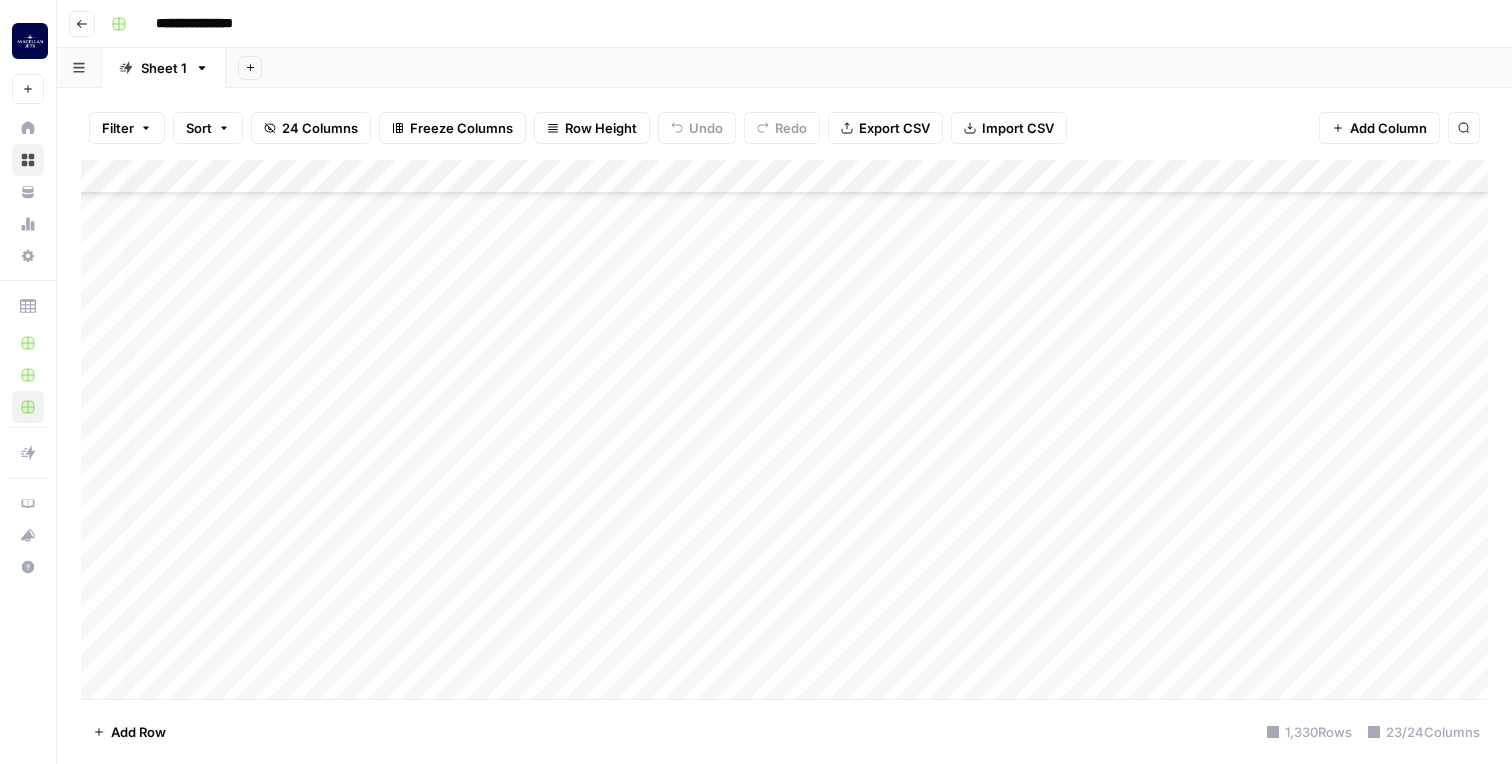click on "Add Column" at bounding box center (784, 429) 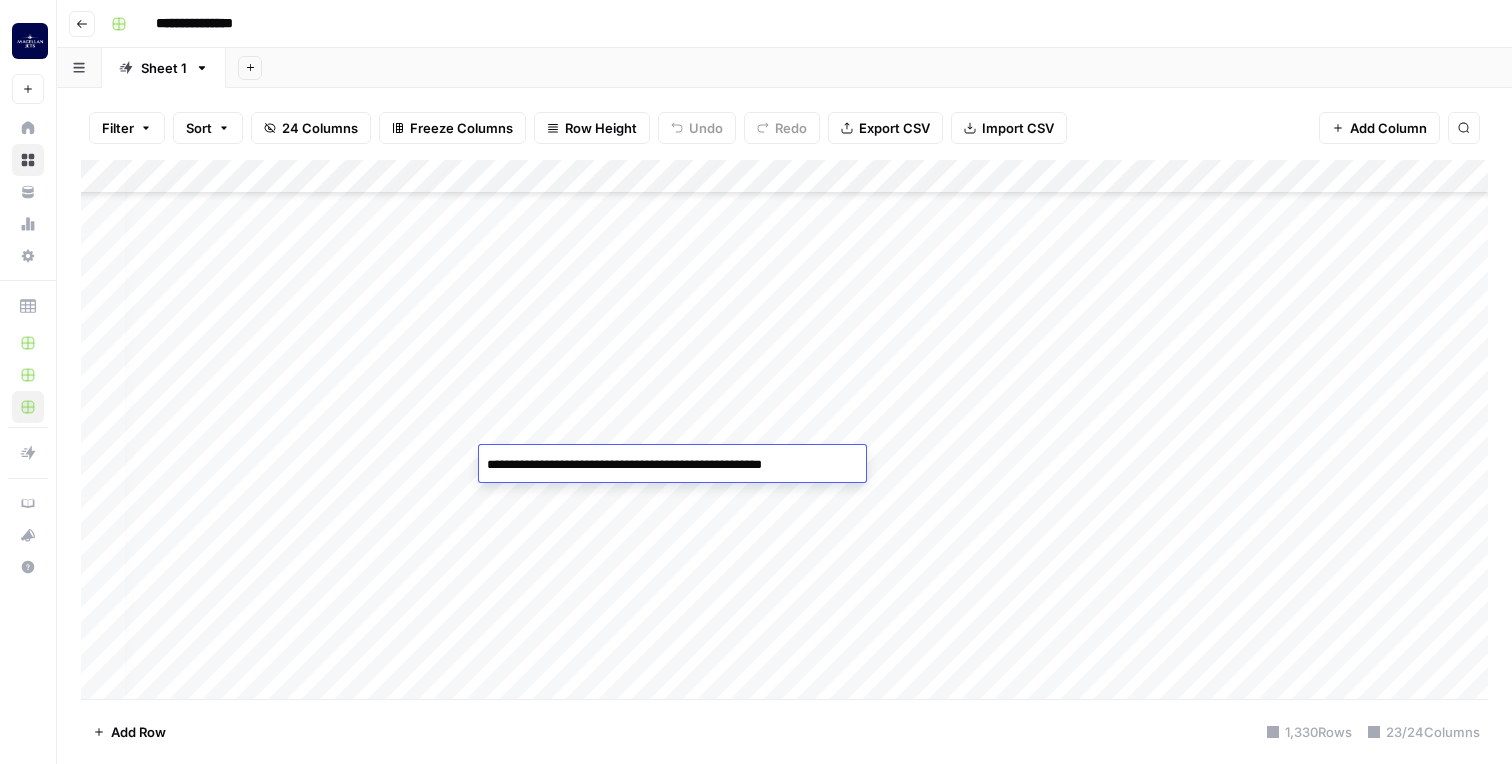 click on "Add Column" at bounding box center (784, 429) 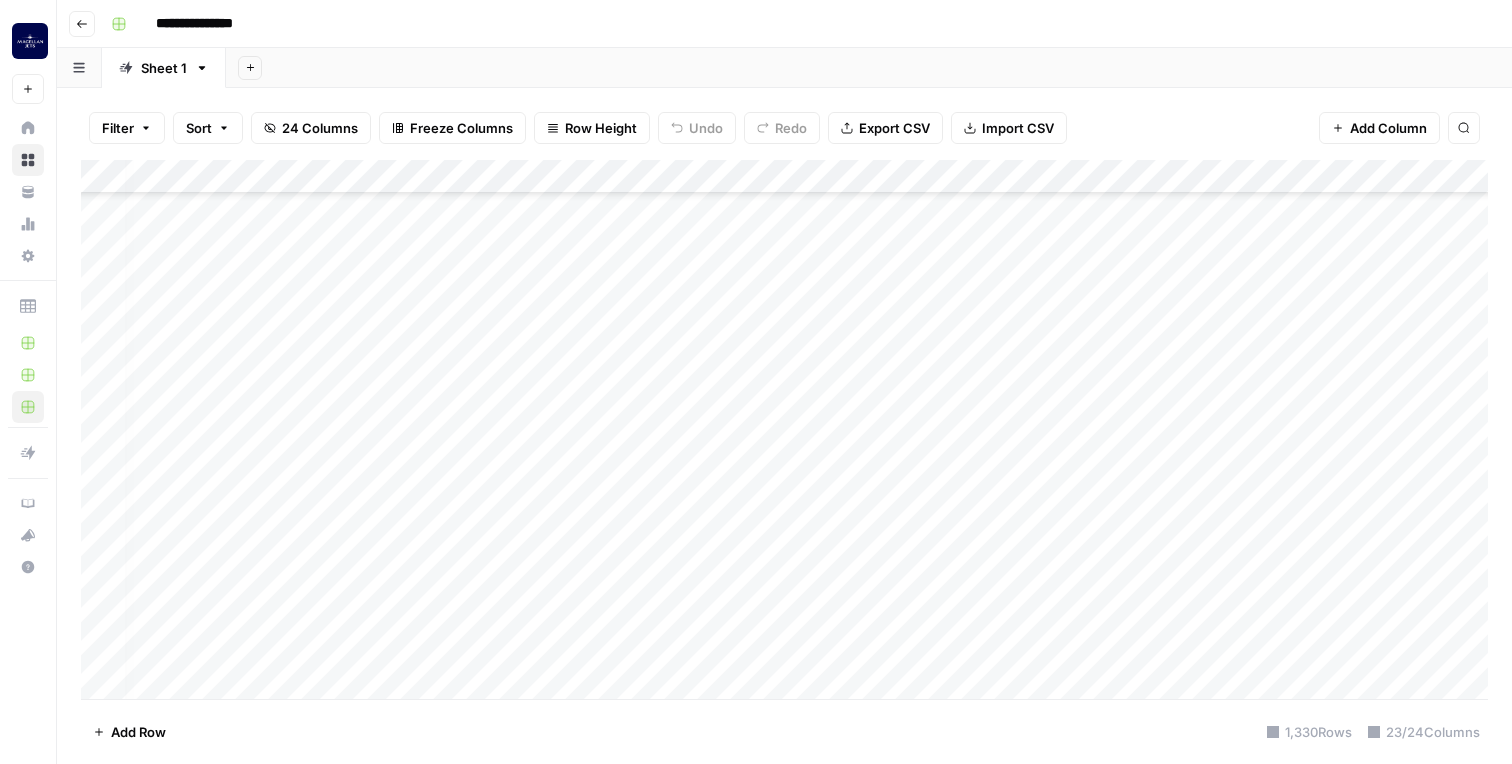 click on "Add Column" at bounding box center (784, 429) 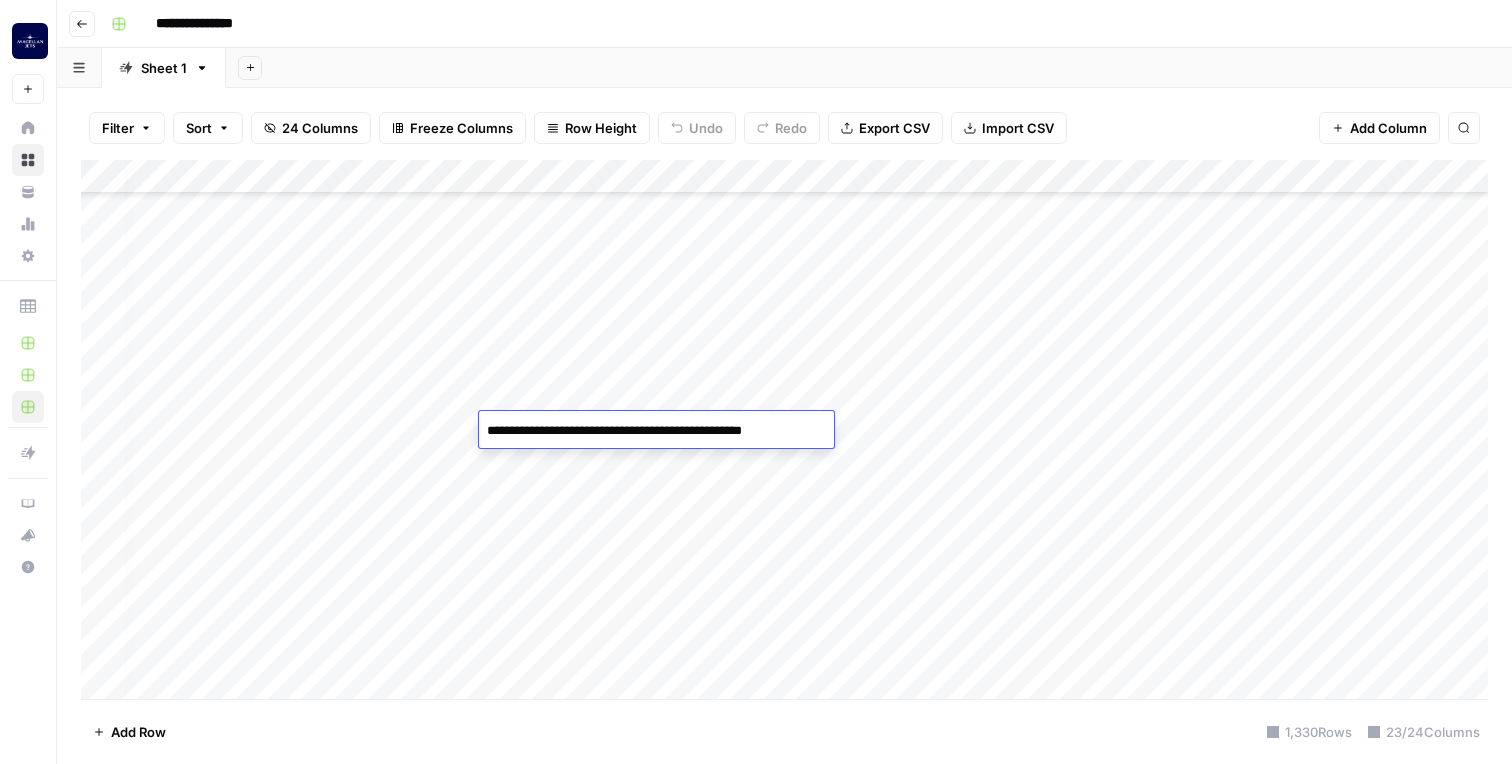 click on "Add Column" at bounding box center [784, 429] 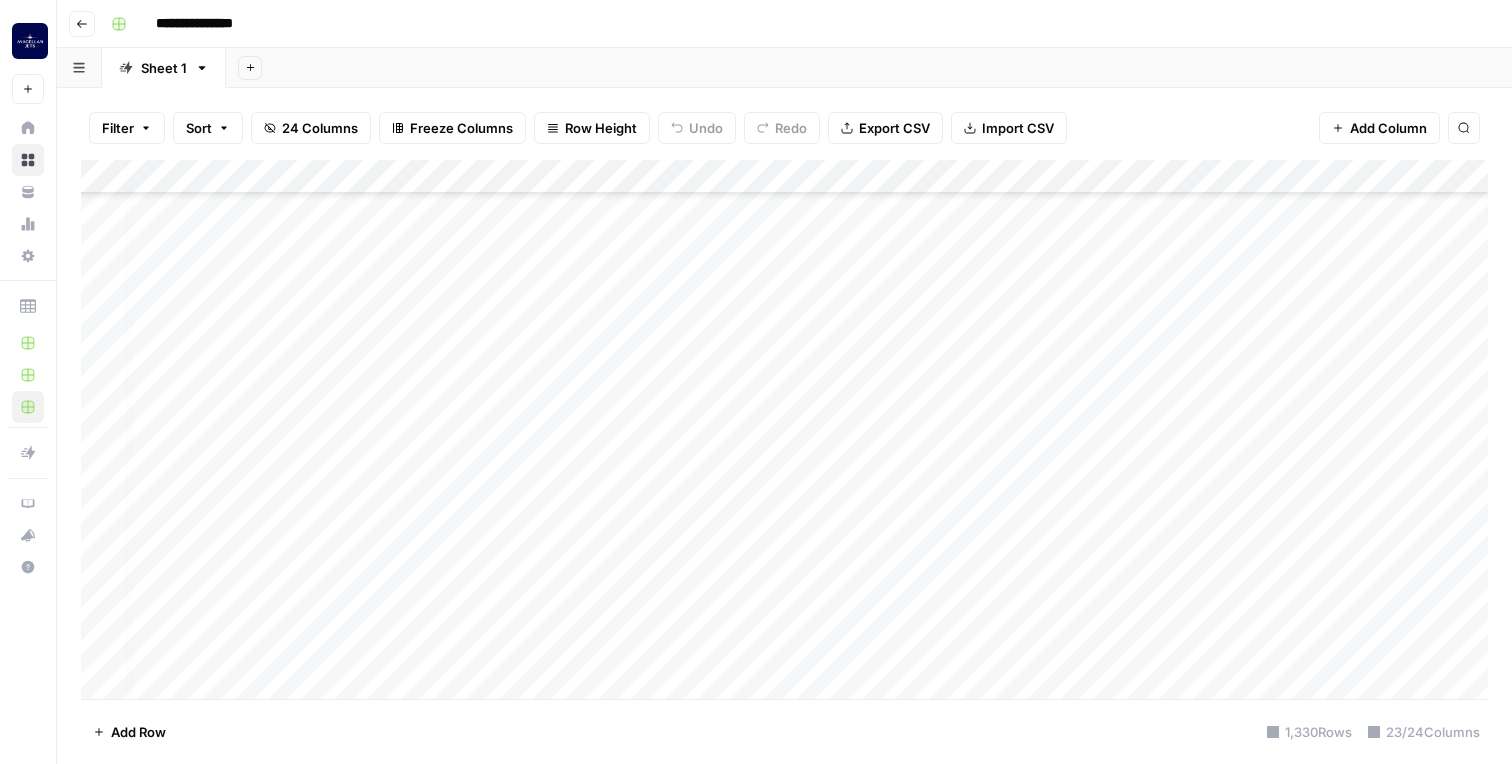 click on "Add Column" at bounding box center [784, 429] 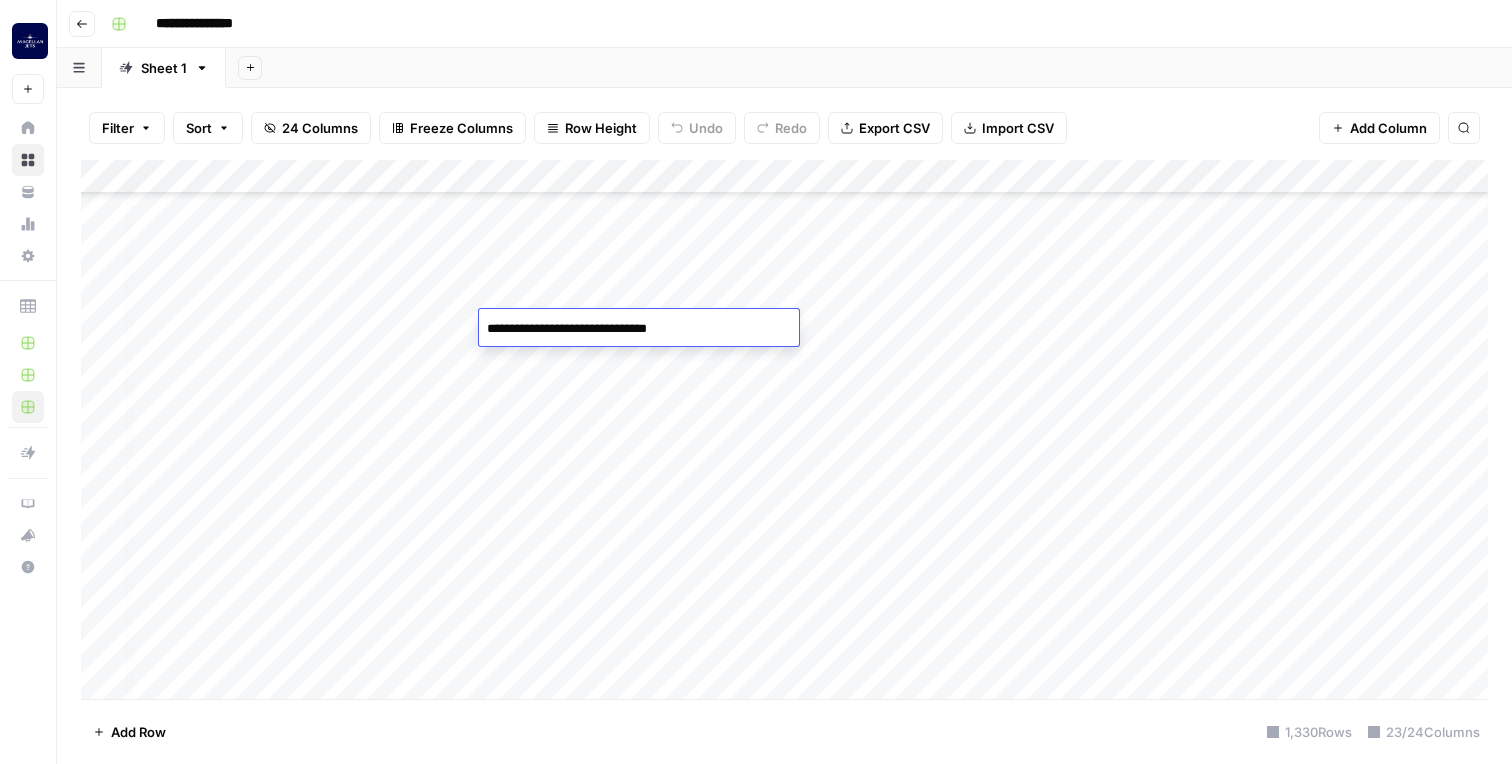 click on "Add Column" at bounding box center [784, 429] 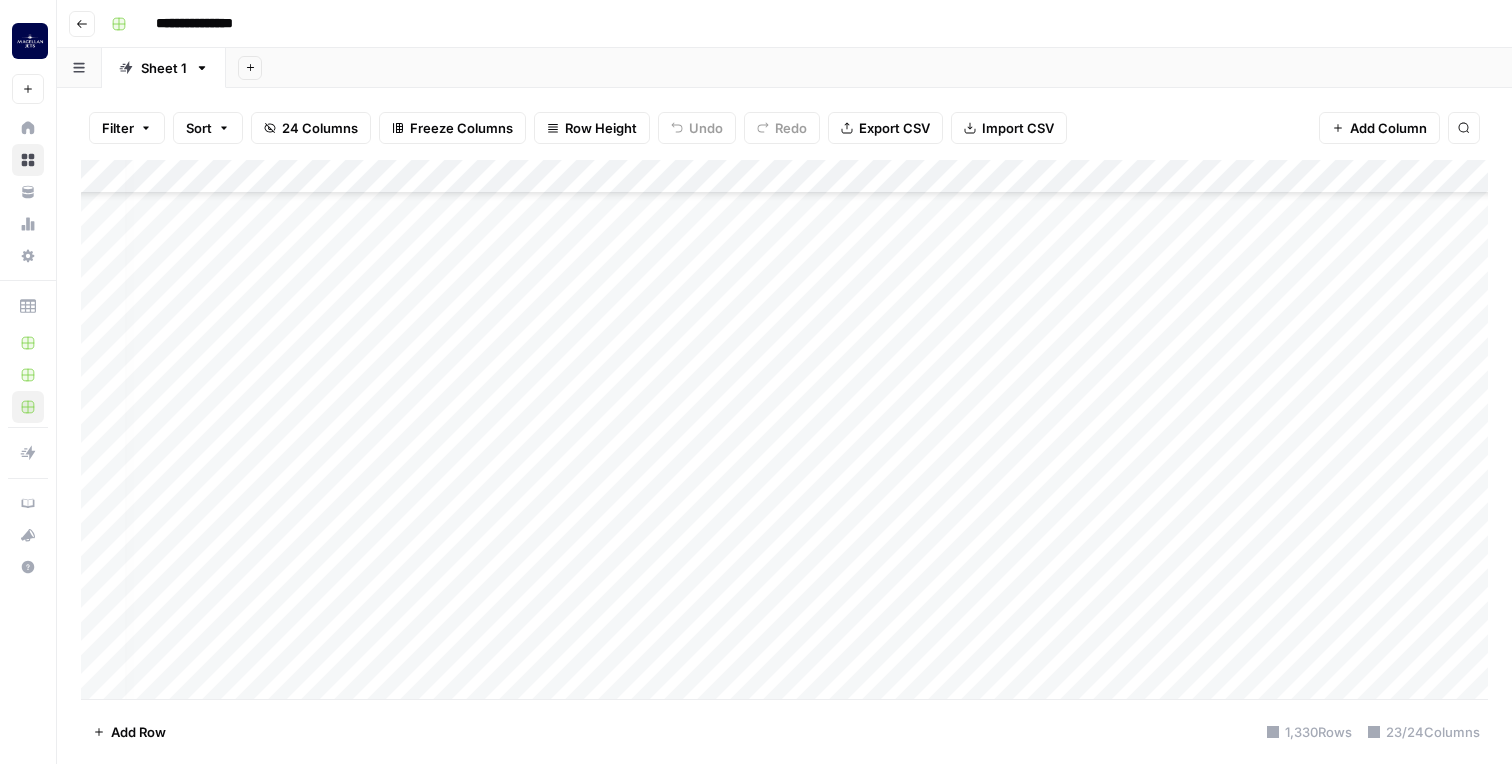 click on "Add Column" at bounding box center [784, 429] 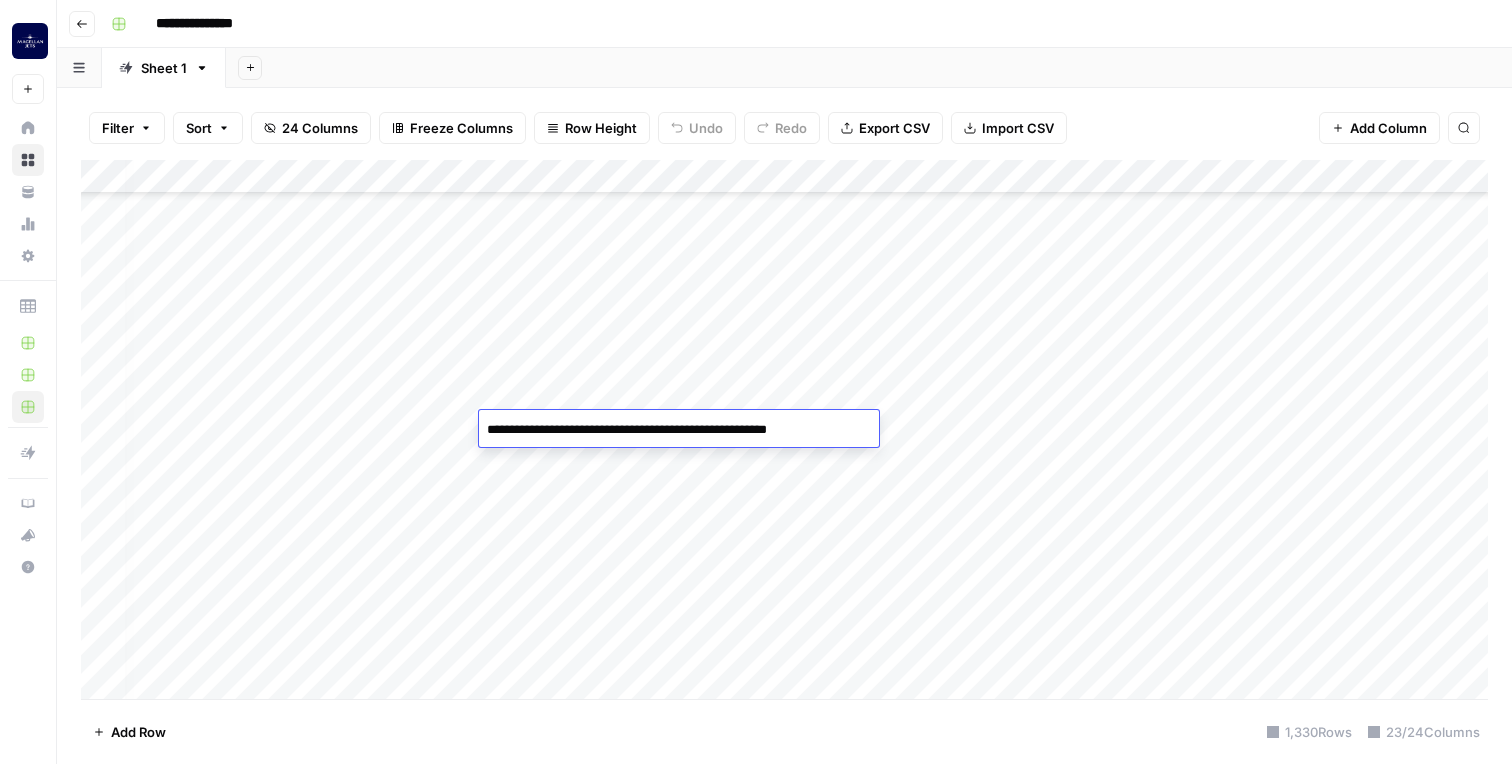 click on "Add Column" at bounding box center [784, 429] 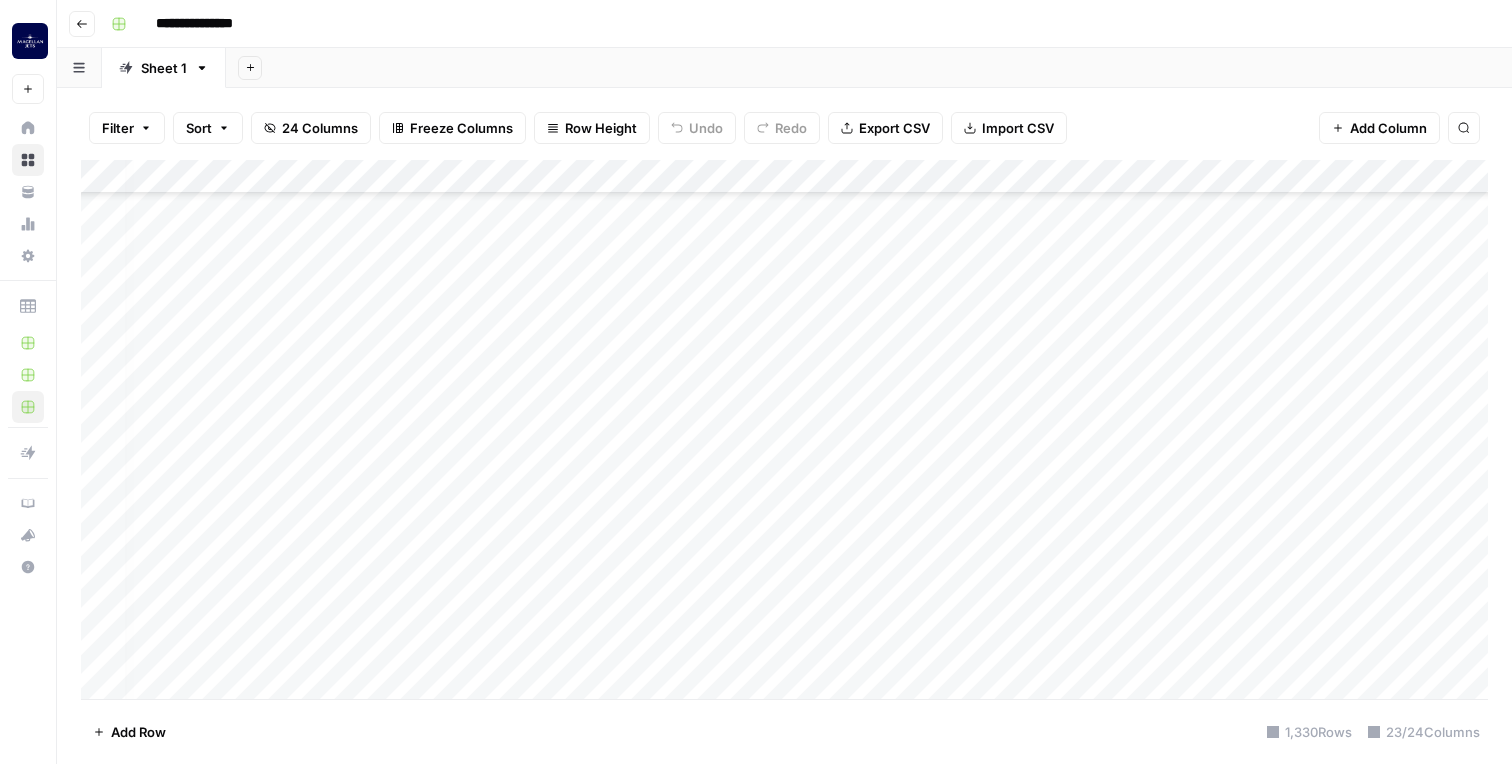 click on "Add Column" at bounding box center (784, 429) 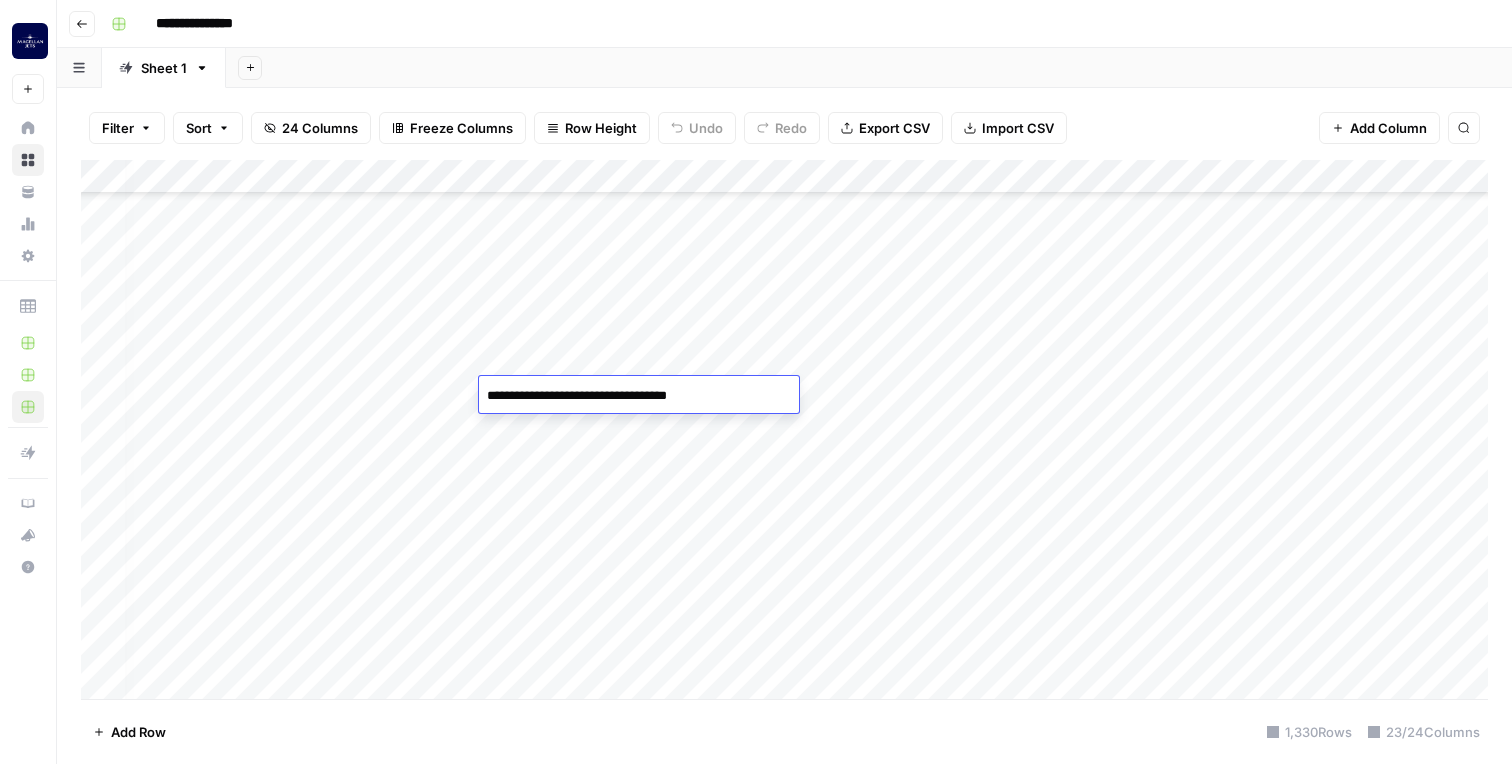 click on "Add Column" at bounding box center [784, 429] 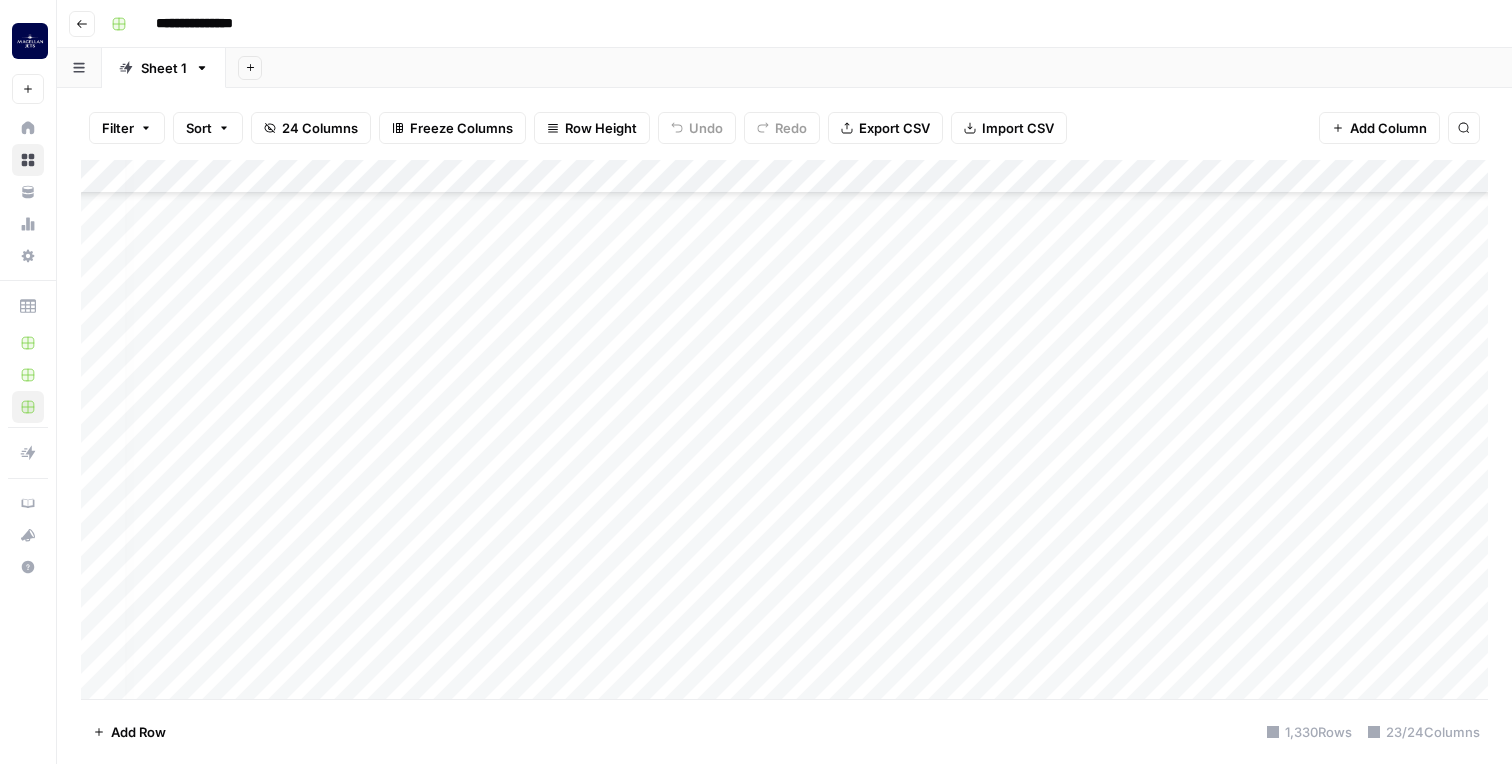 click on "Add Column" at bounding box center (784, 429) 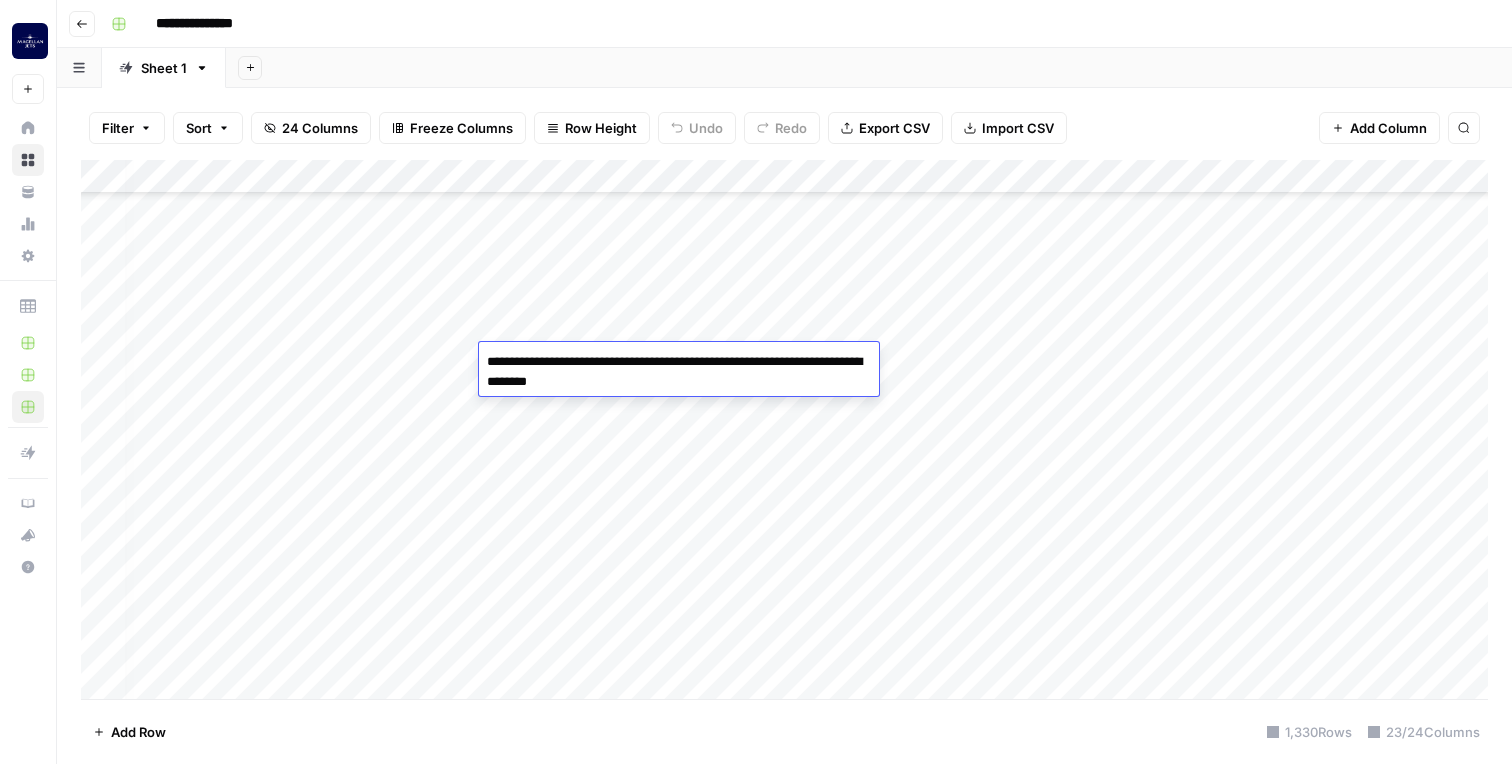 click on "Add Column" at bounding box center [784, 429] 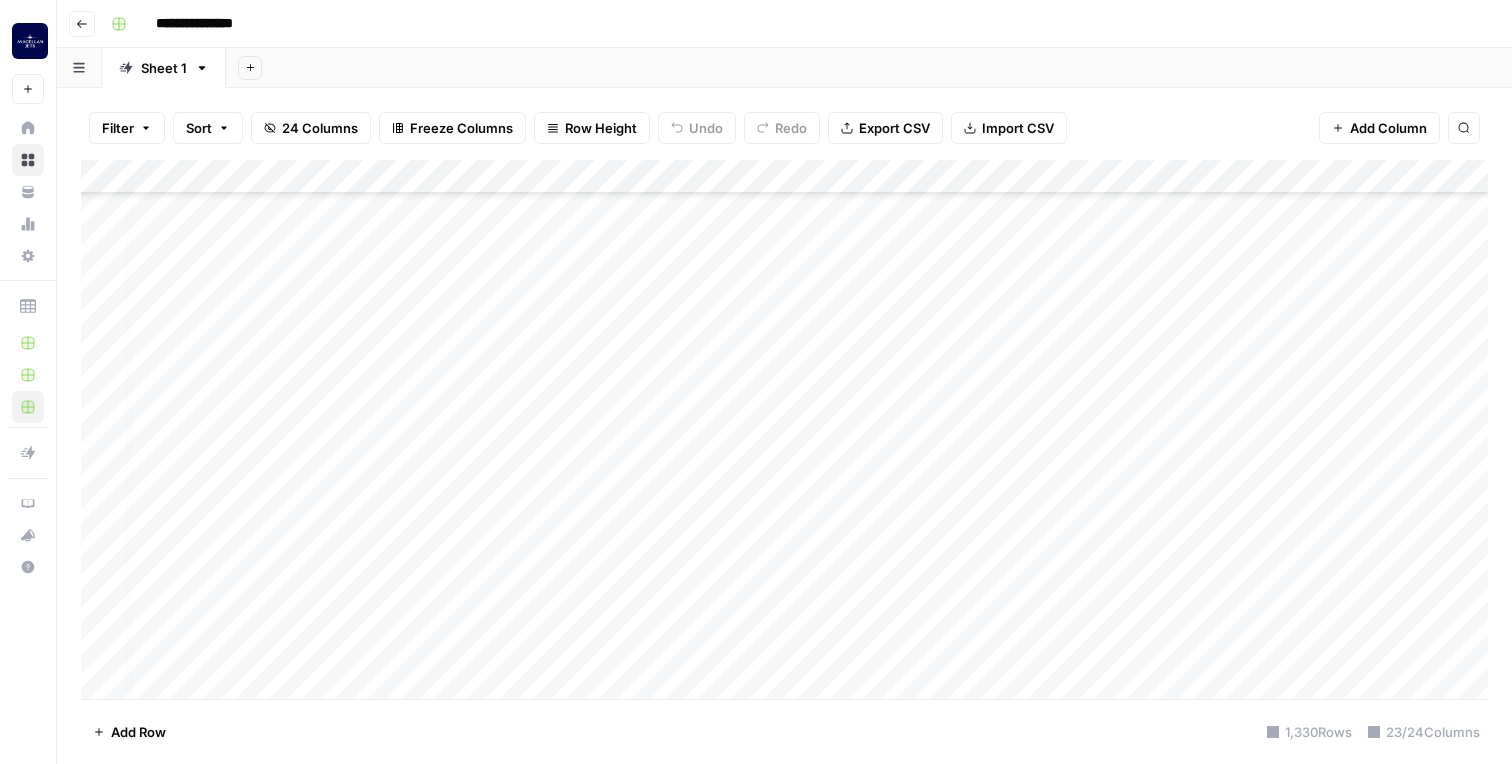 click on "Add Column" at bounding box center [784, 429] 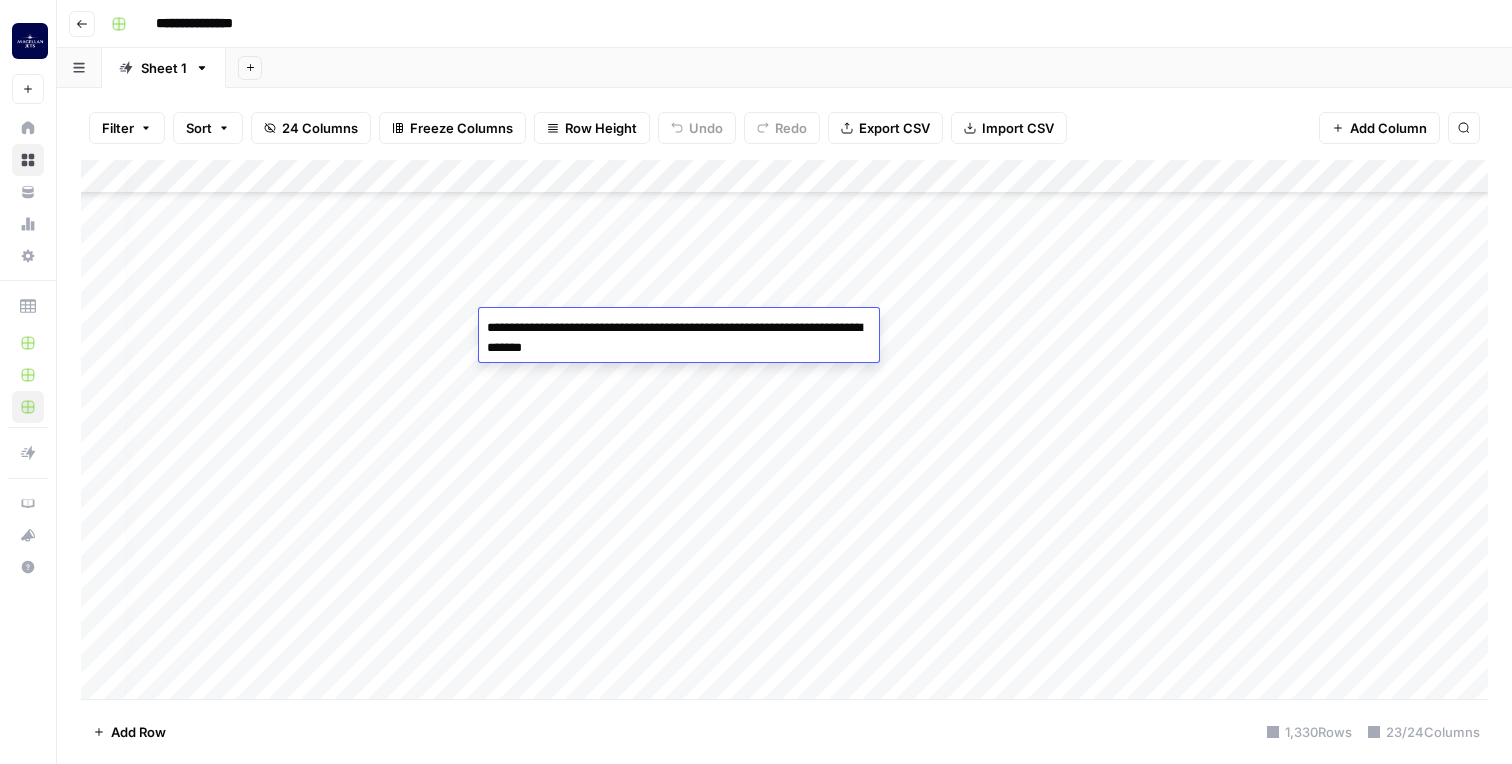 click on "**********" at bounding box center [679, 338] 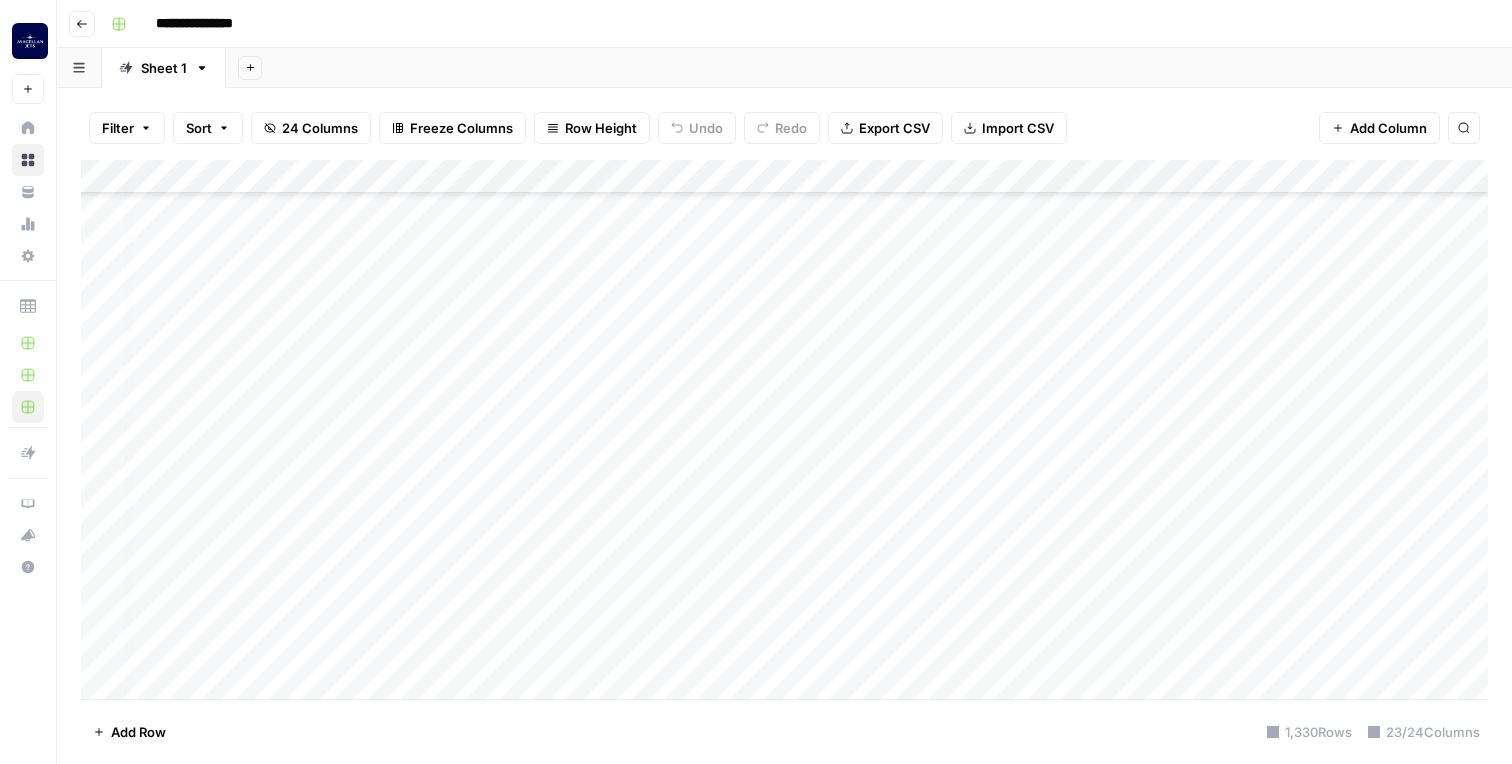 click on "Add Column" at bounding box center [784, 429] 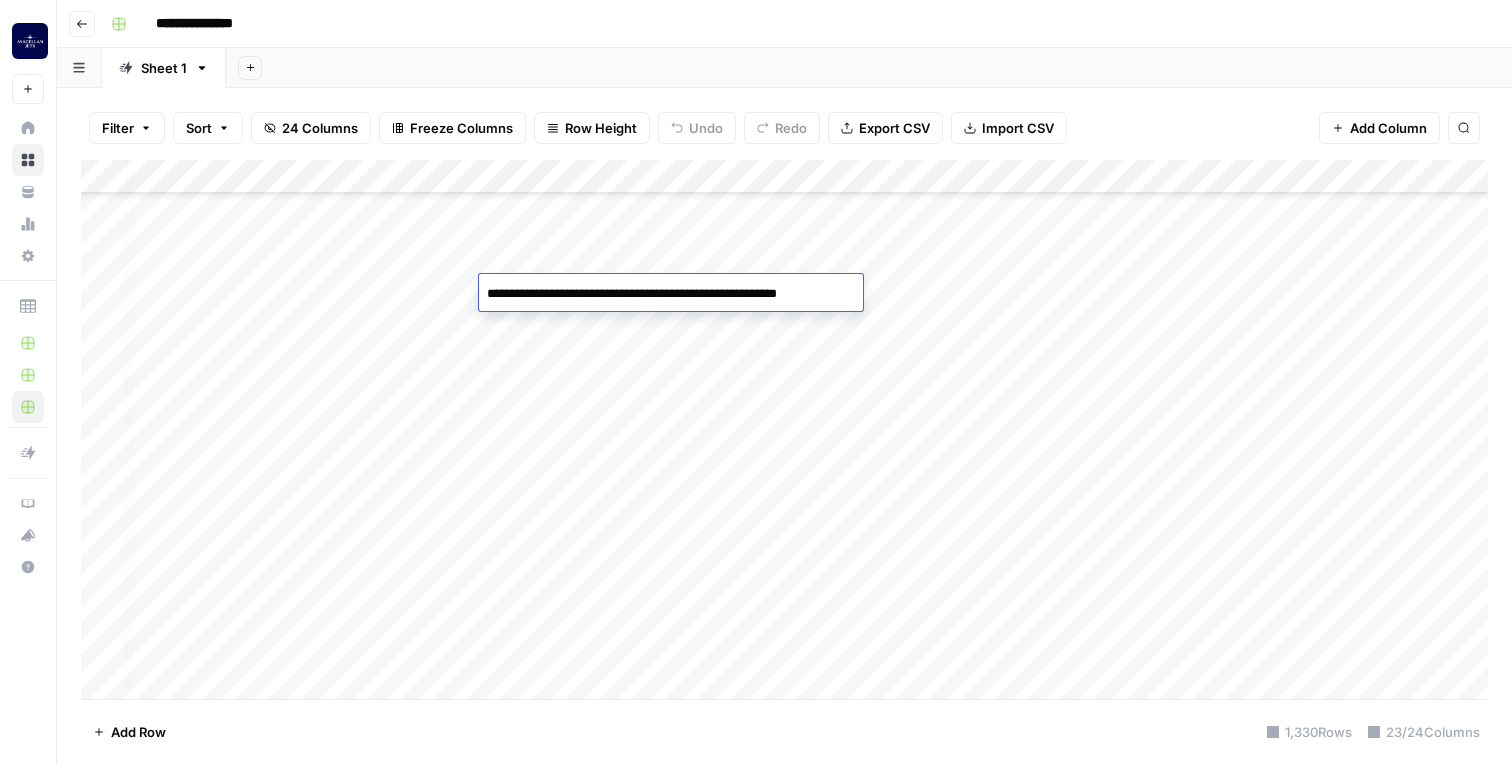 click on "**********" at bounding box center [669, 294] 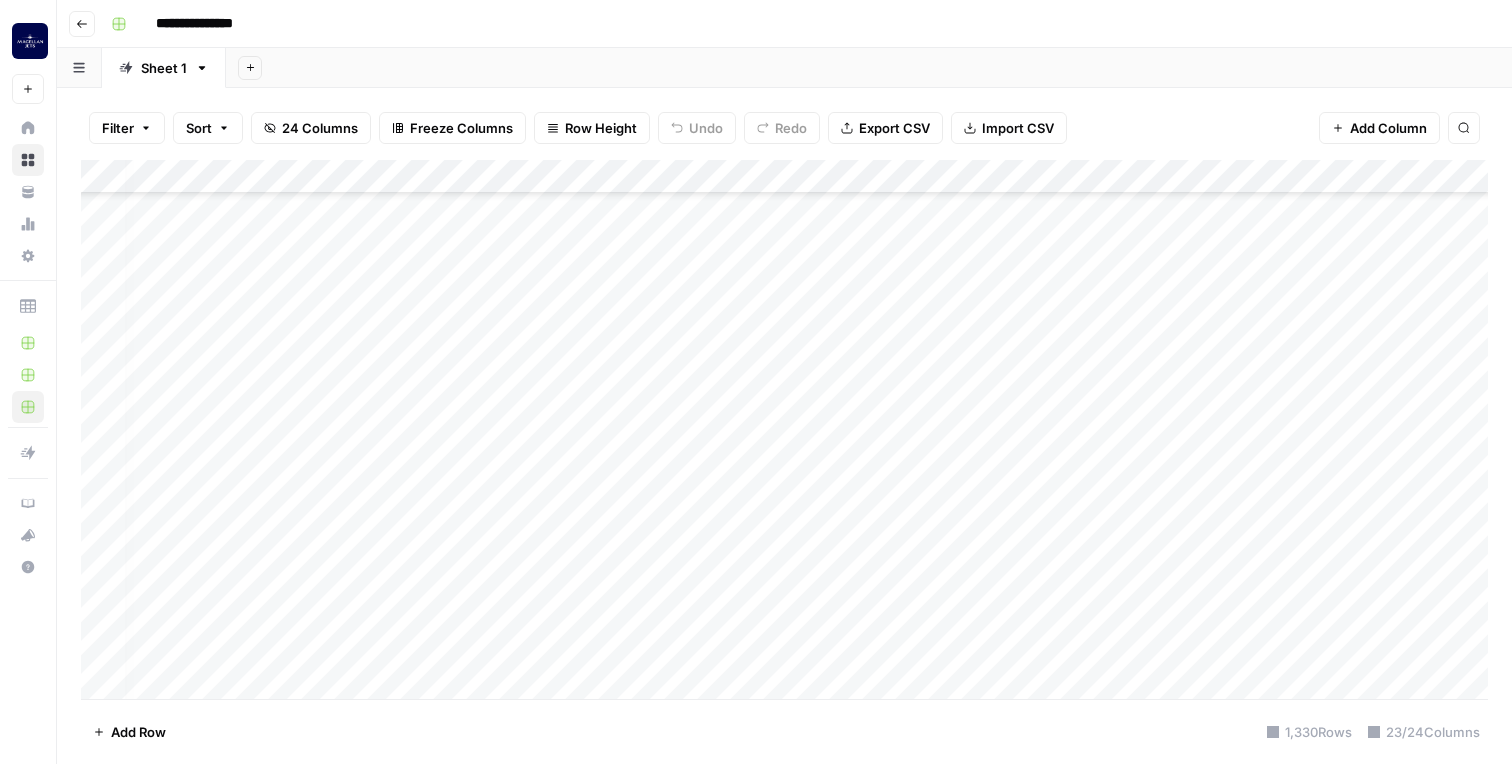 click on "Add Column" at bounding box center [784, 429] 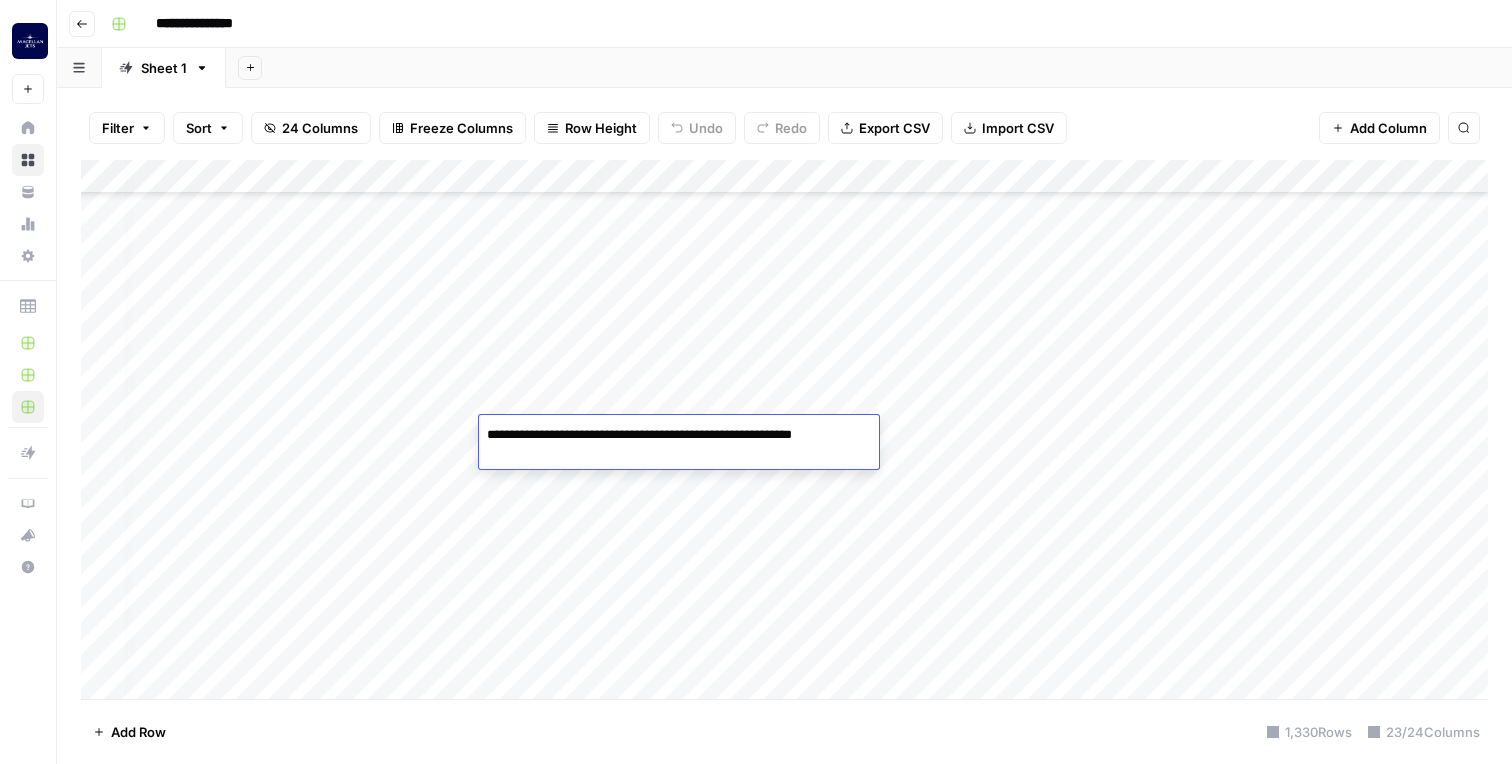 click on "Add Column" at bounding box center (784, 429) 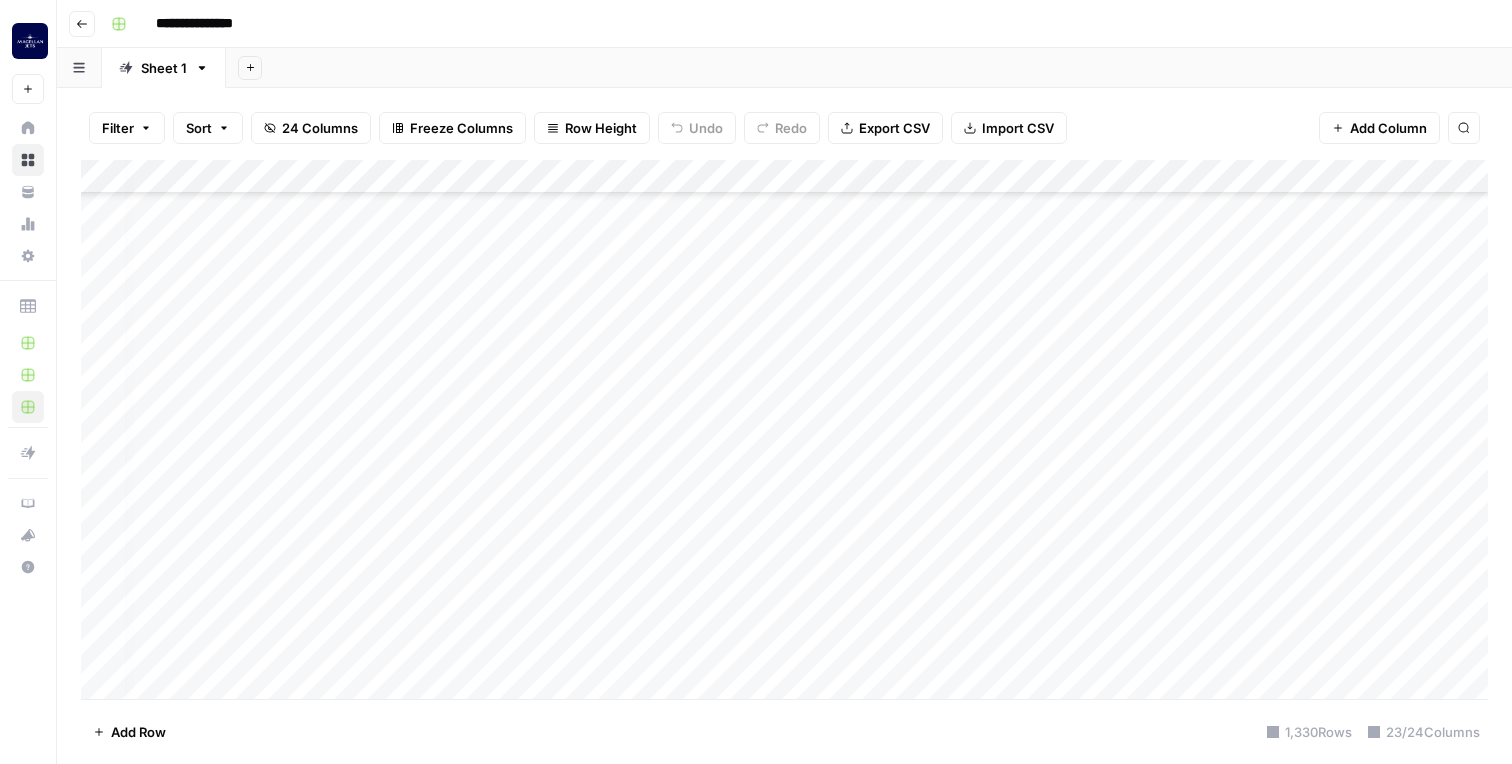 click on "Add Column" at bounding box center (784, 429) 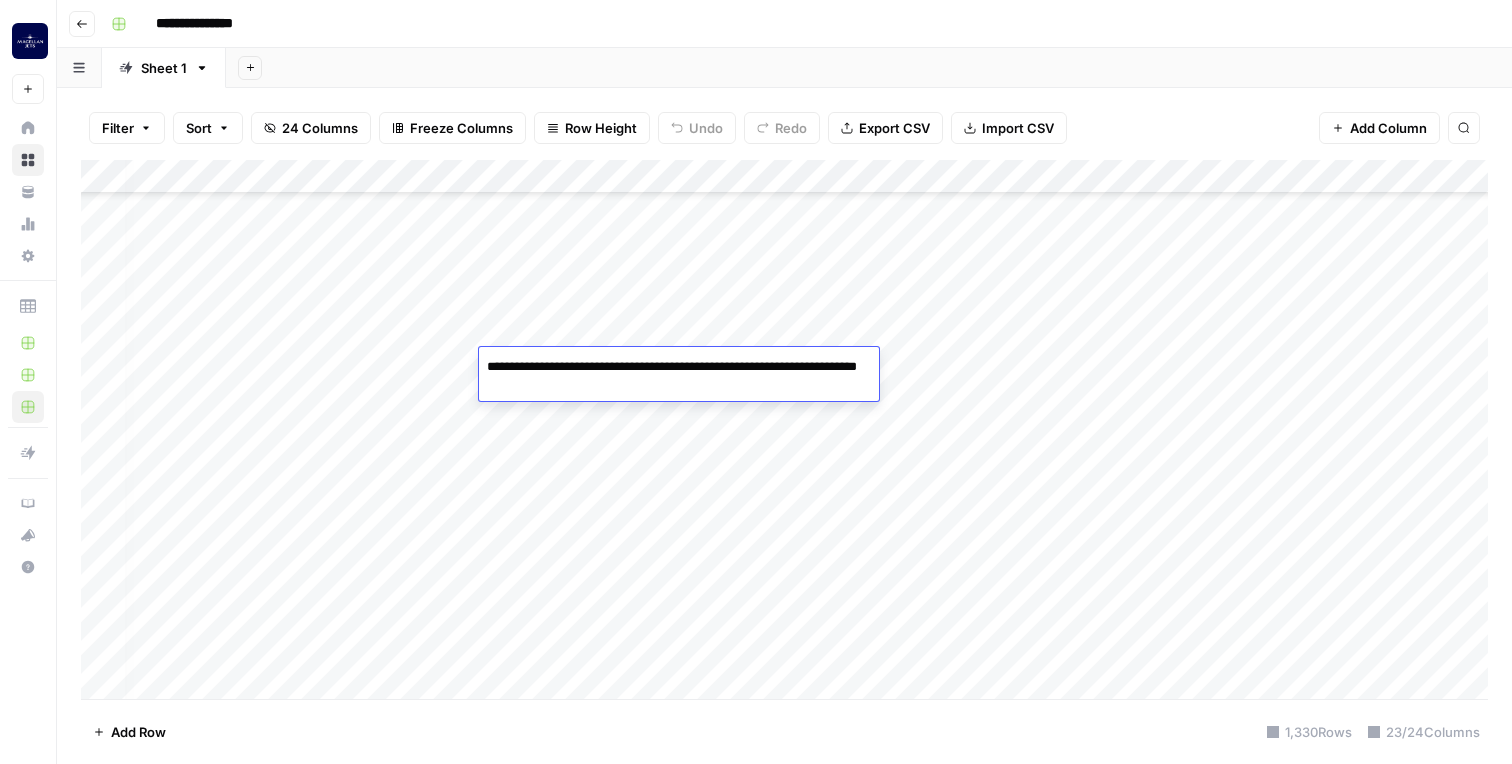 click on "Add Column" at bounding box center [784, 429] 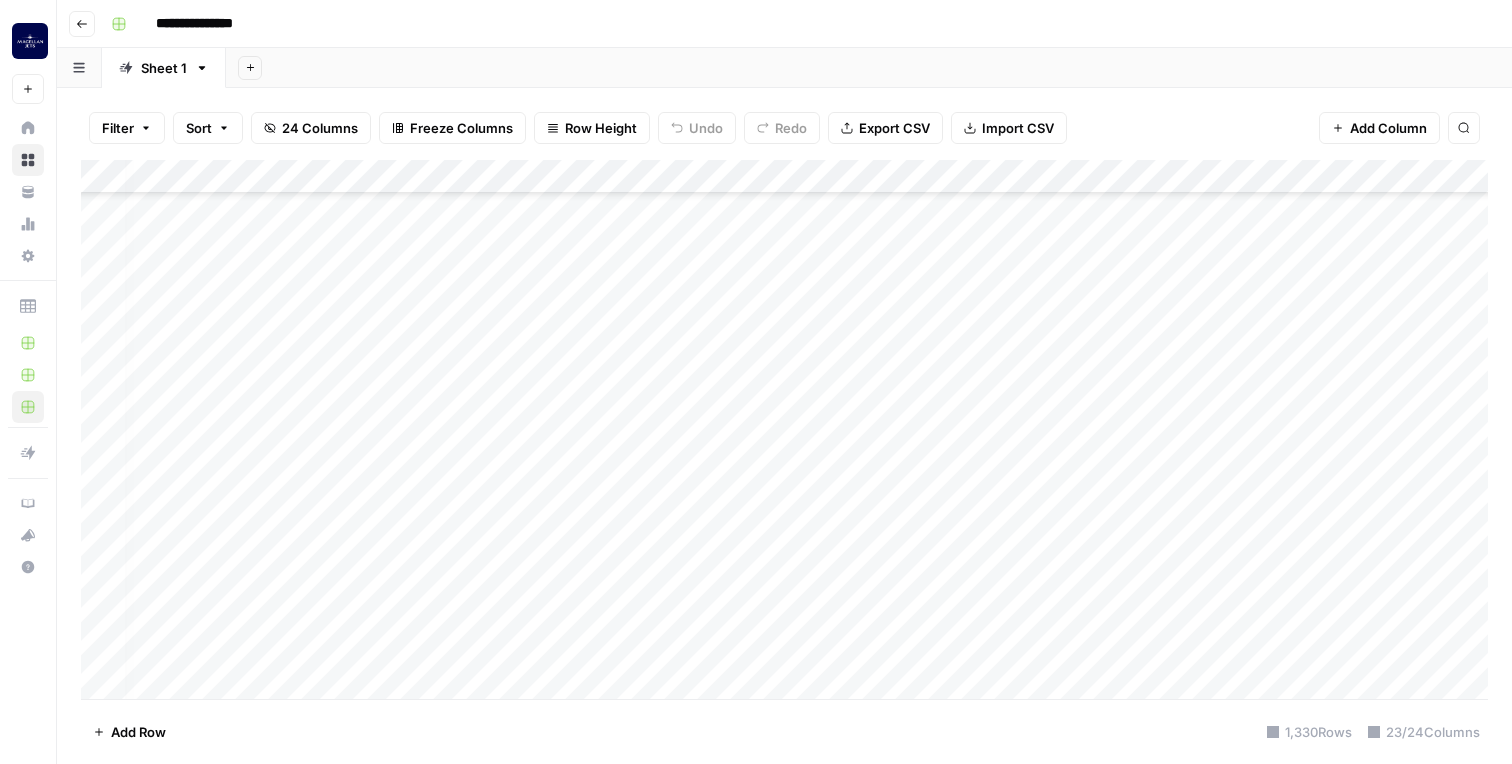 click on "Add Column" at bounding box center [784, 429] 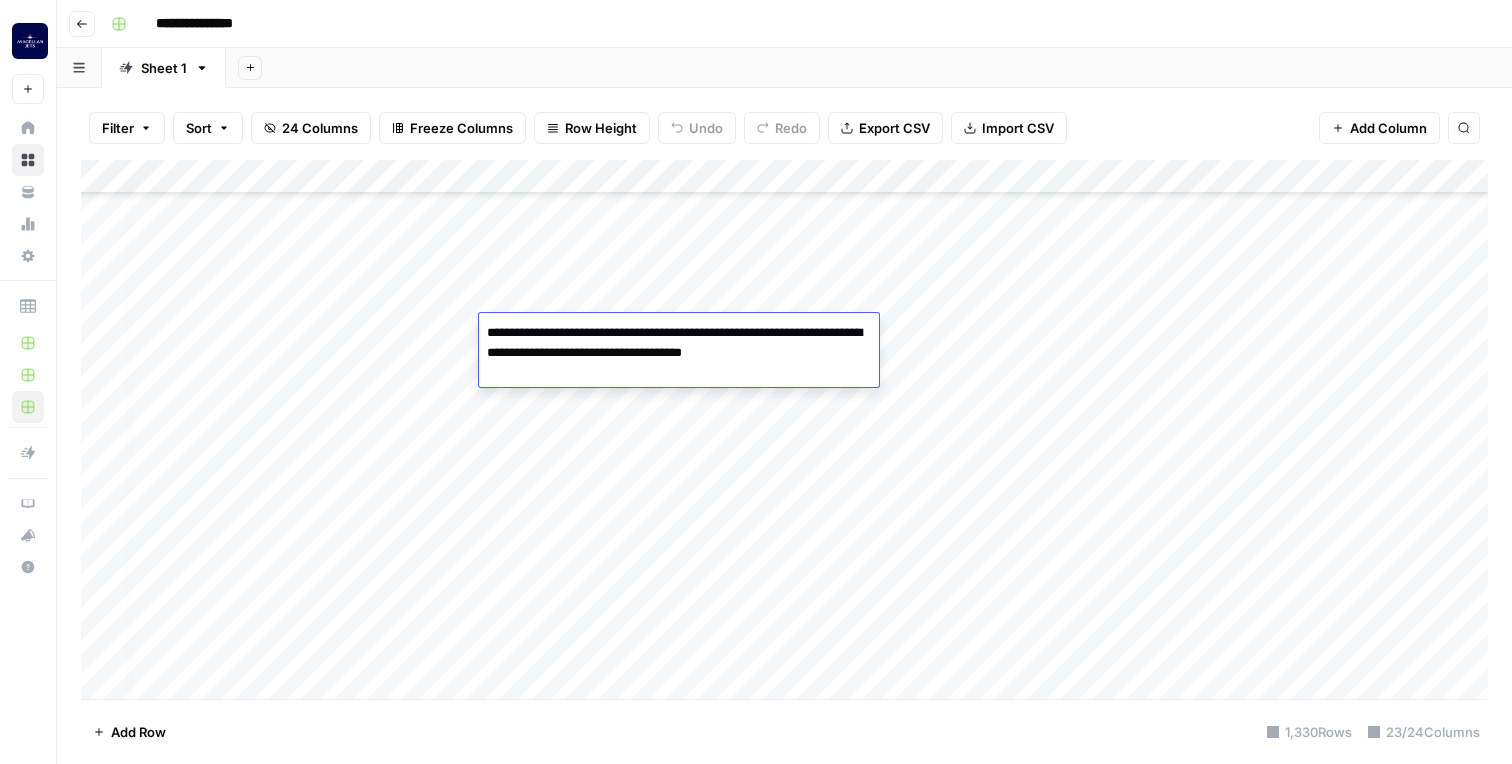 click on "Add Column" at bounding box center [784, 429] 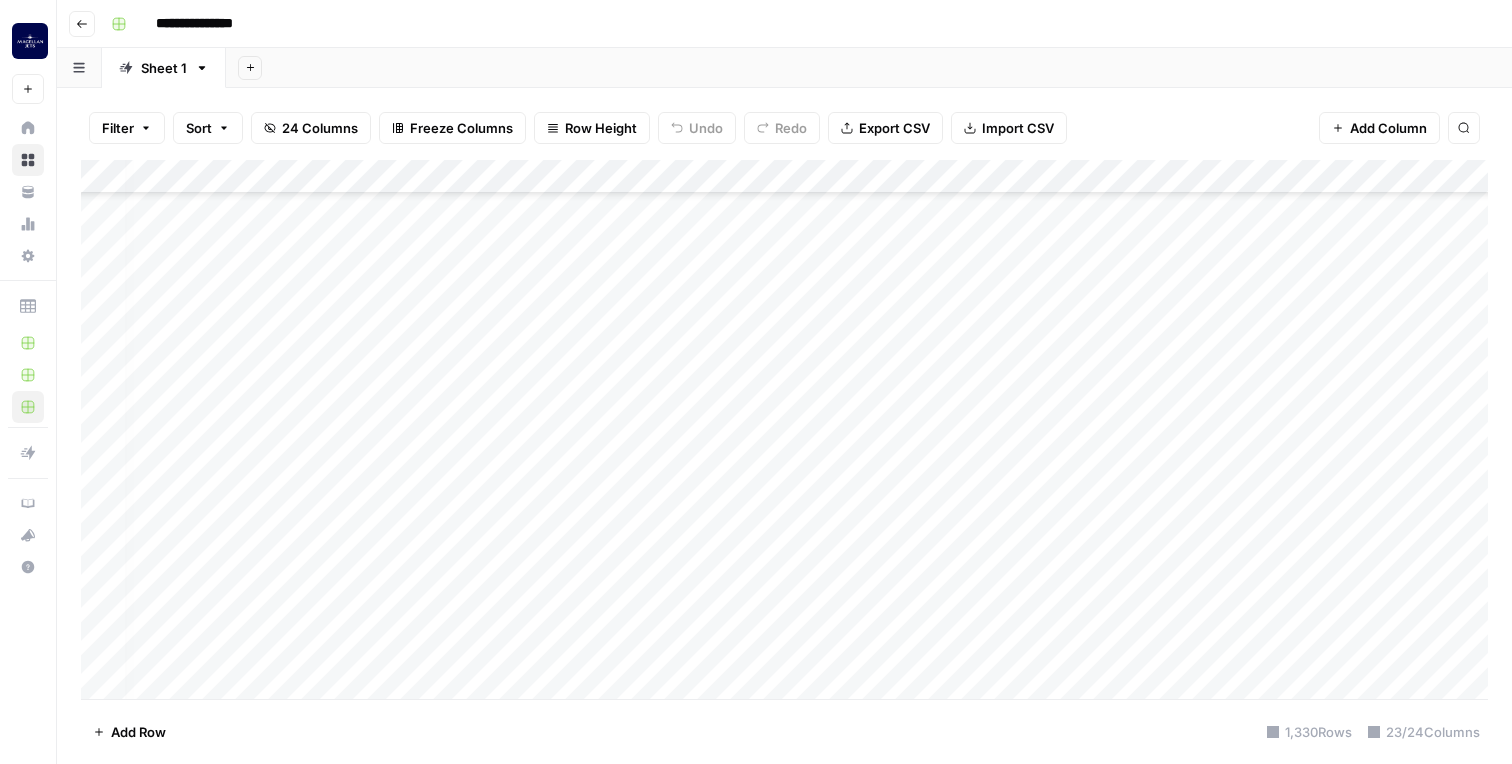 click on "Add Column" at bounding box center (784, 429) 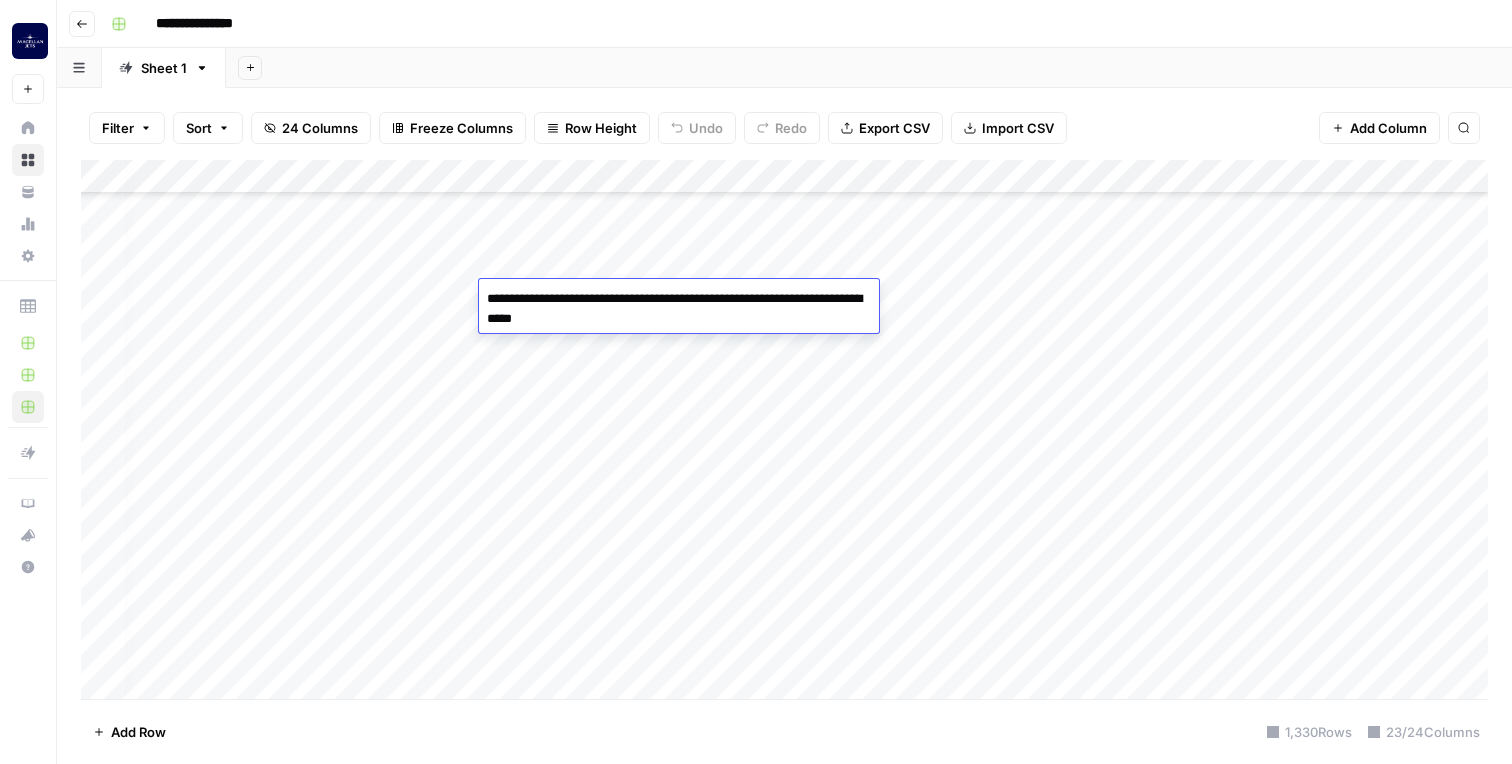 click on "Add Column" at bounding box center [784, 429] 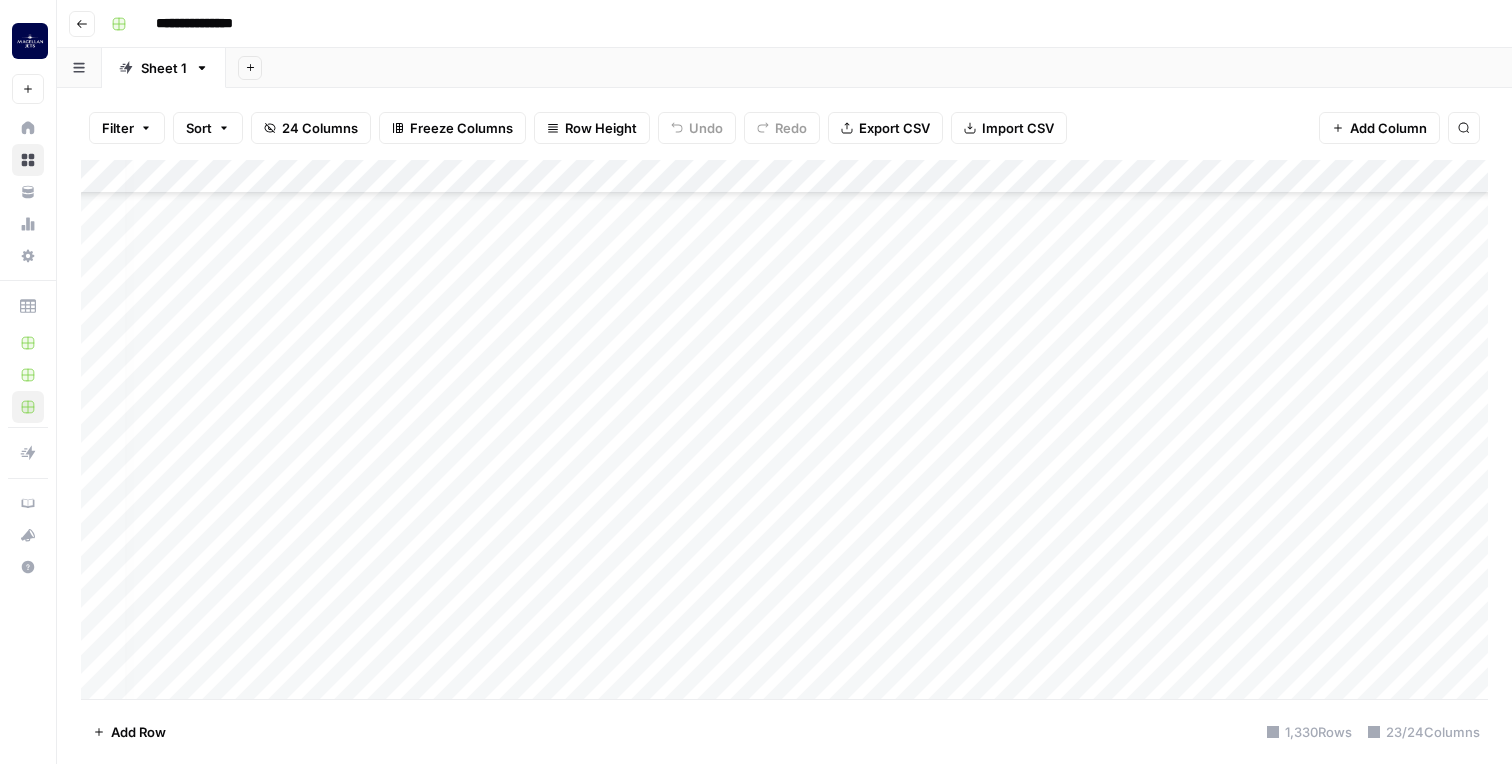 click on "Add Column" at bounding box center [784, 429] 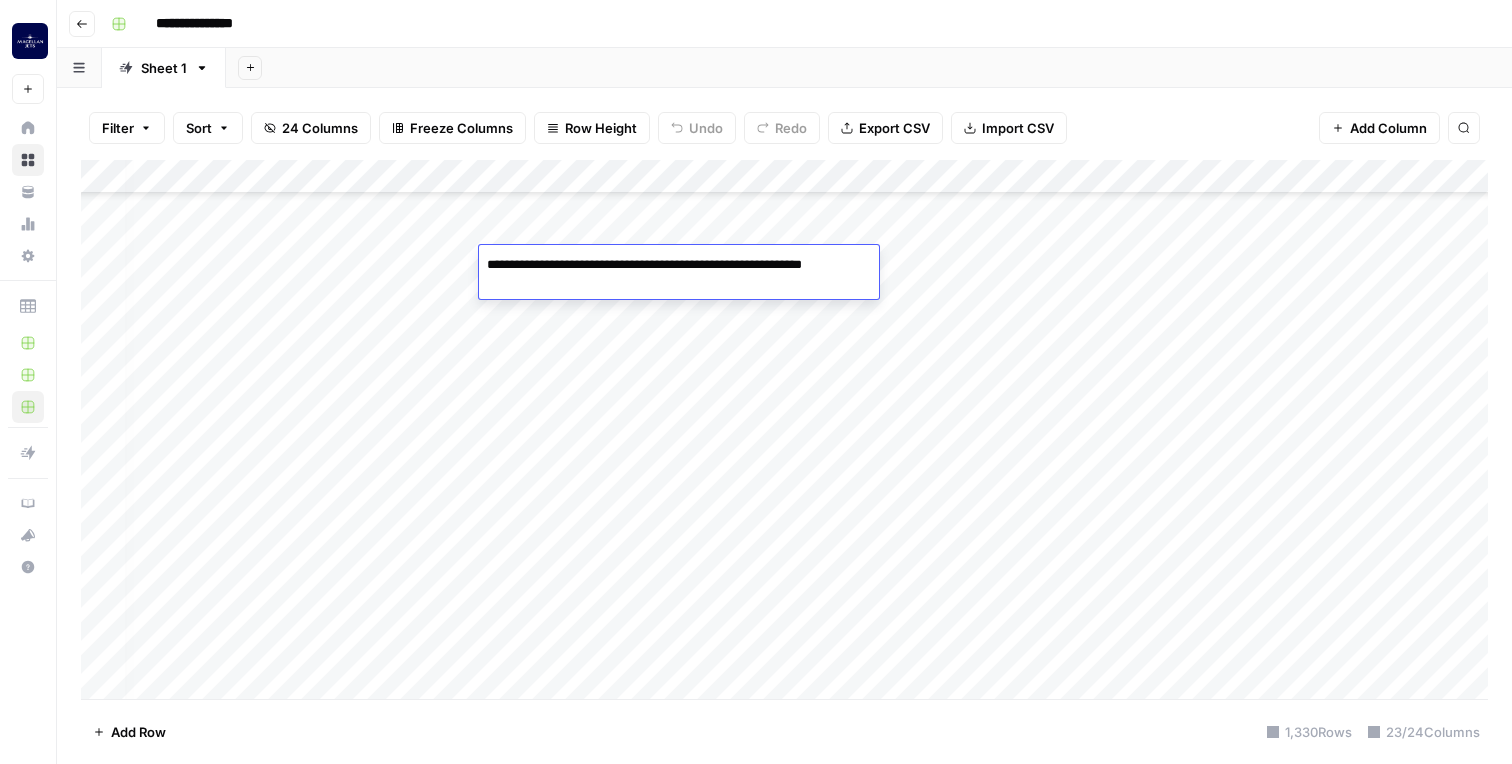 click on "Add Column" at bounding box center [784, 429] 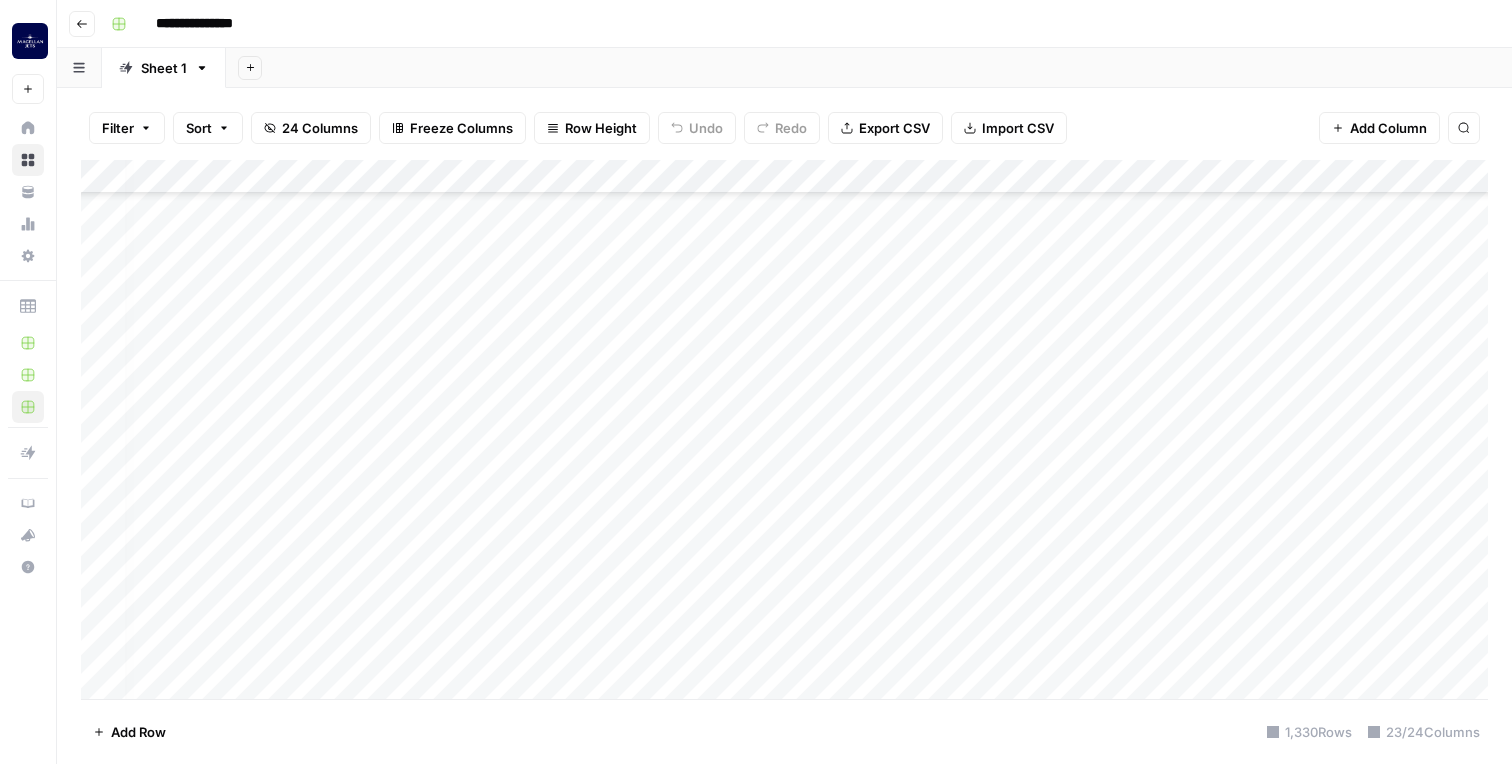 click on "Add Column" at bounding box center (784, 429) 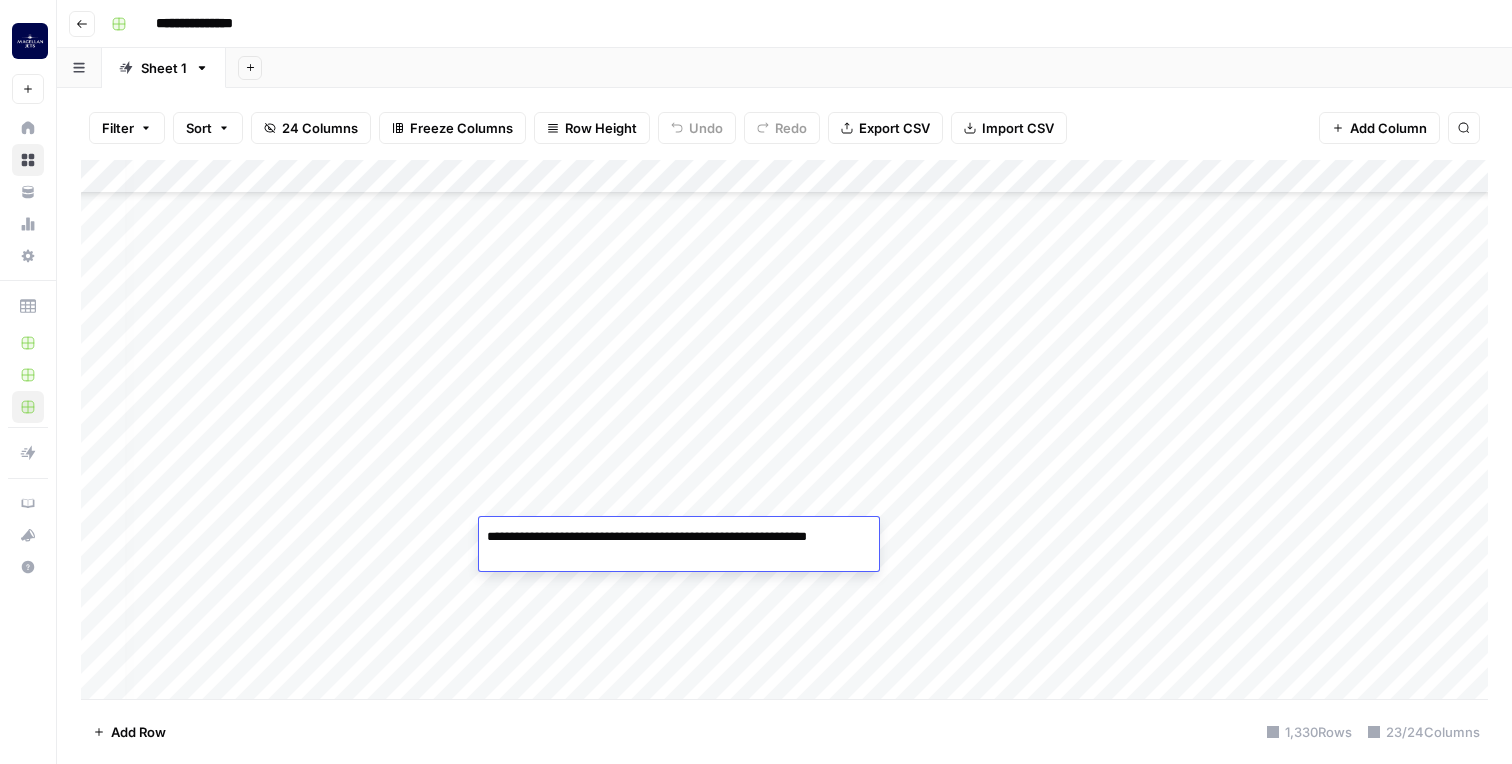 click on "Add Column" at bounding box center [784, 429] 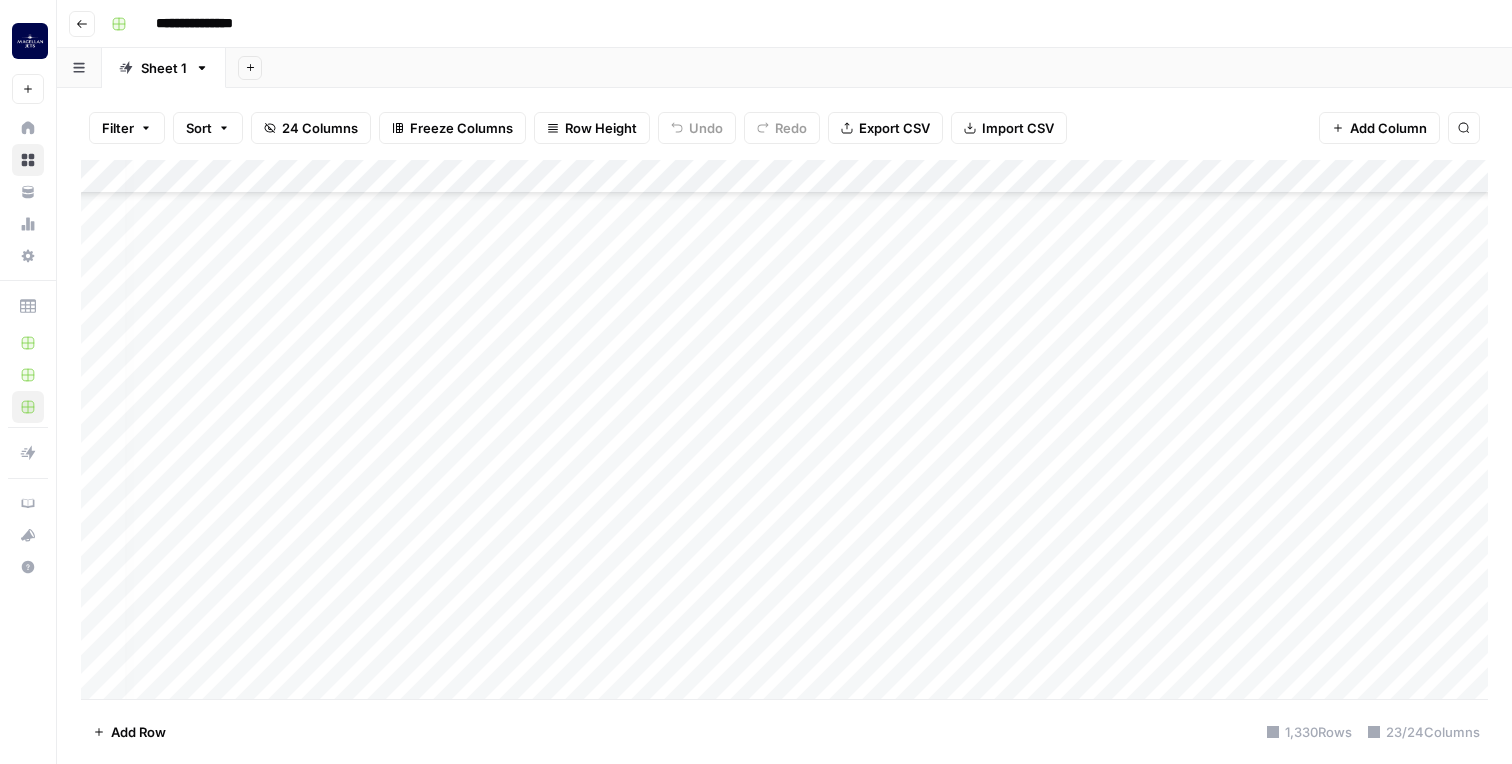 click on "Add Column" at bounding box center (784, 429) 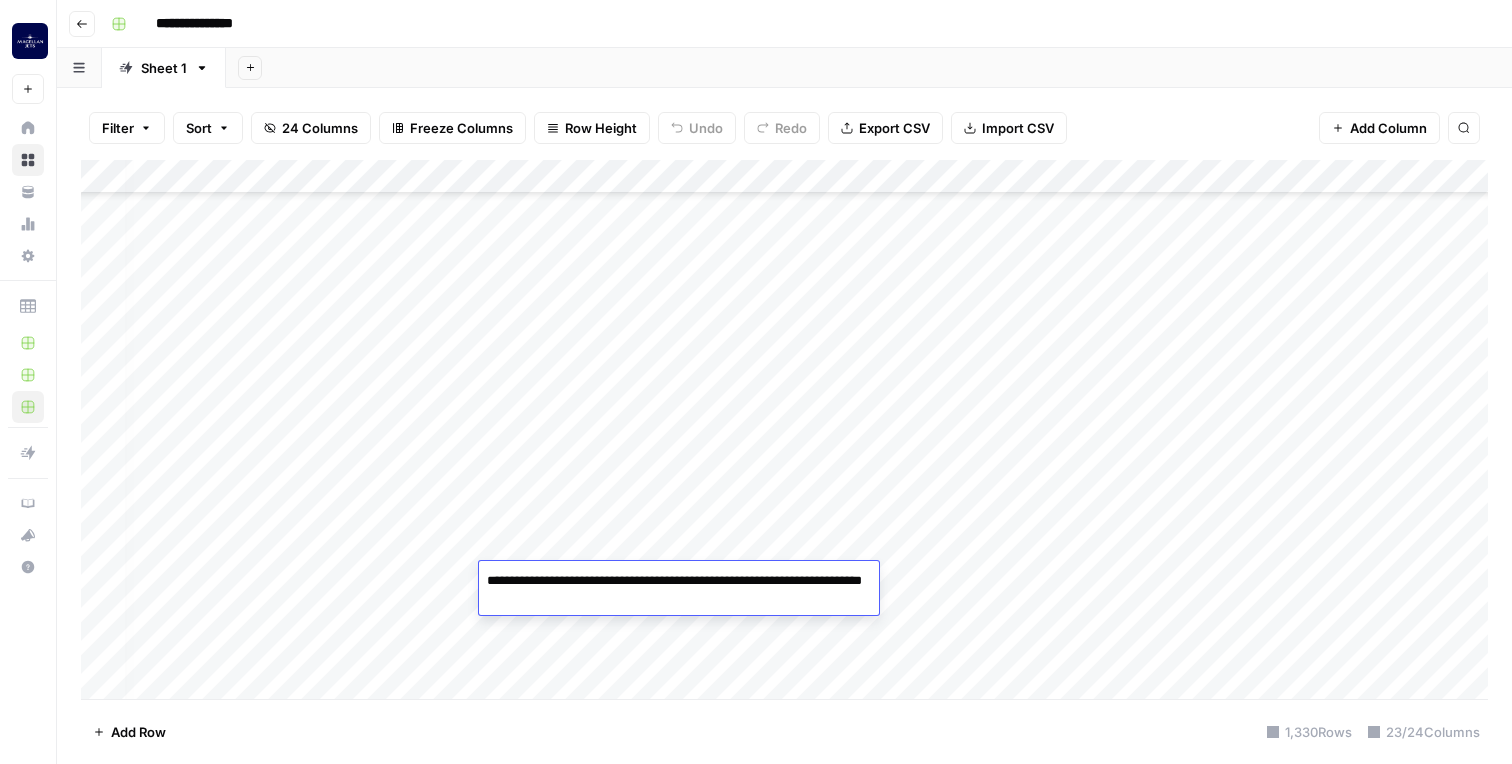 click on "Add Column" at bounding box center (784, 429) 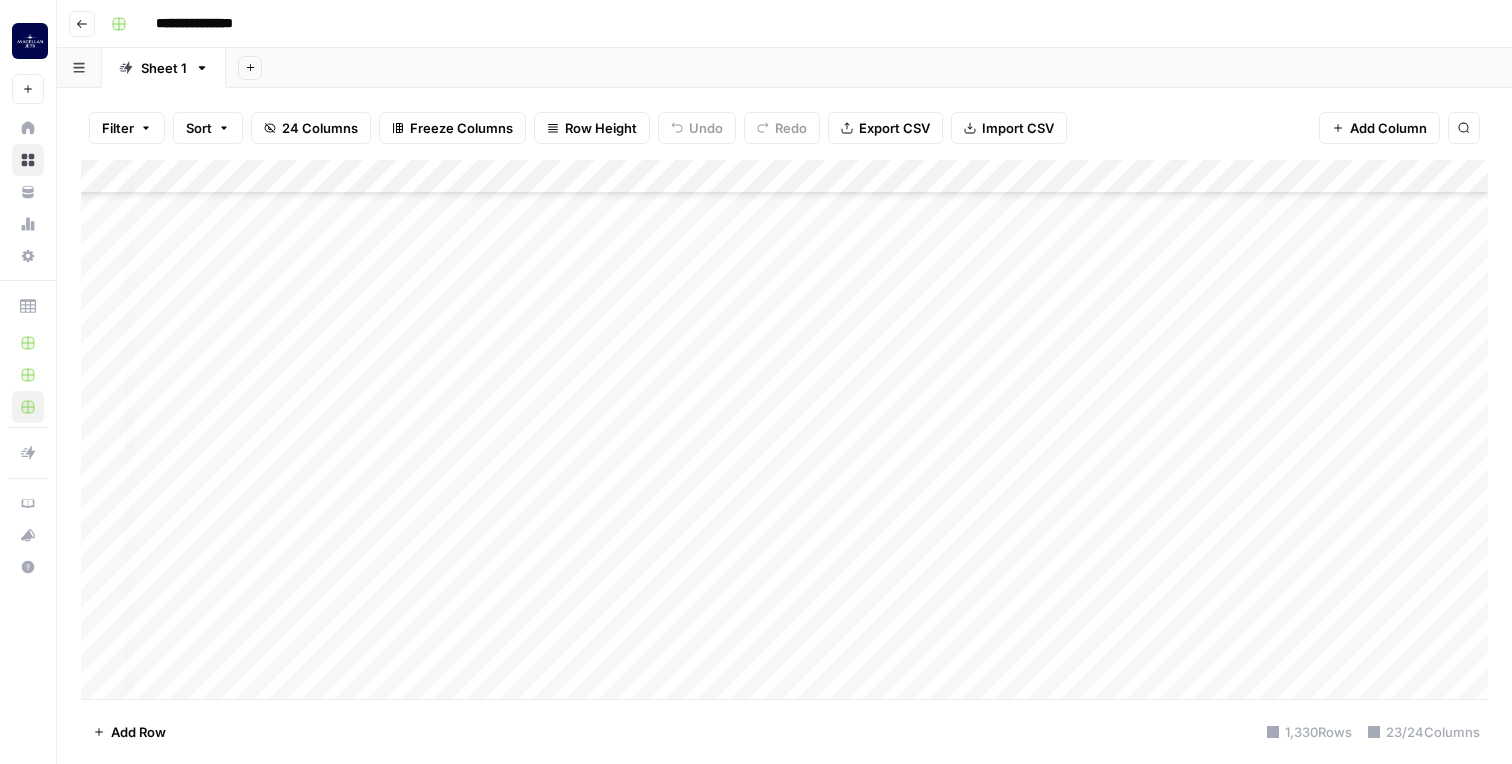 click on "Add Column" at bounding box center (784, 429) 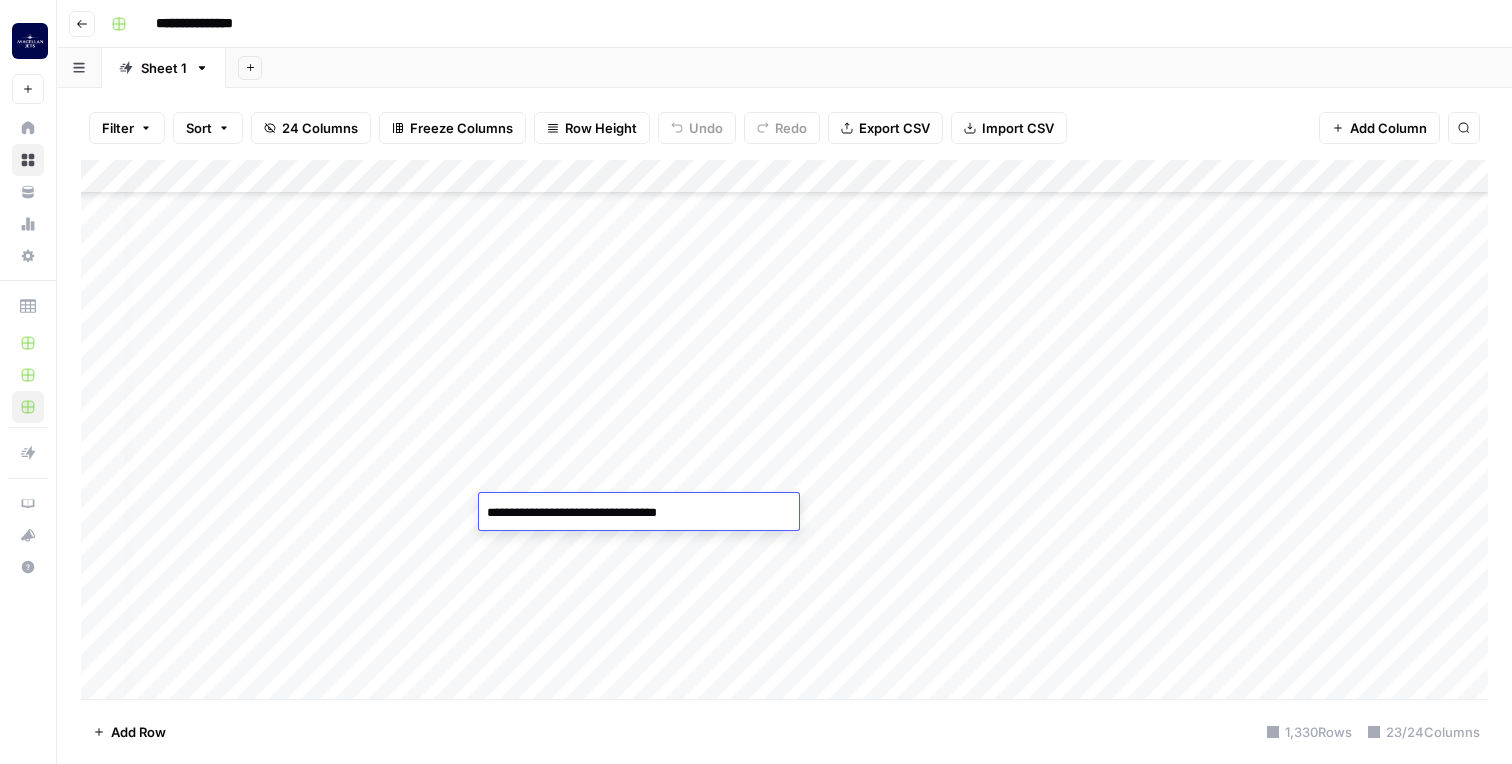 click on "Add Column" at bounding box center [784, 429] 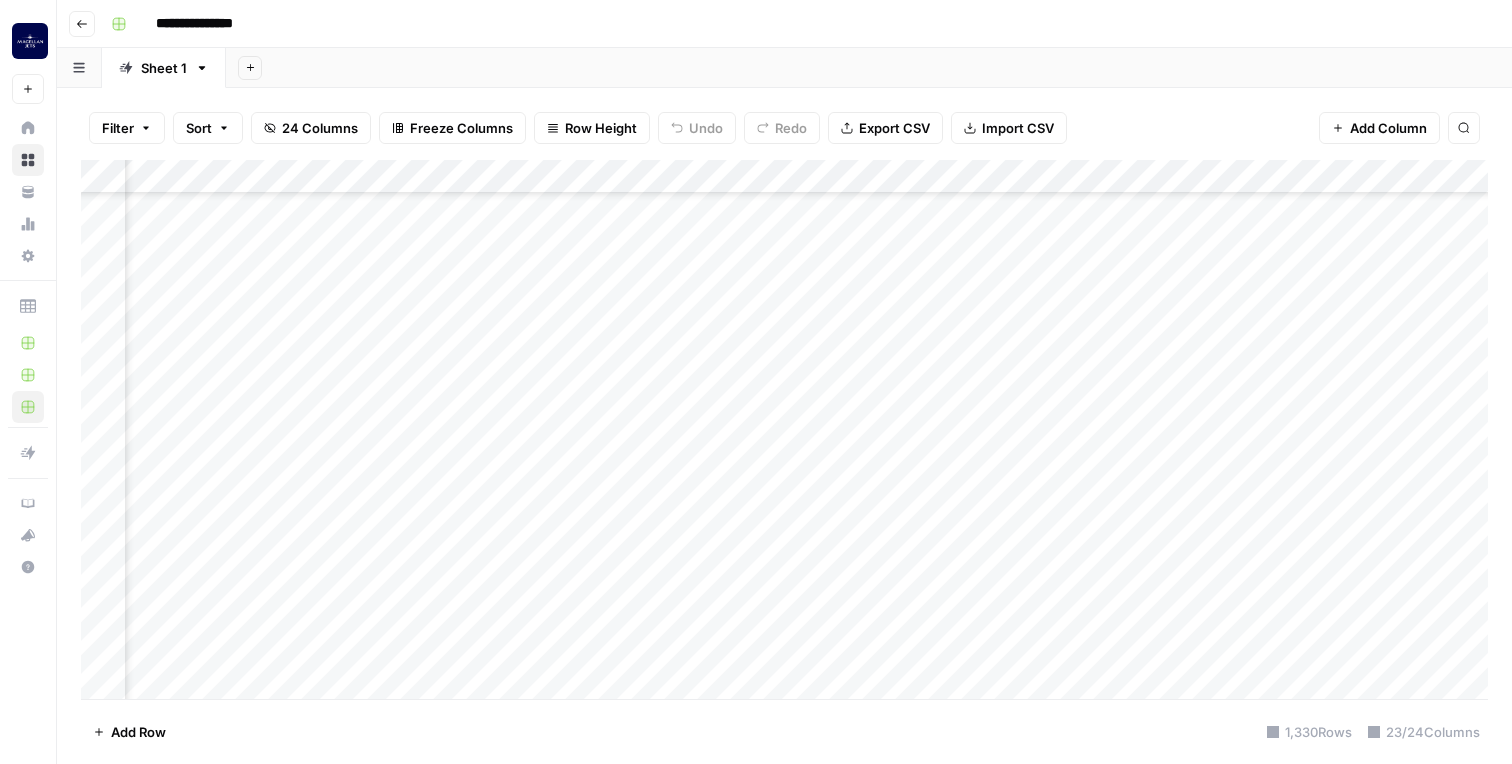 scroll, scrollTop: 7348, scrollLeft: 728, axis: both 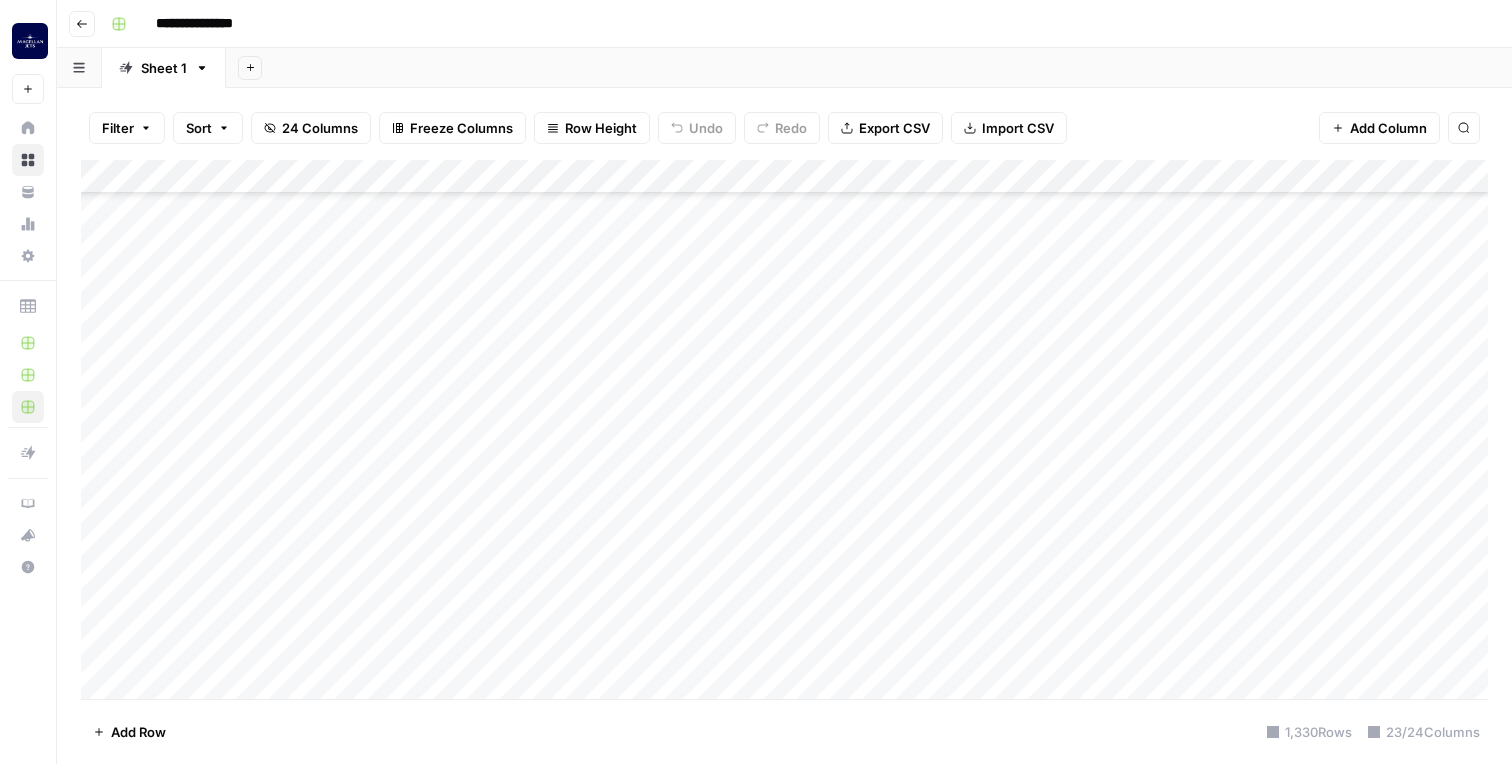 click on "Add Column" at bounding box center (784, 429) 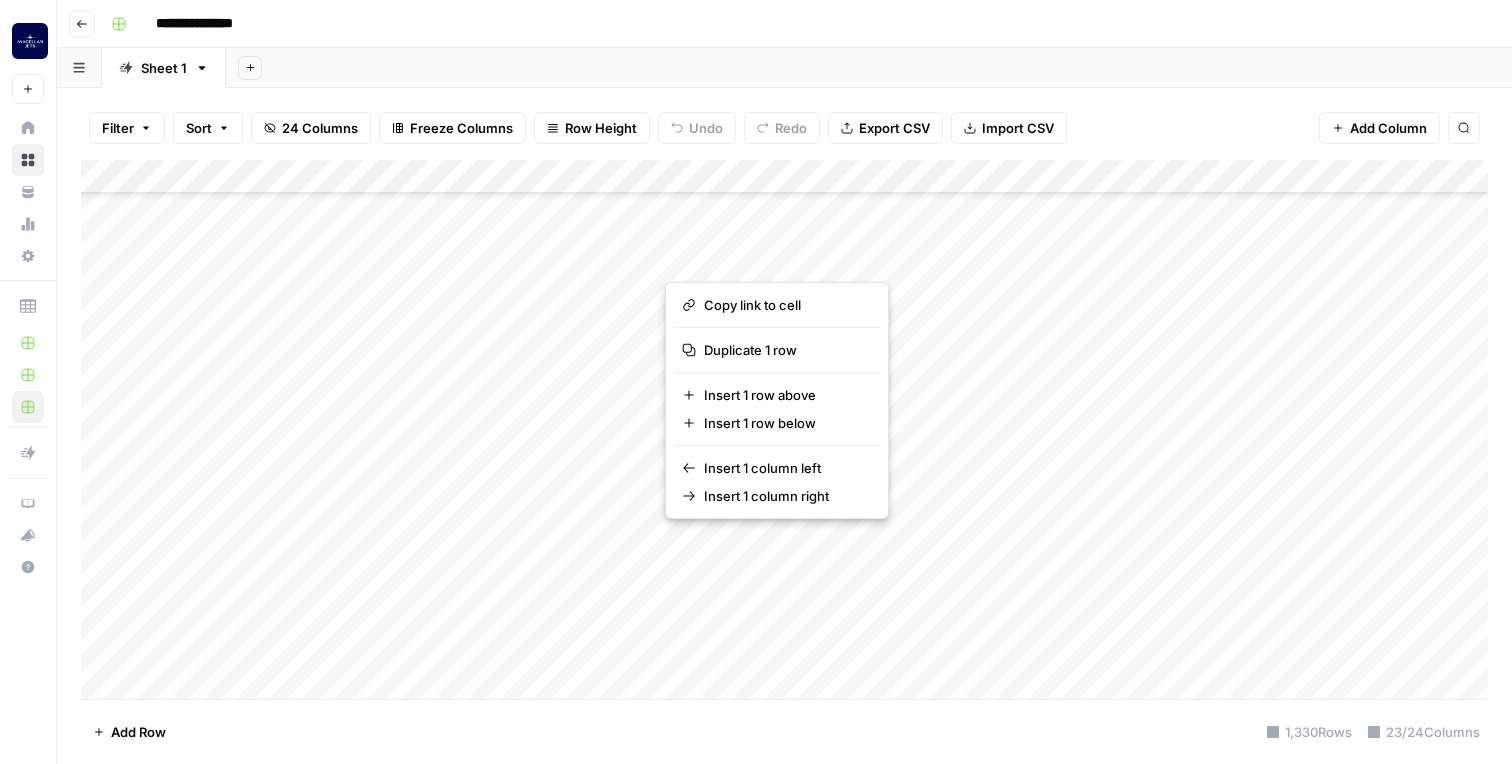click at bounding box center (805, 544) 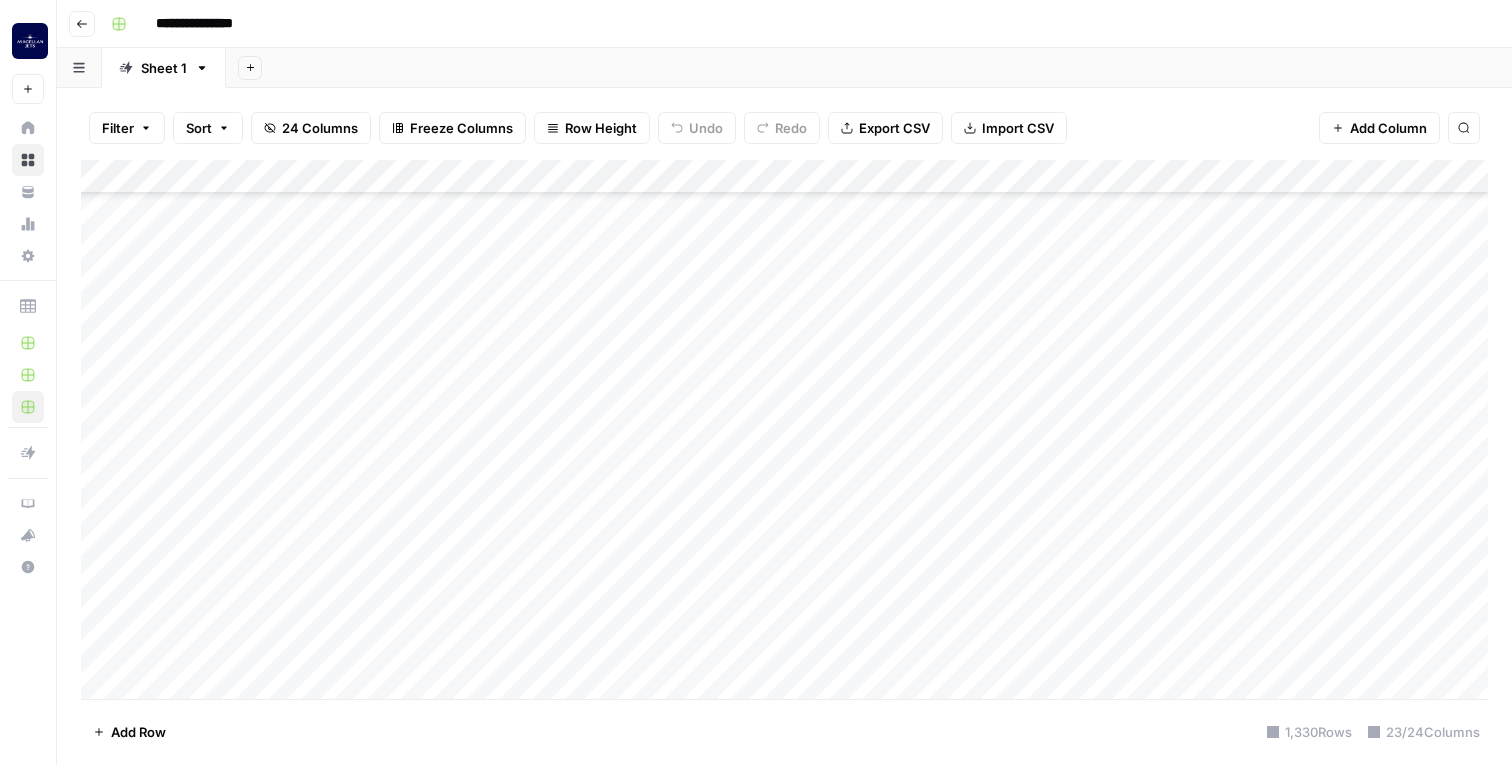 click on "Add Column" at bounding box center [784, 429] 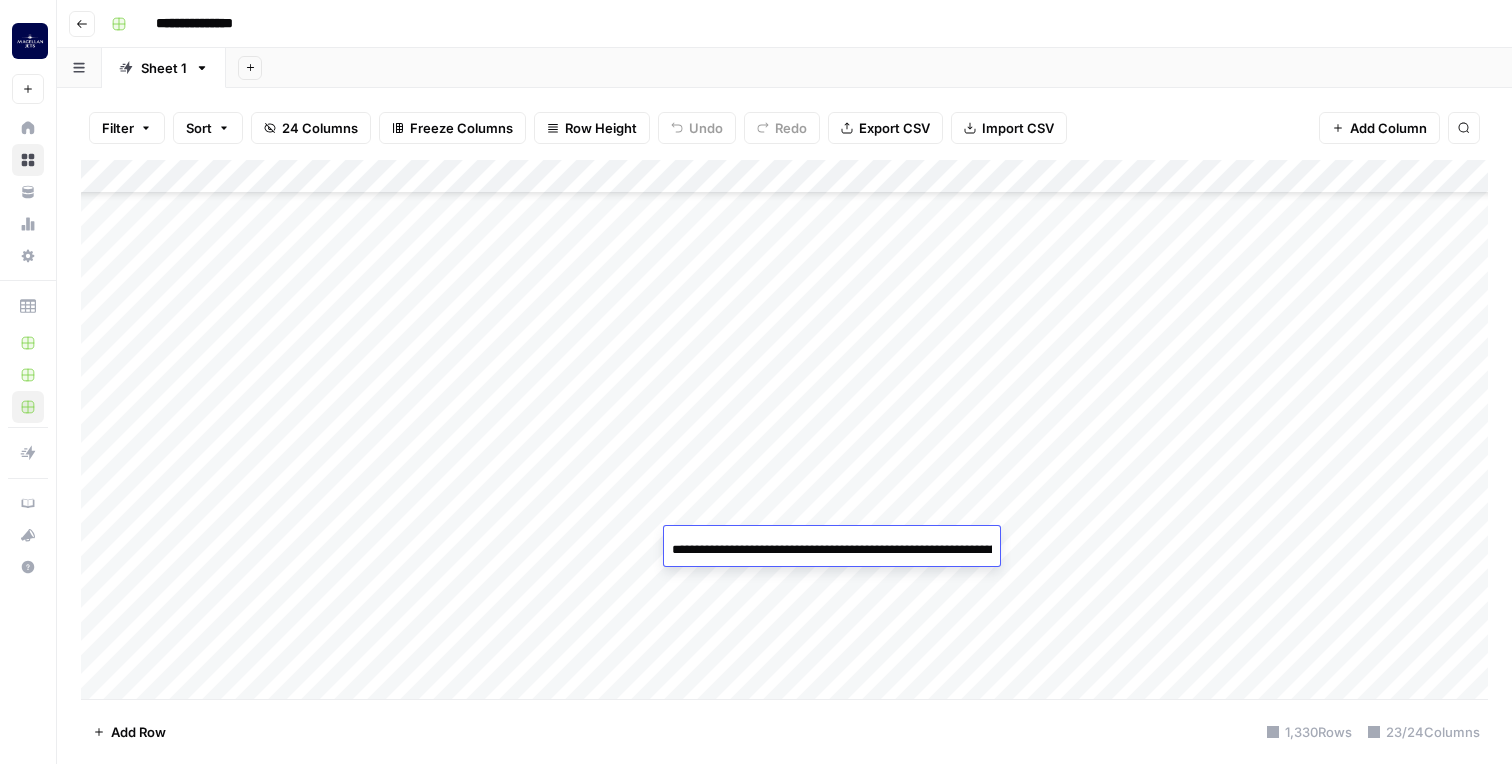 scroll, scrollTop: 0, scrollLeft: 284, axis: horizontal 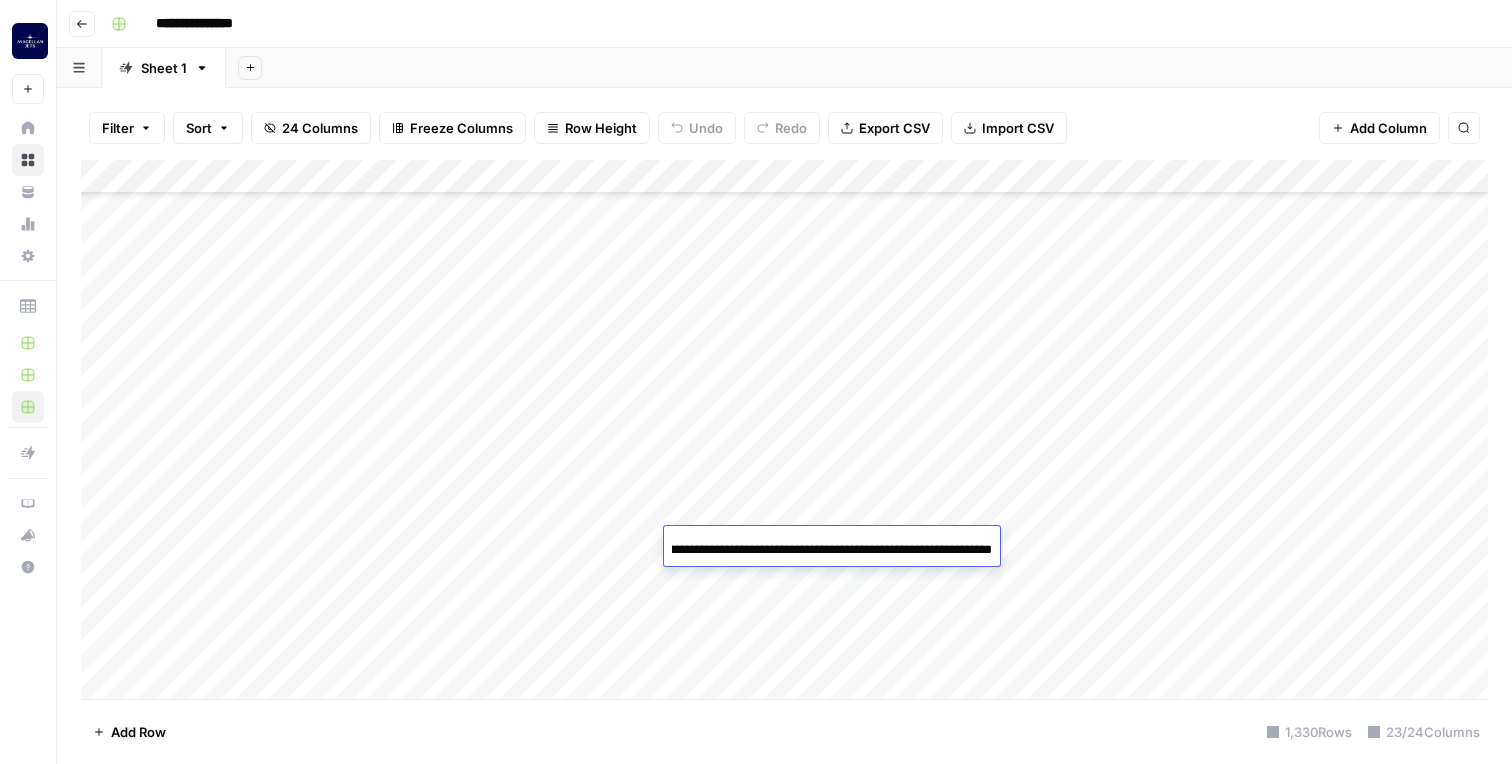 click on "**********" at bounding box center (832, 550) 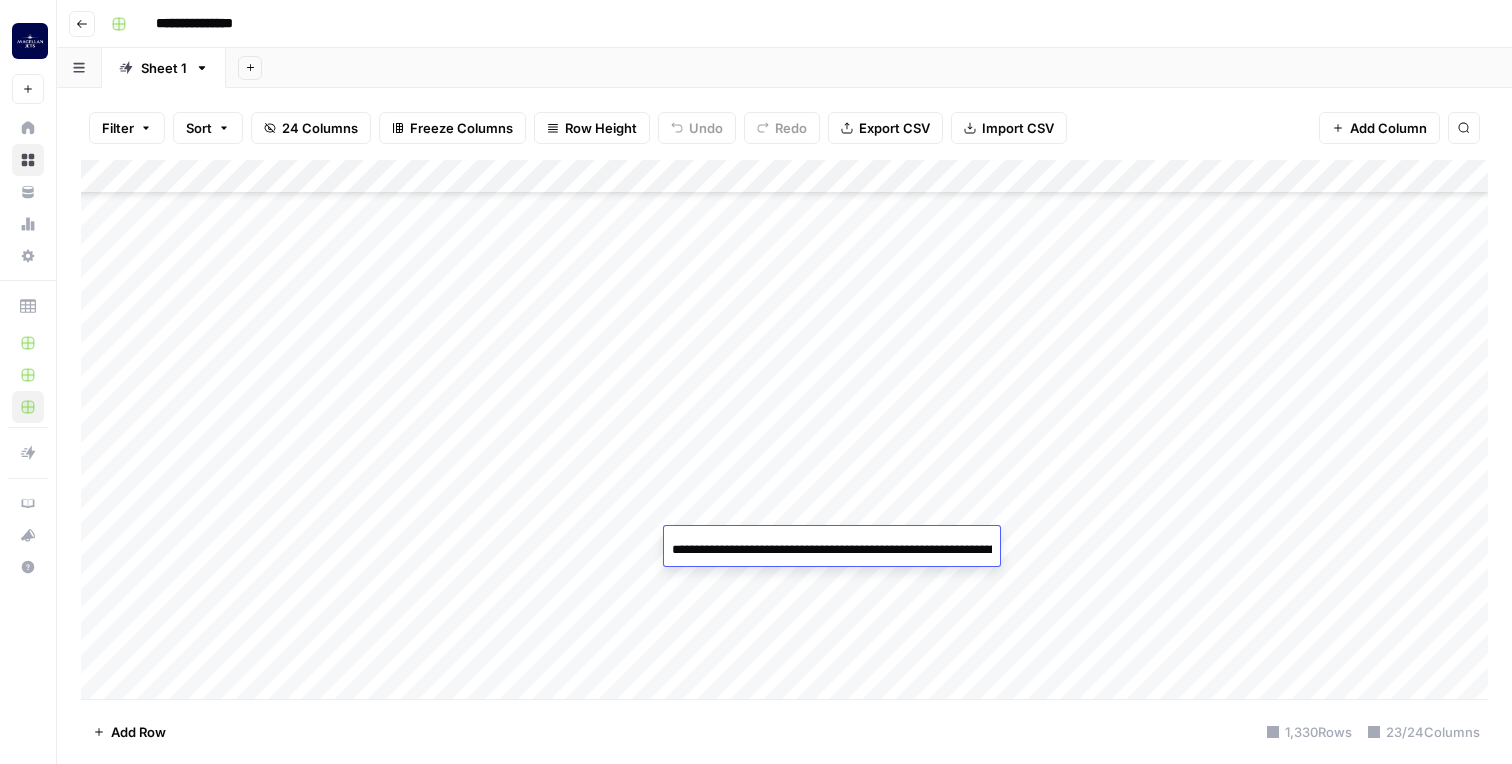 click on "**********" at bounding box center (832, 550) 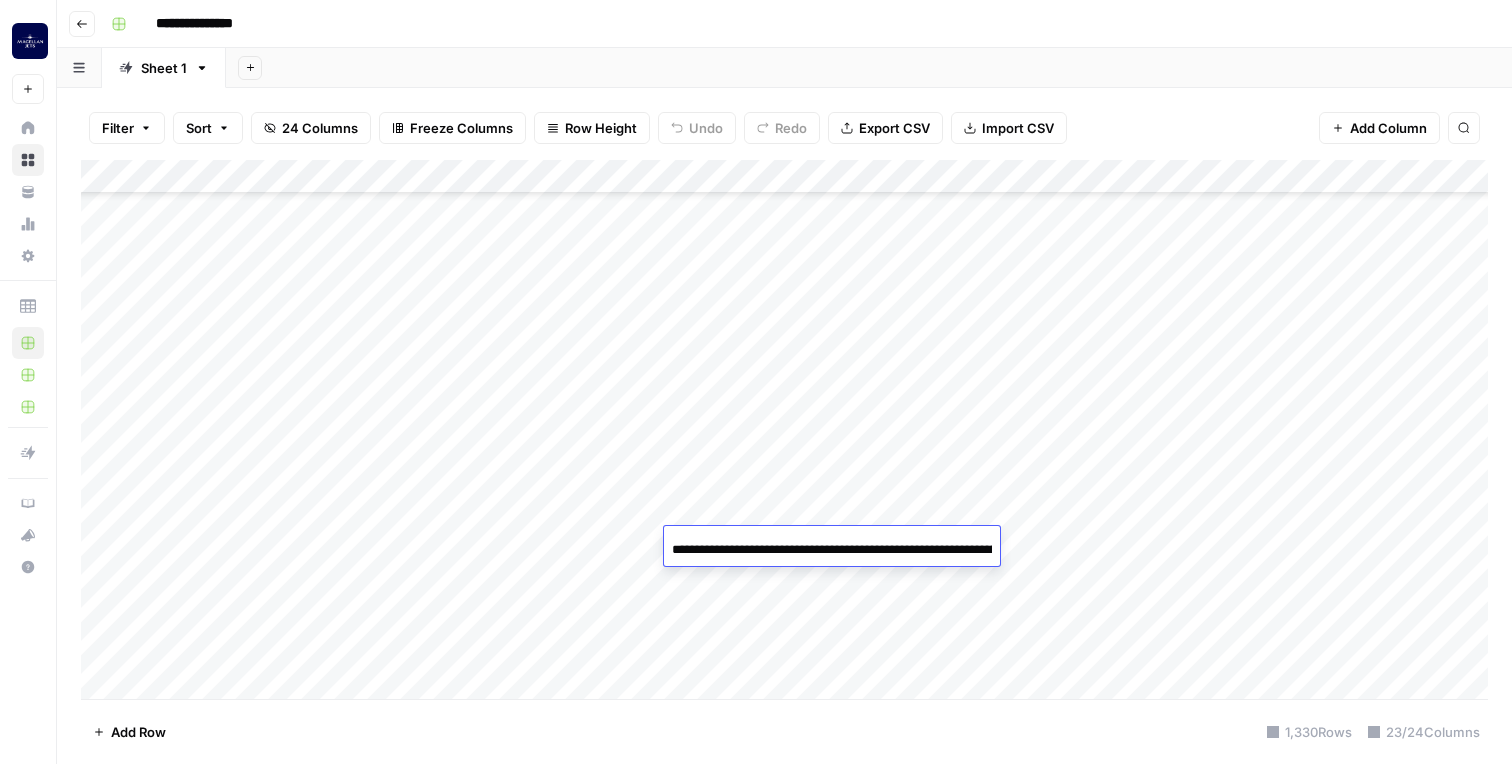 scroll, scrollTop: 0, scrollLeft: 163, axis: horizontal 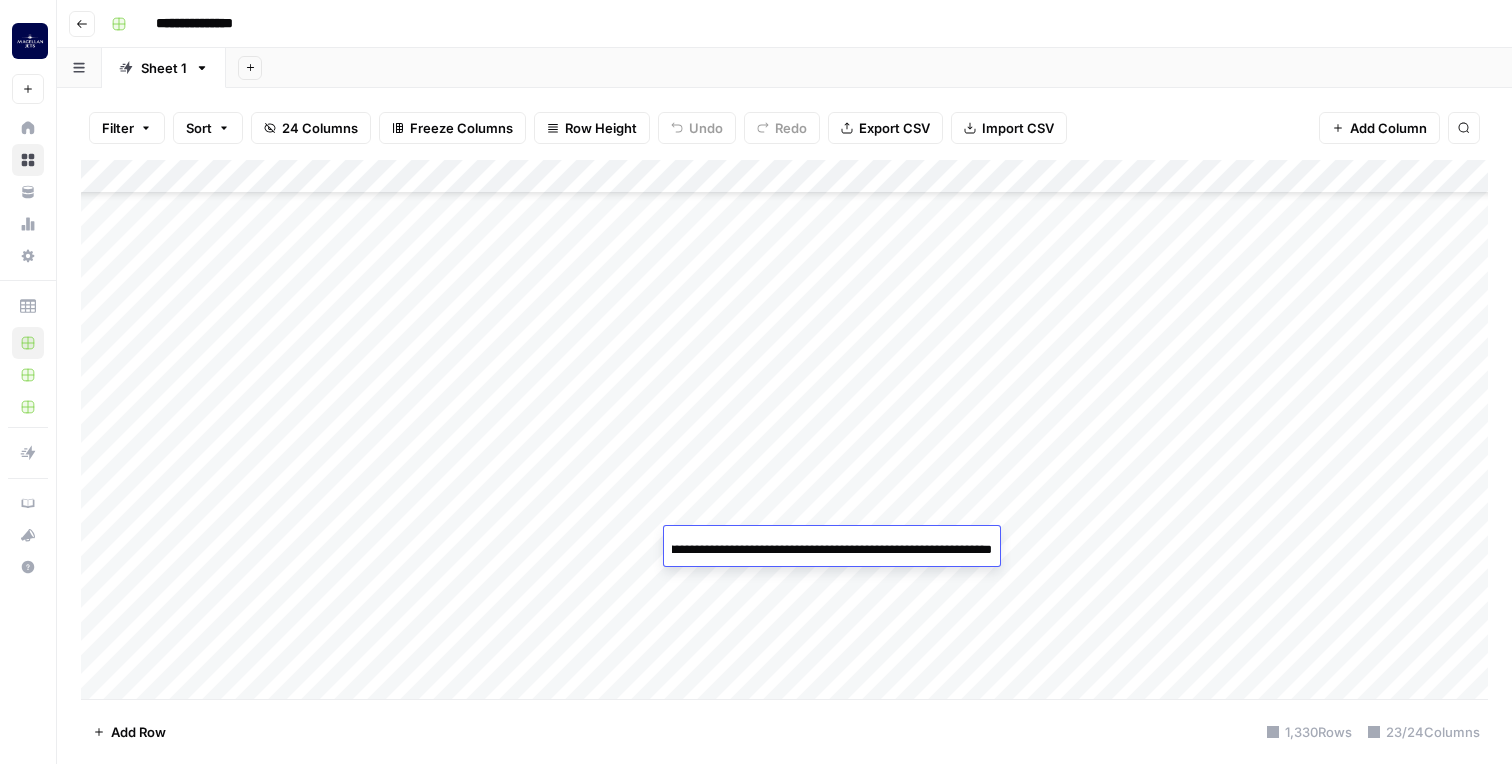 click on "**********" at bounding box center (832, 550) 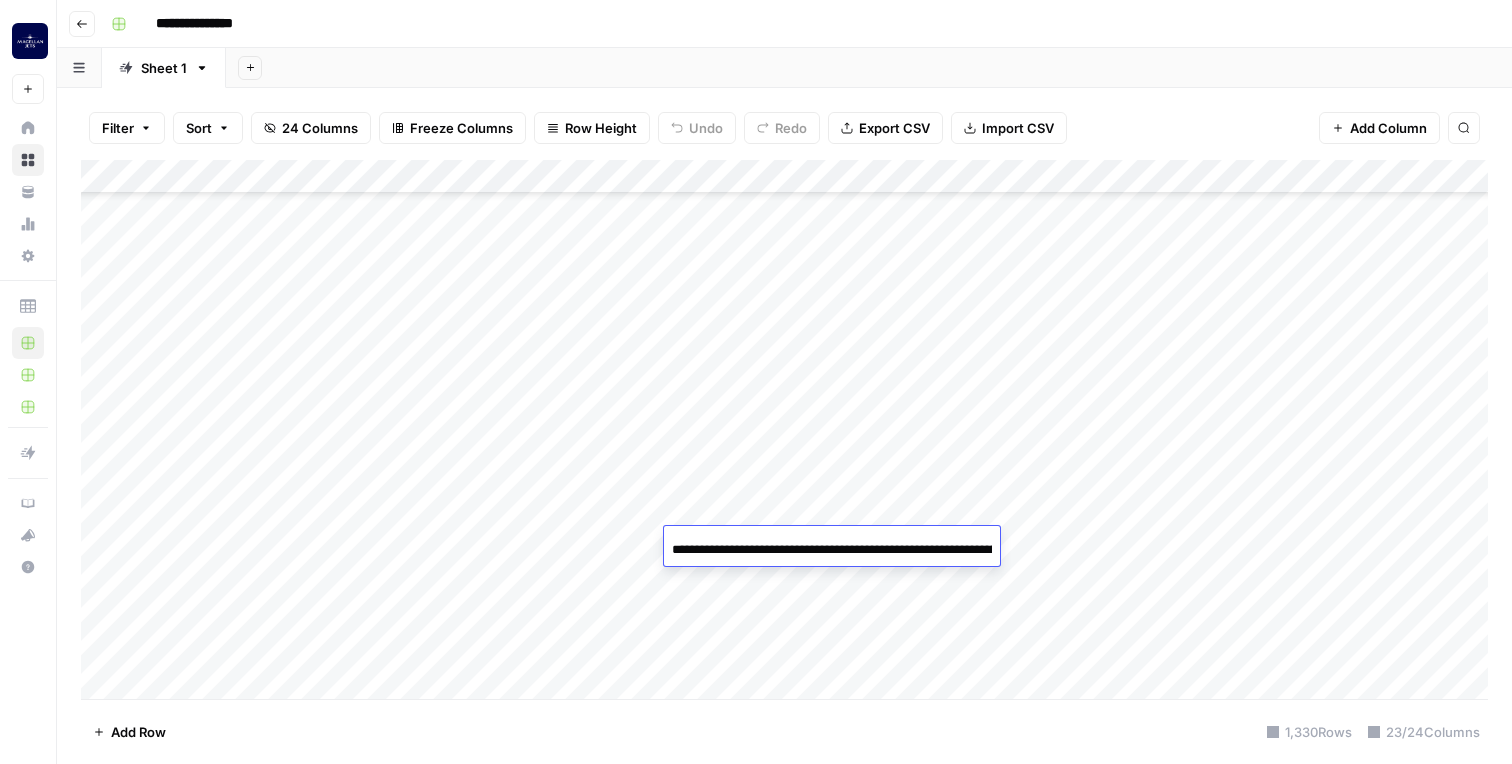 click on "Add Column" at bounding box center (784, 429) 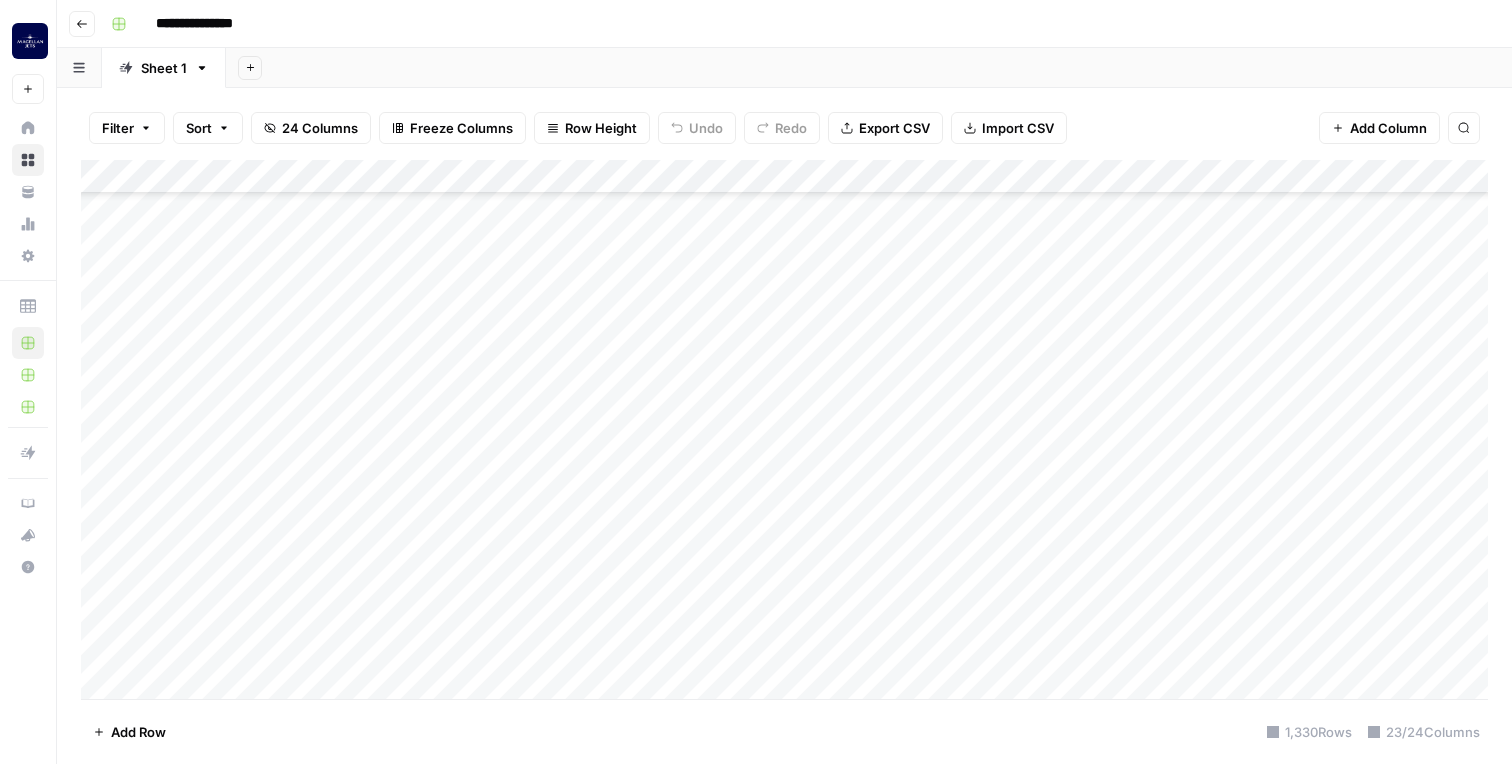 click on "Add Column" at bounding box center [784, 429] 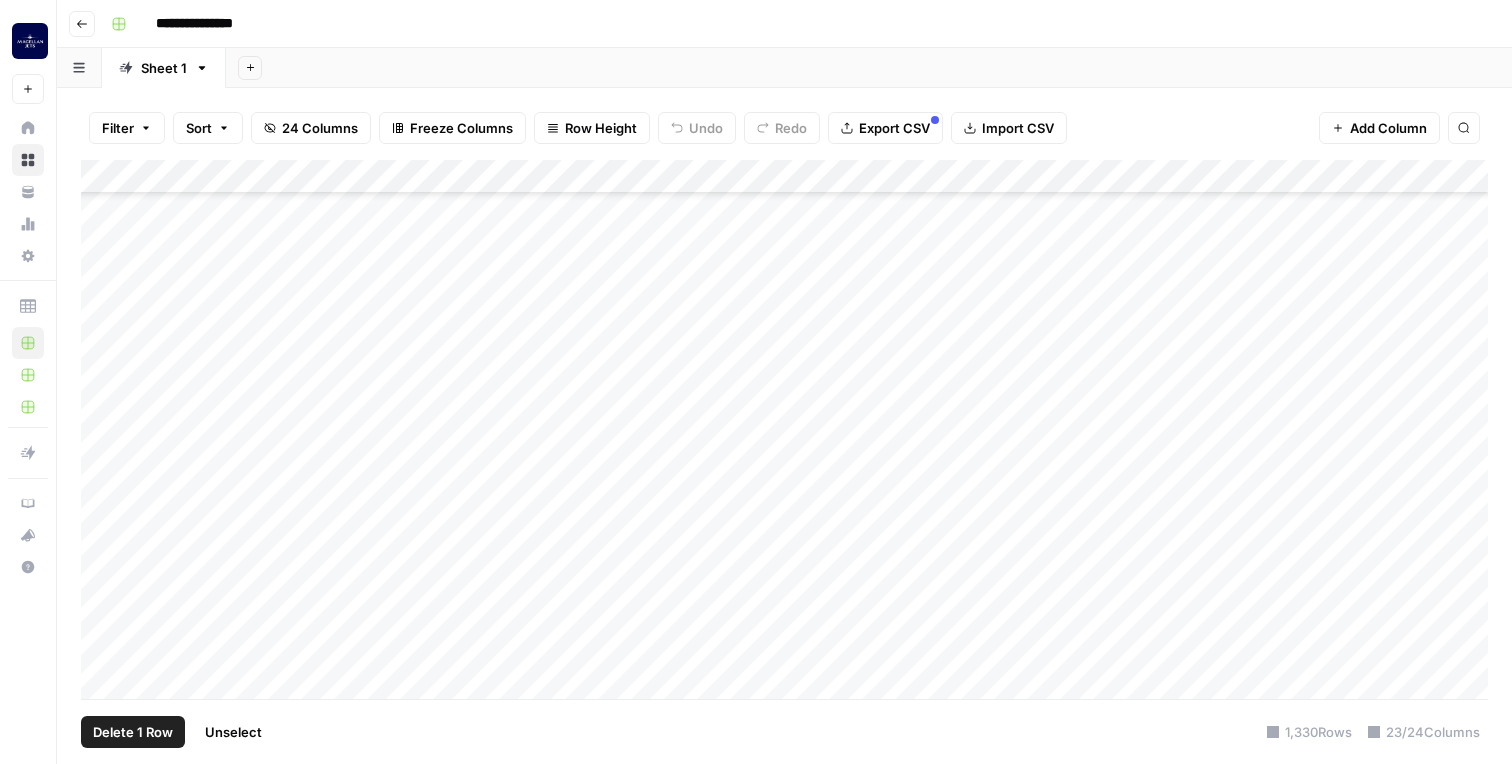 click on "Add Column" at bounding box center (784, 429) 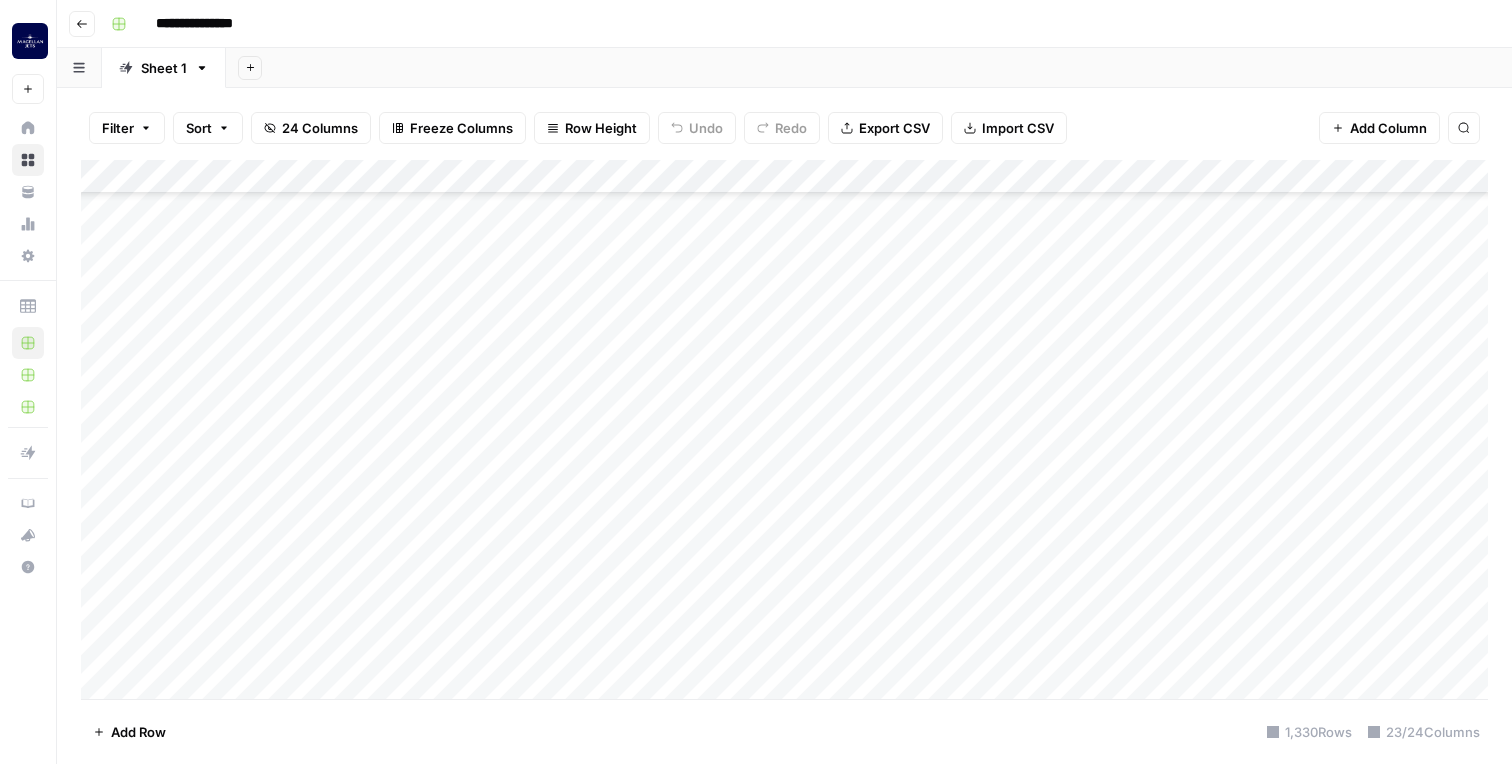 click on "Add Column" at bounding box center [784, 429] 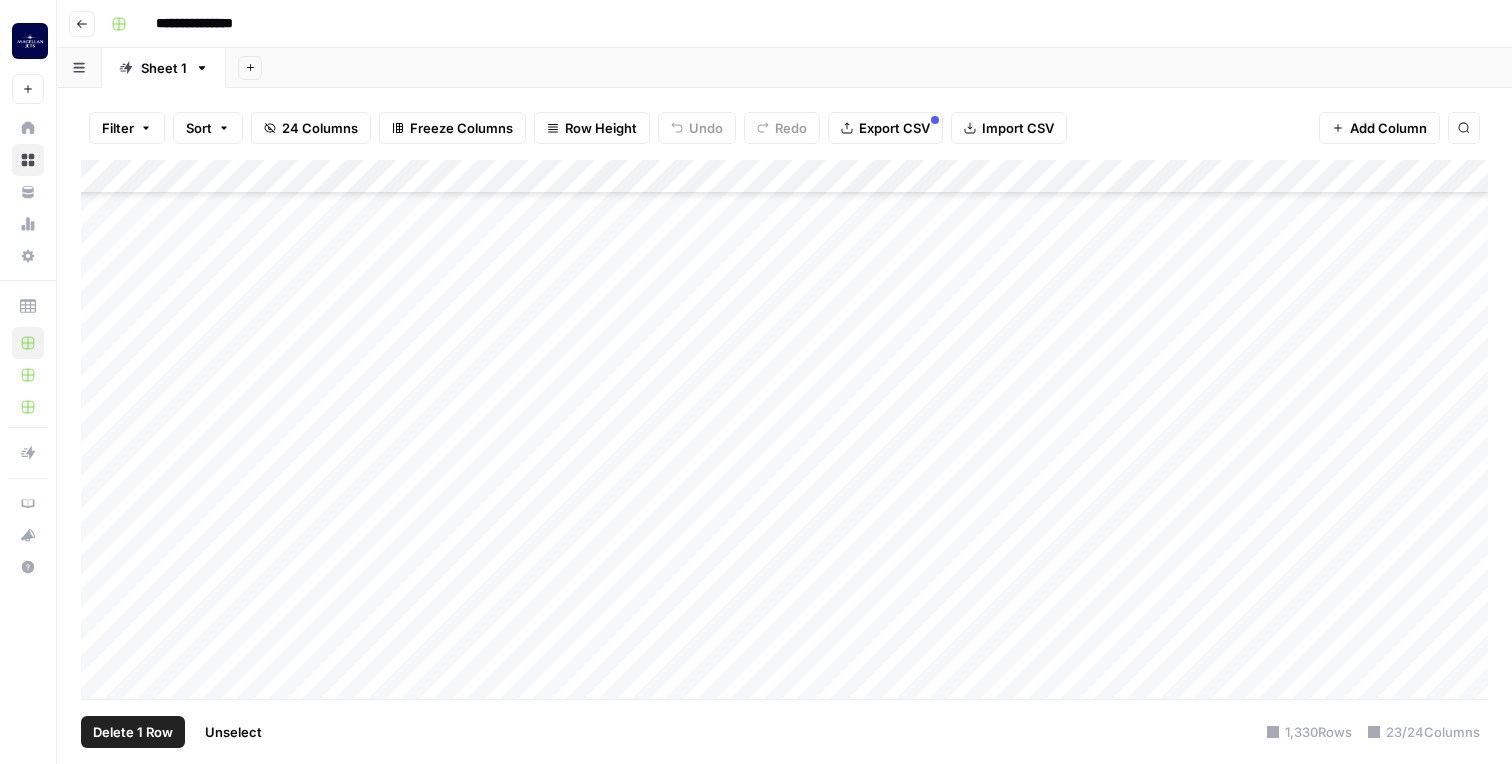 click on "Add Column" at bounding box center [784, 429] 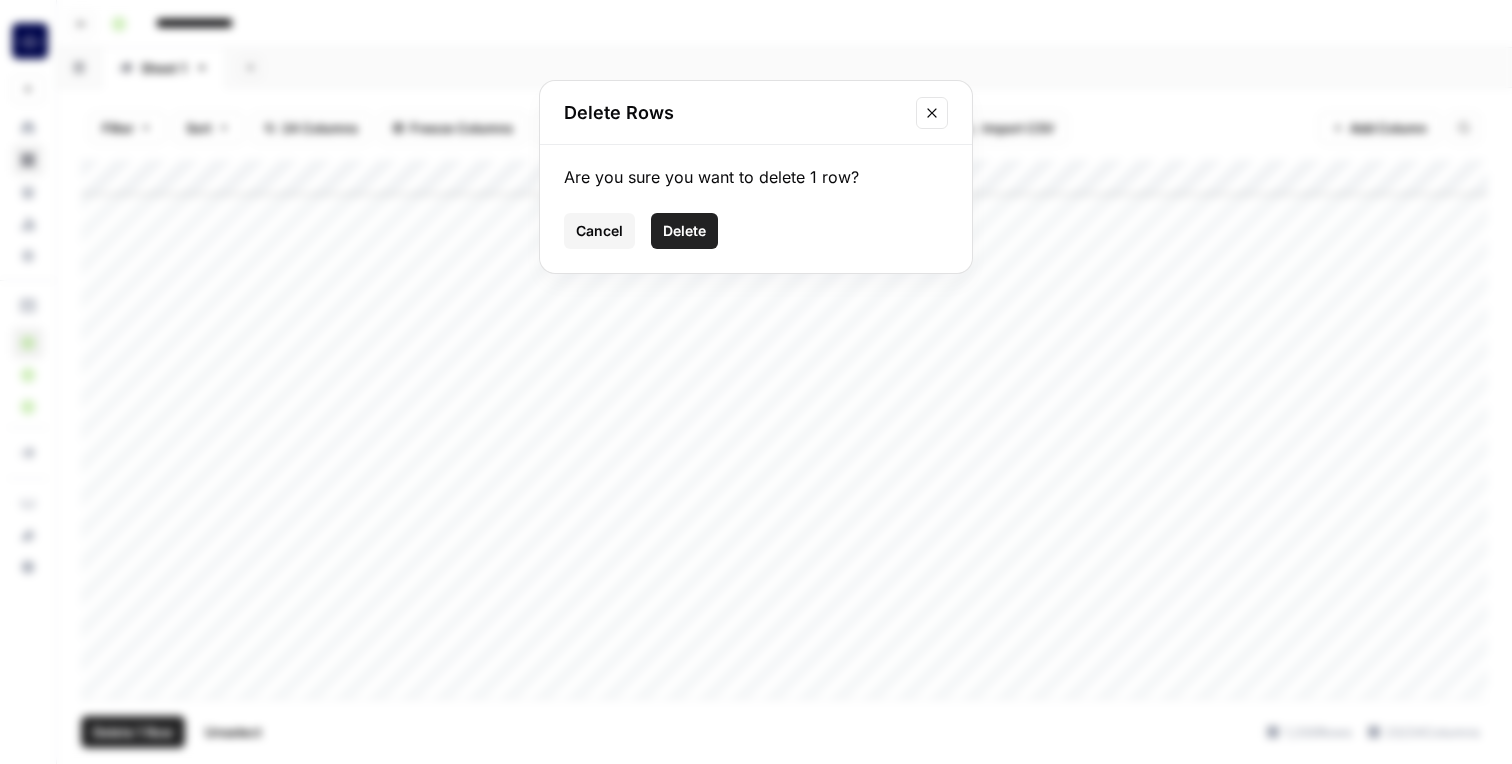 click on "Delete" at bounding box center (684, 231) 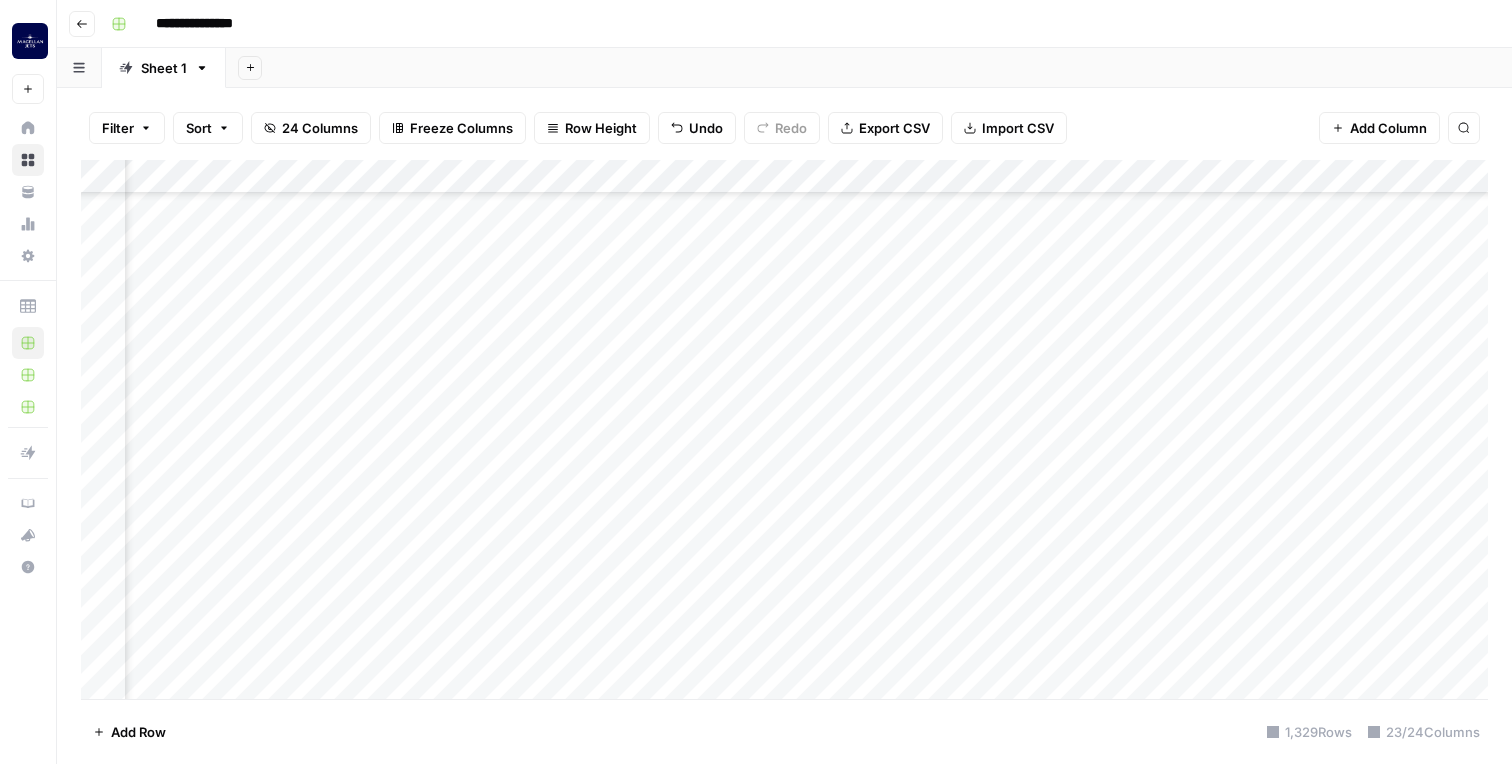 scroll, scrollTop: 7349, scrollLeft: 1559, axis: both 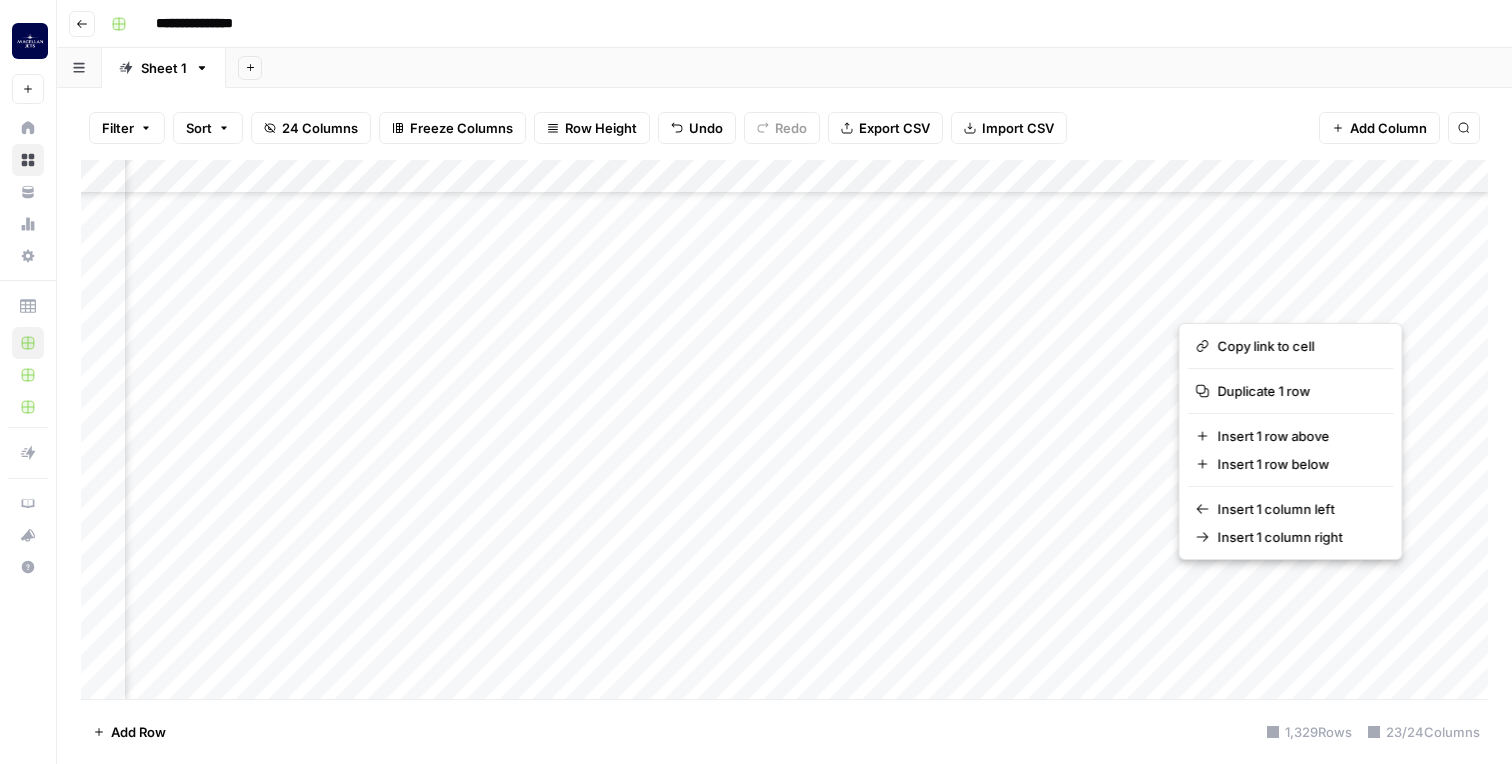 drag, startPoint x: 1182, startPoint y: 290, endPoint x: 1162, endPoint y: 290, distance: 20 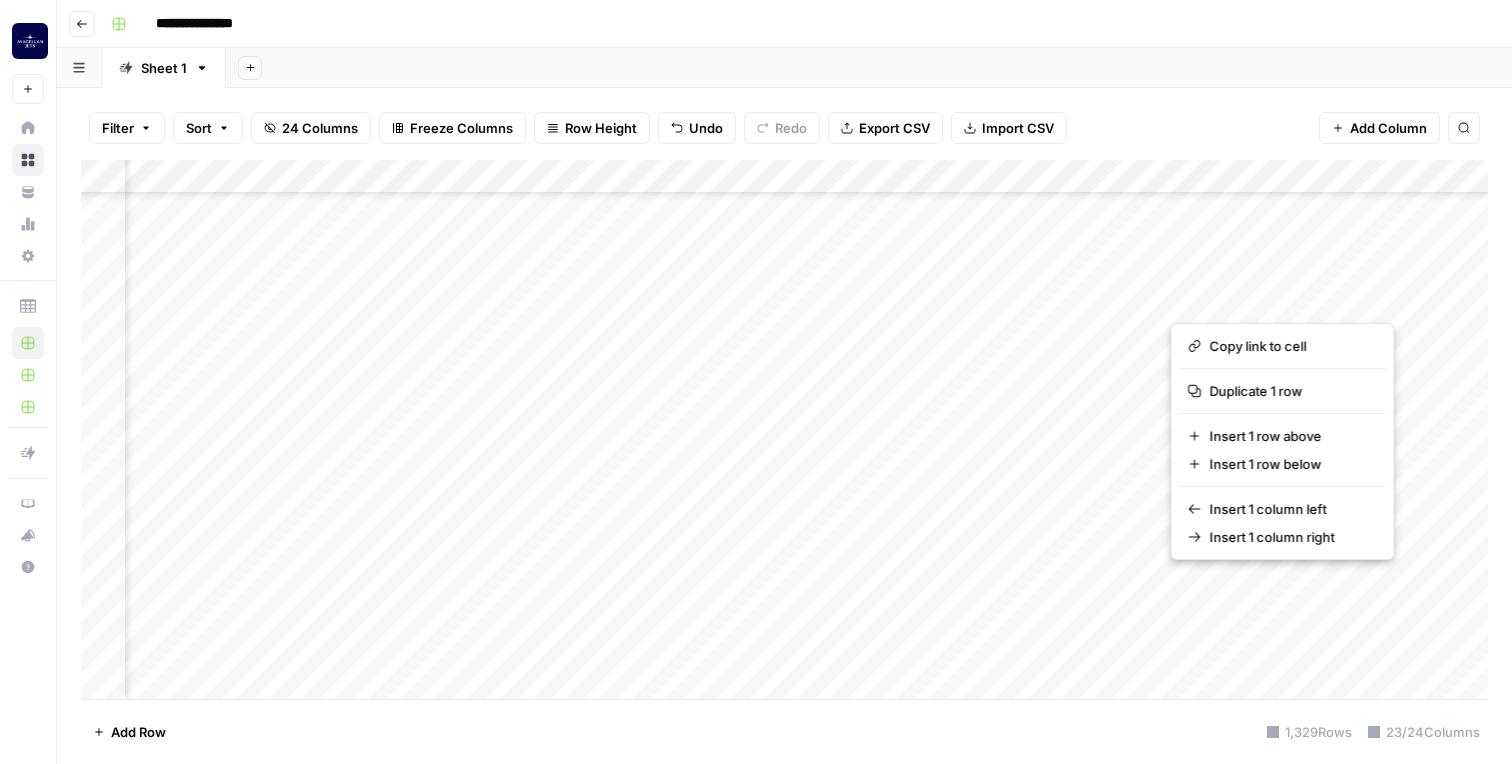 scroll, scrollTop: 7595, scrollLeft: 1945, axis: both 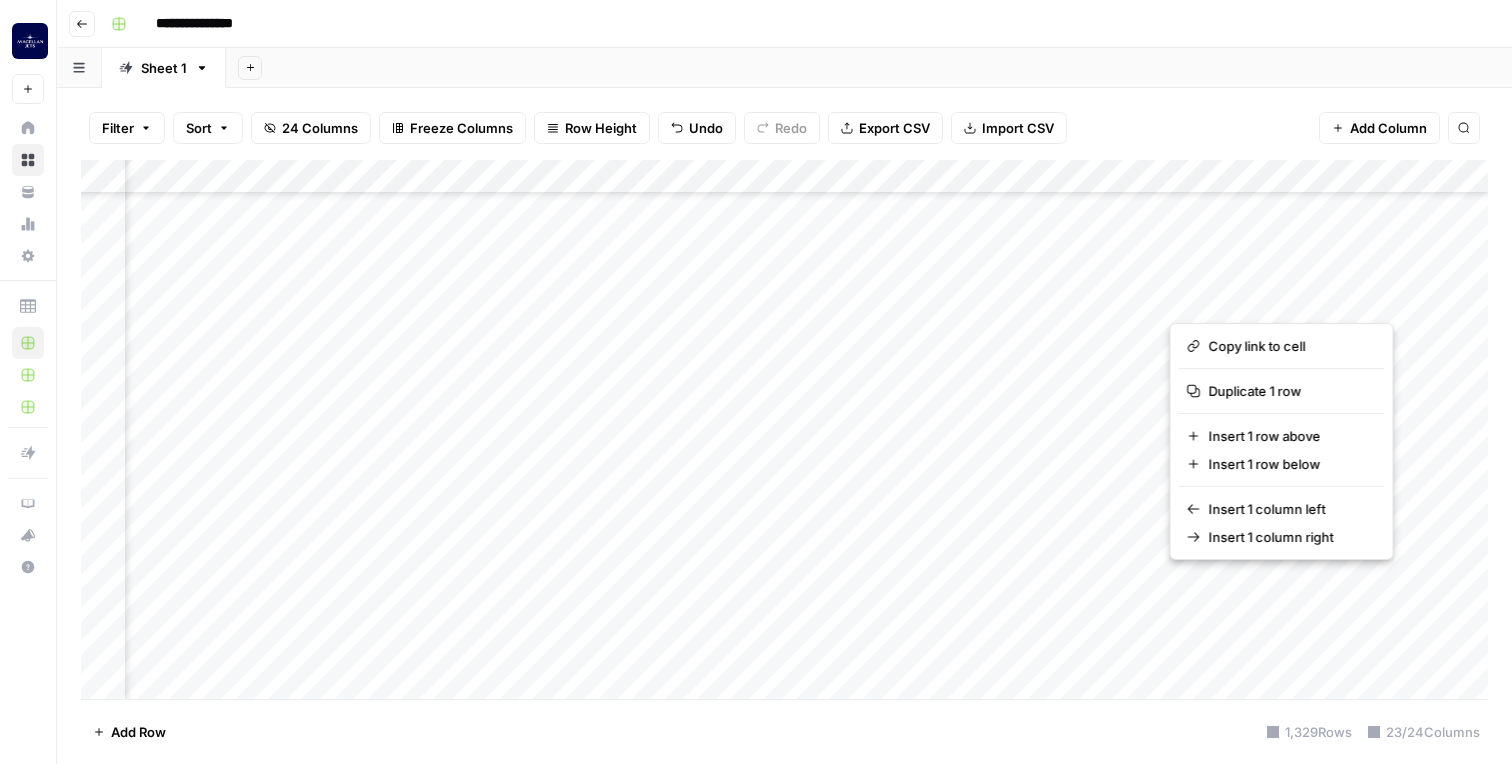 click on "Add Column" at bounding box center [784, 429] 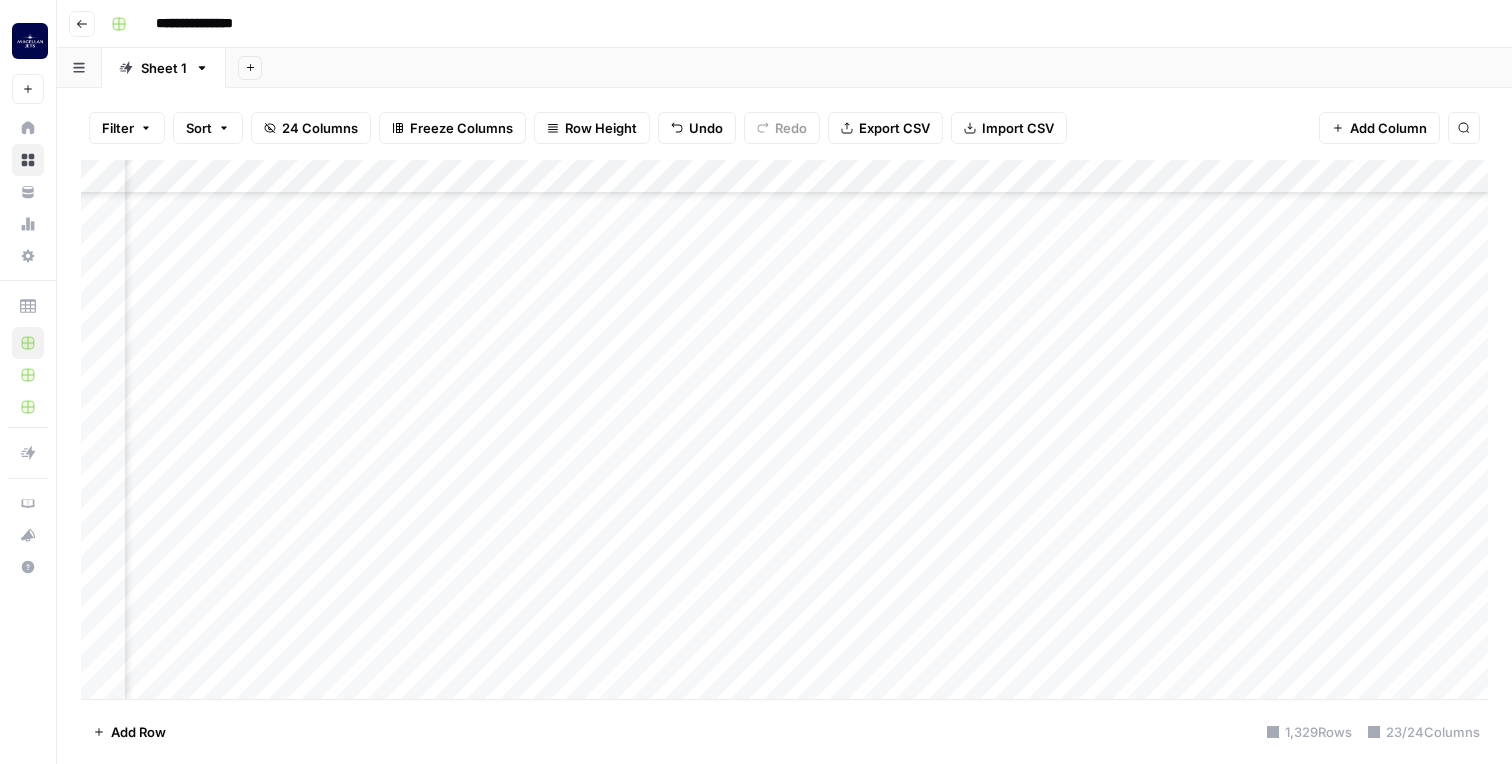 scroll, scrollTop: 7474, scrollLeft: 1844, axis: both 